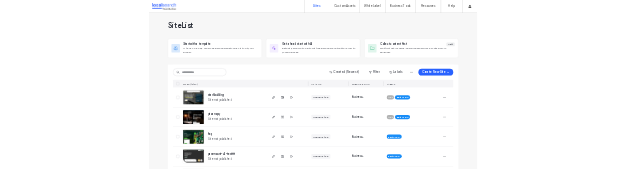 scroll, scrollTop: 0, scrollLeft: 0, axis: both 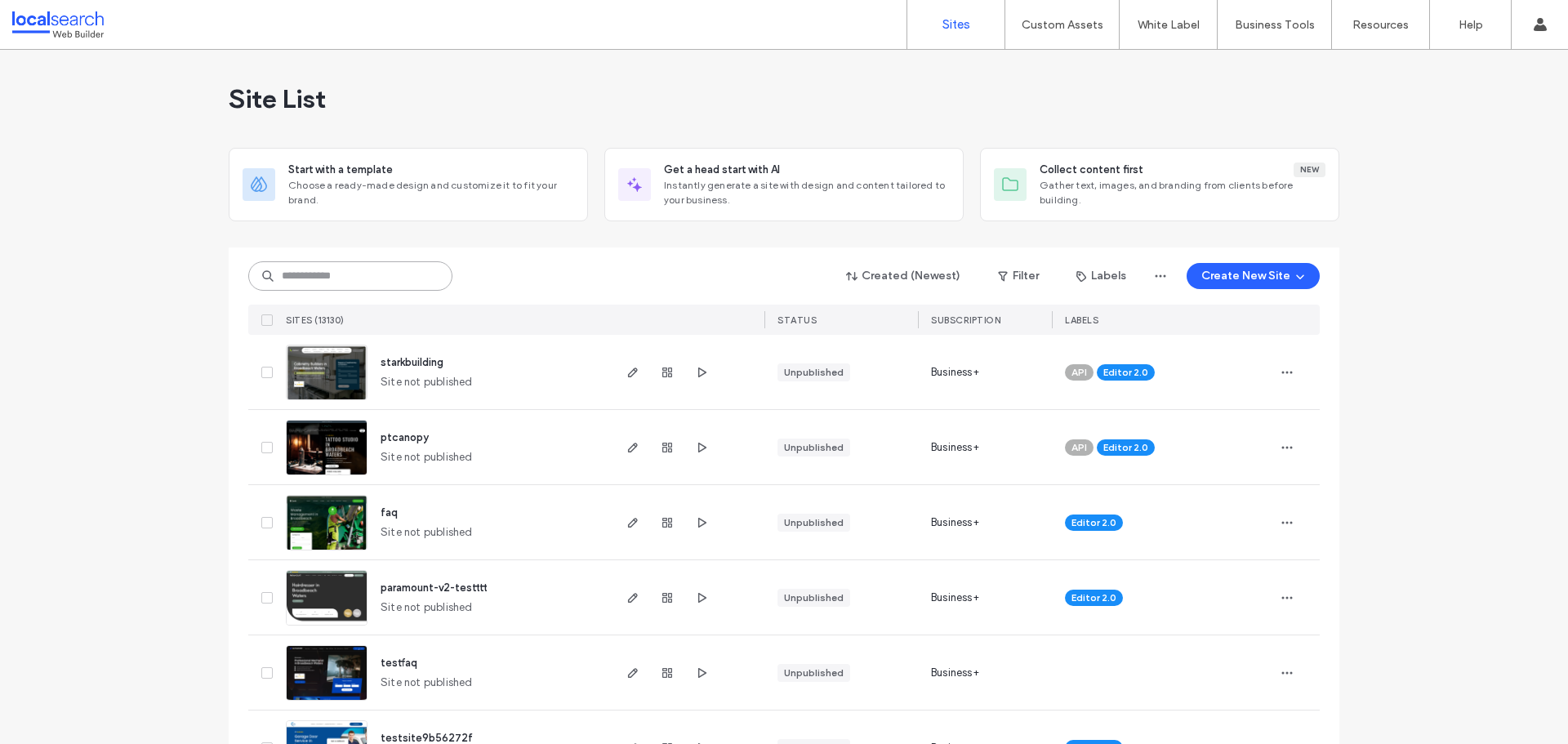 click at bounding box center [350, 276] 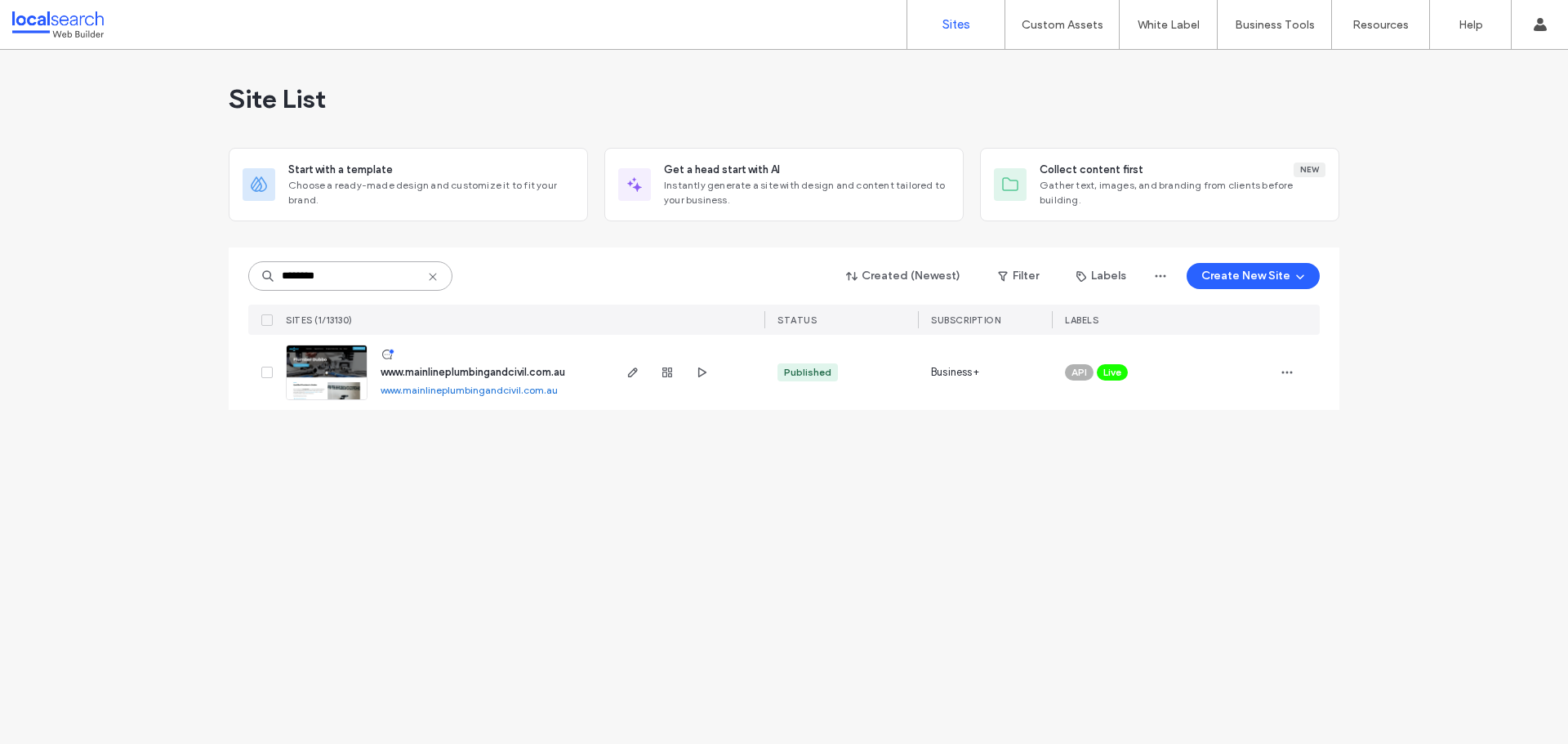 type on "********" 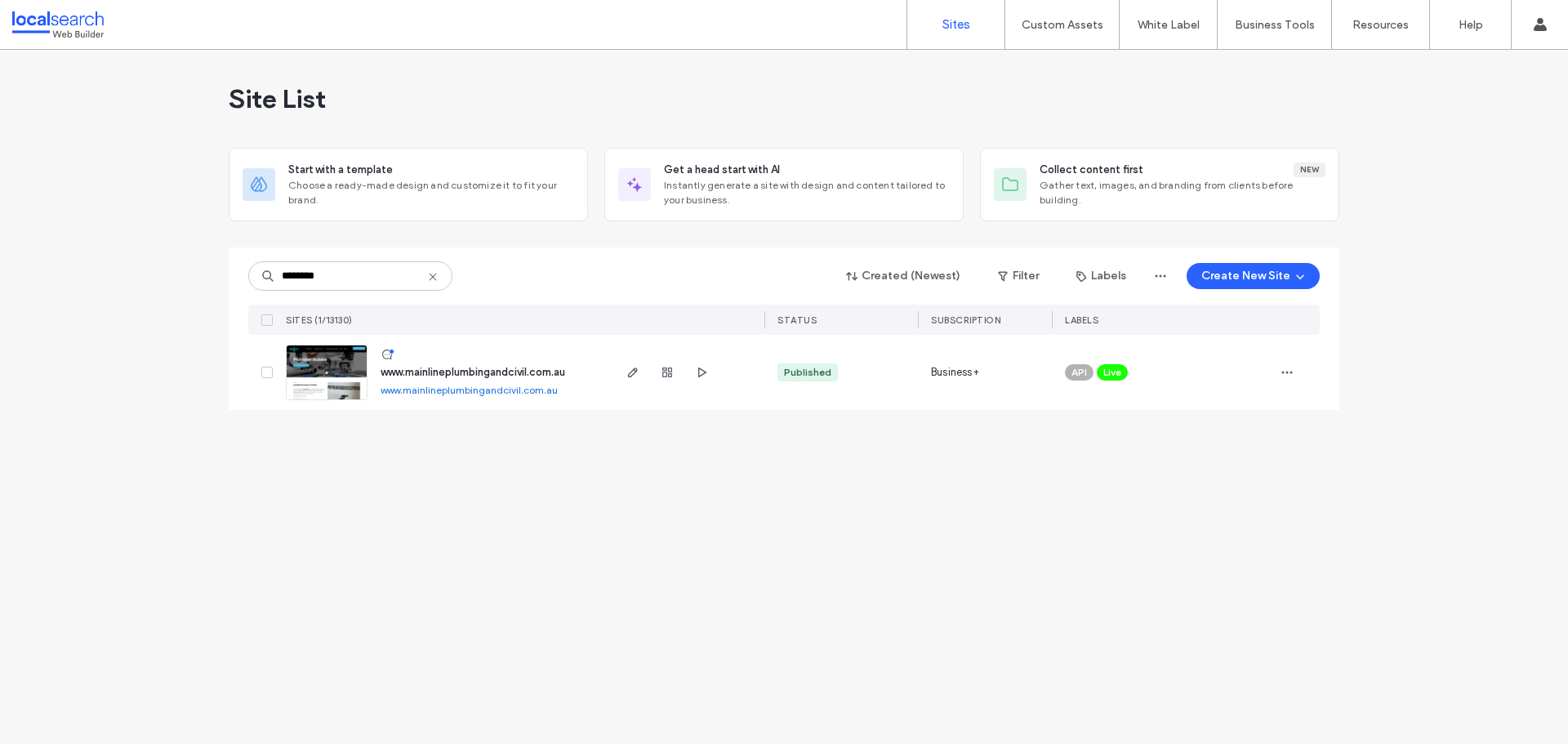 click at bounding box center (327, 401) 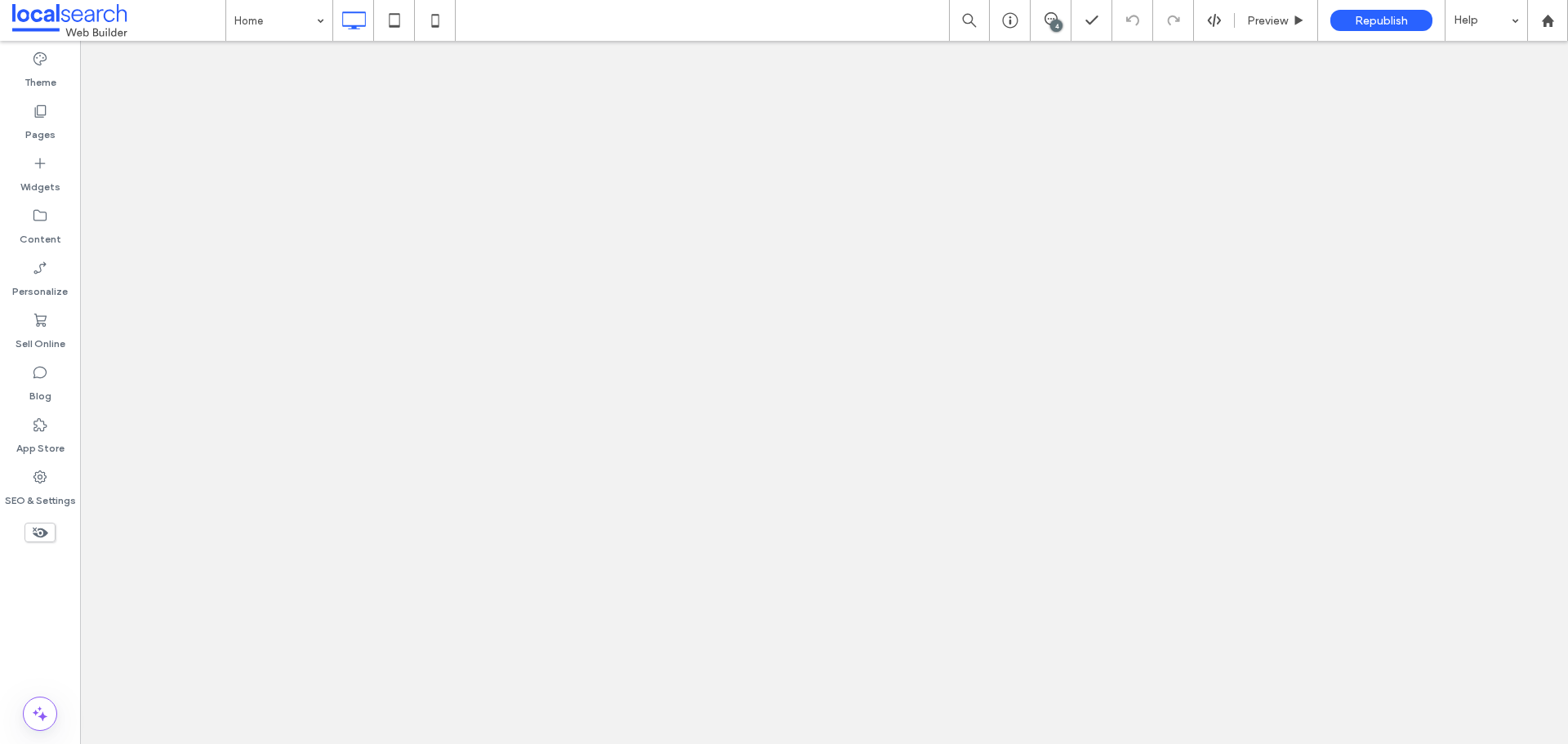 scroll, scrollTop: 0, scrollLeft: 0, axis: both 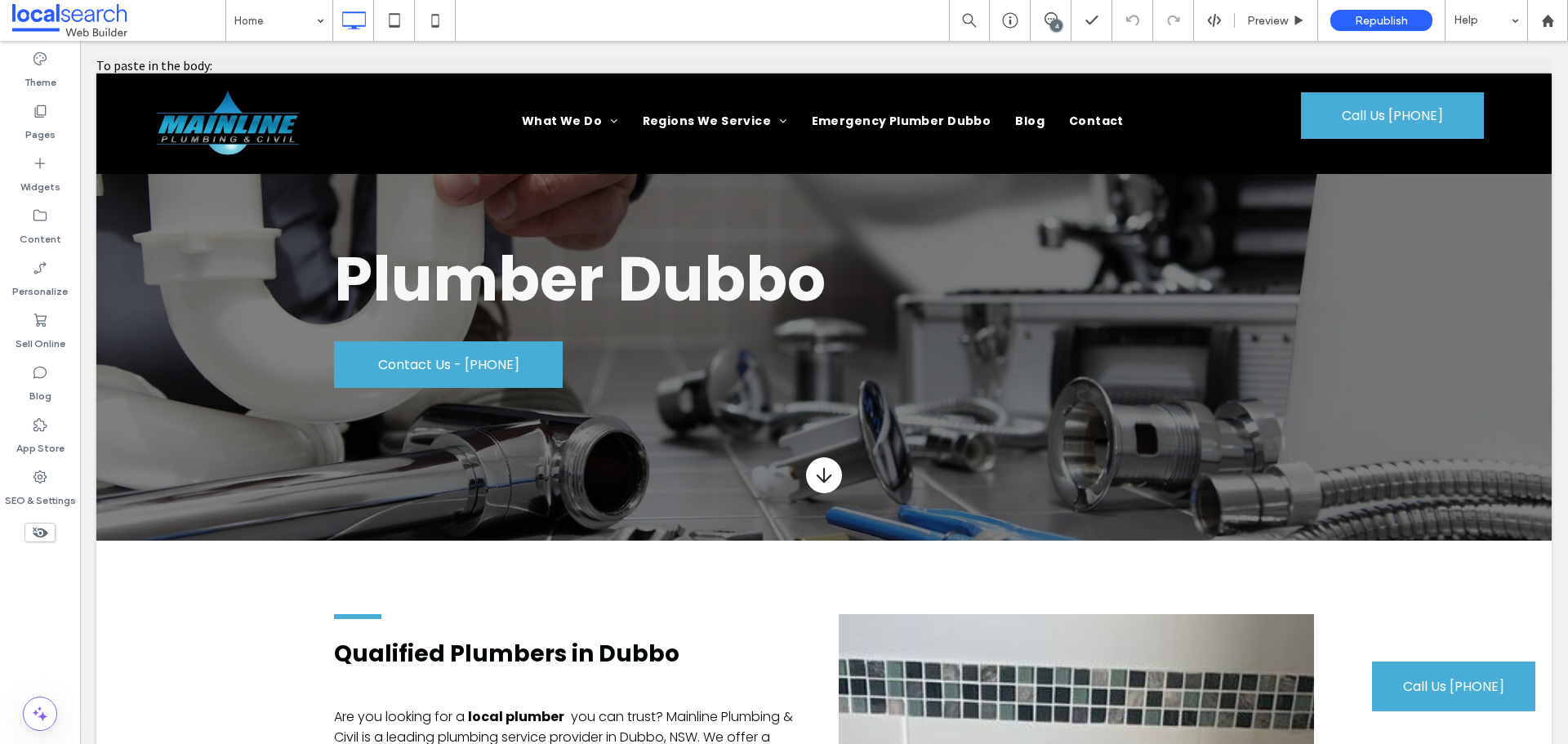 click on "4" at bounding box center (1056, 25) 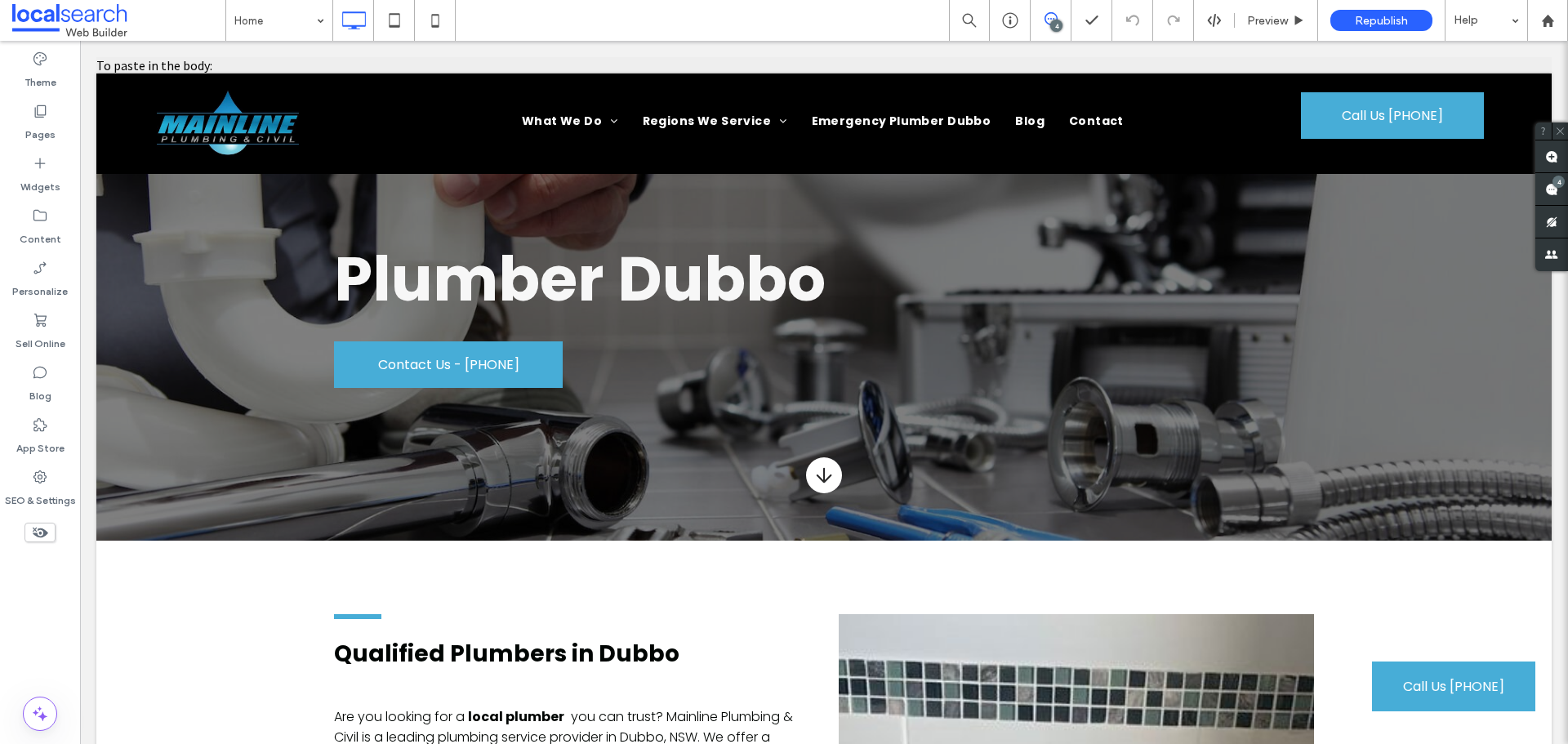 scroll, scrollTop: 0, scrollLeft: 0, axis: both 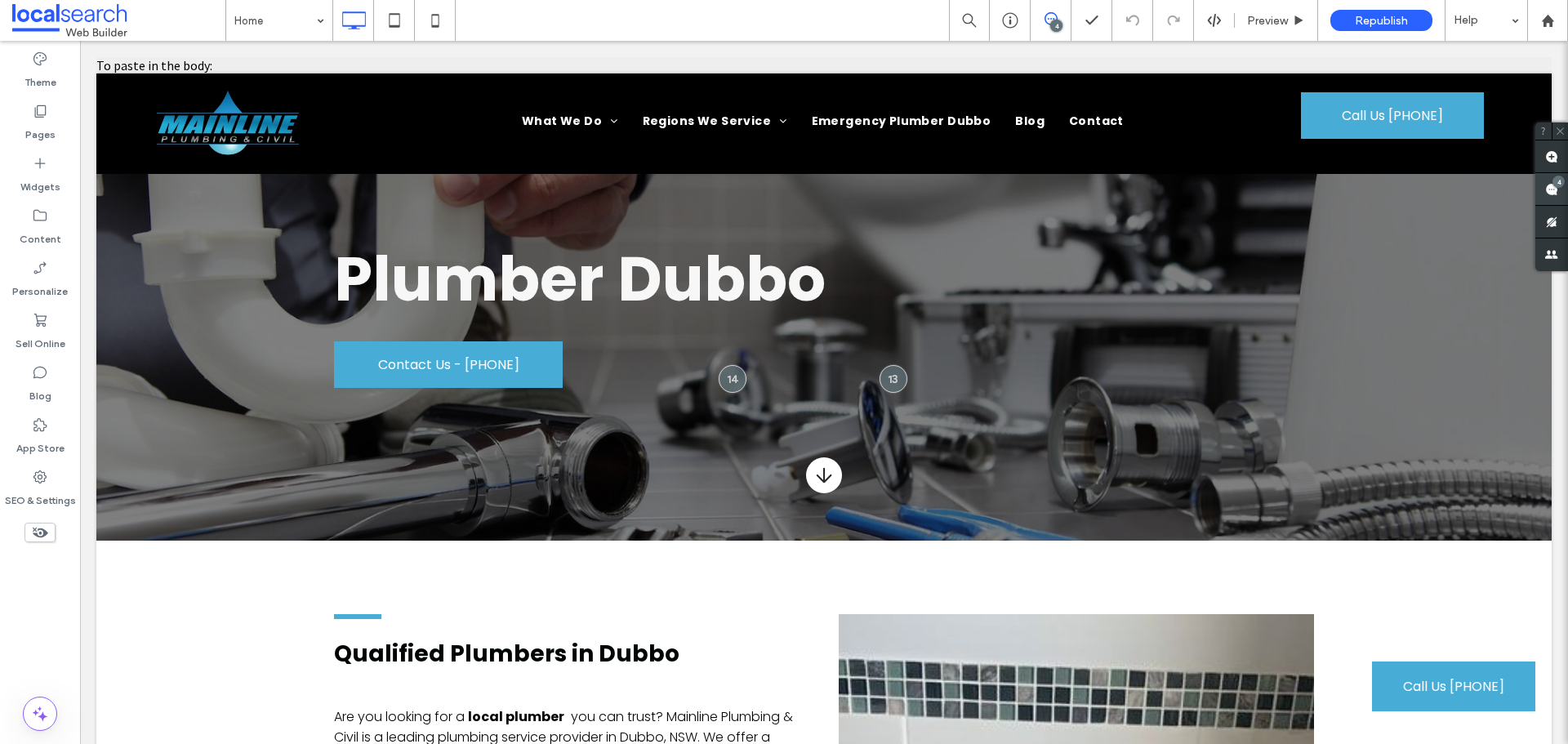 click at bounding box center [1552, 189] 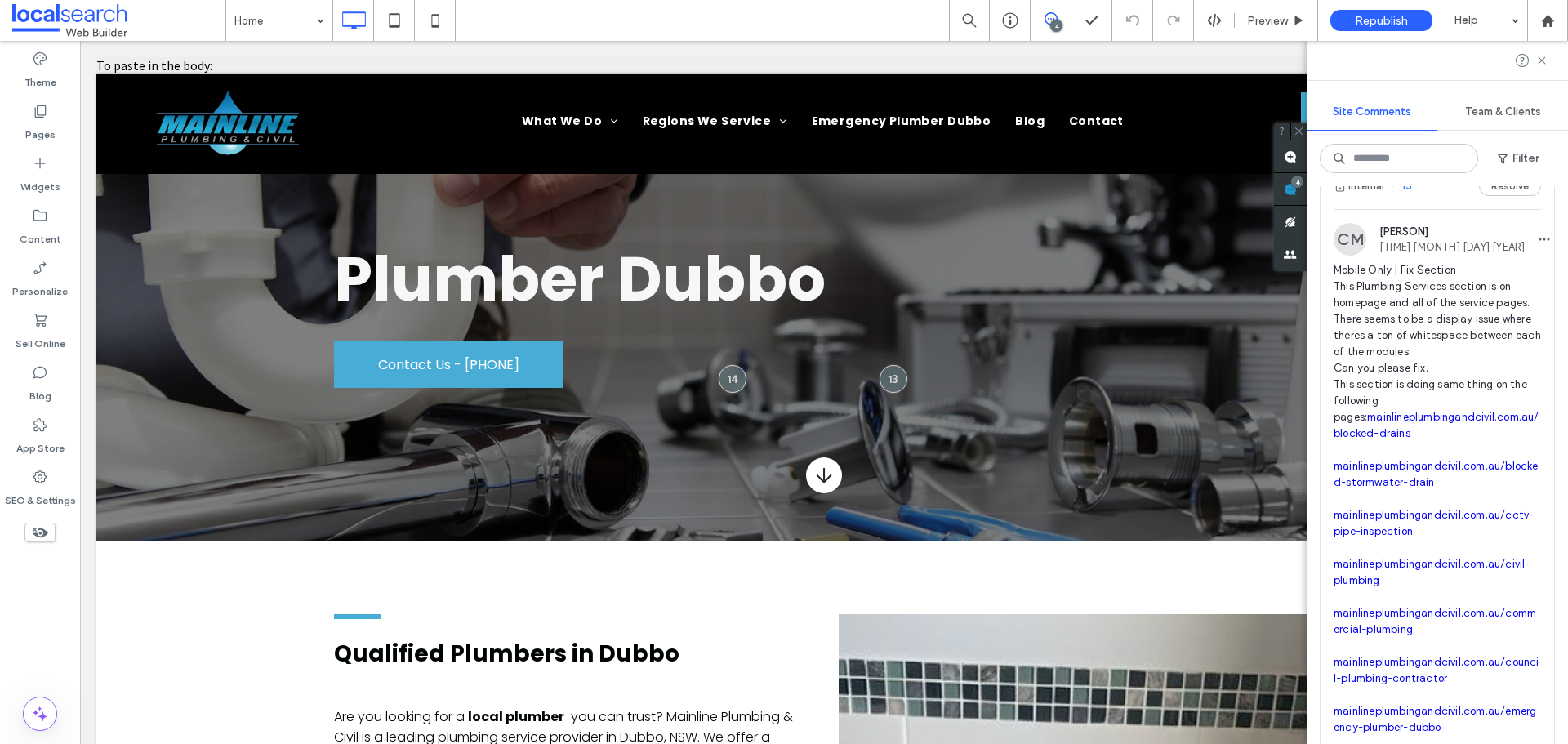 scroll, scrollTop: 0, scrollLeft: 0, axis: both 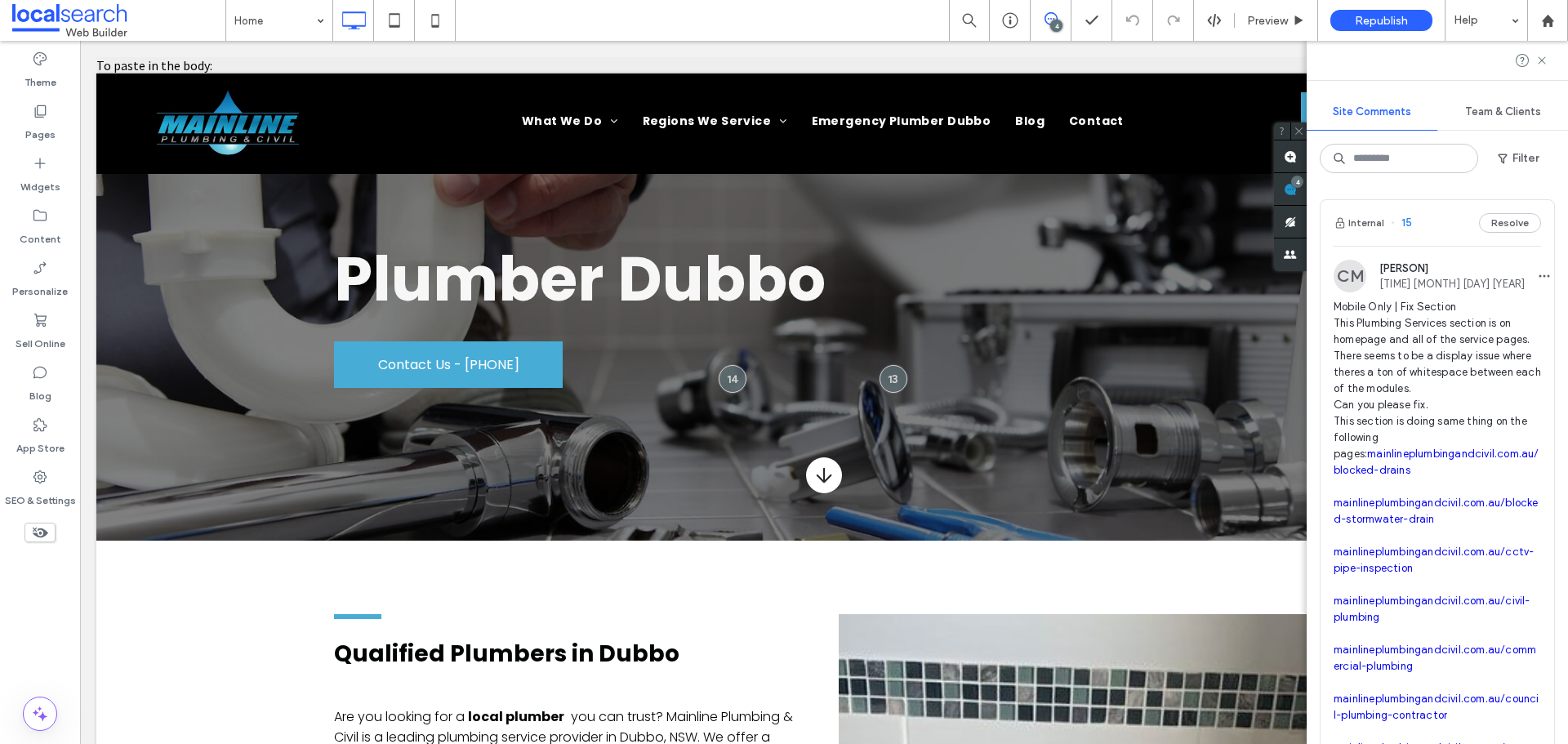 click on "Internal 15 Resolve" at bounding box center (1437, 223) 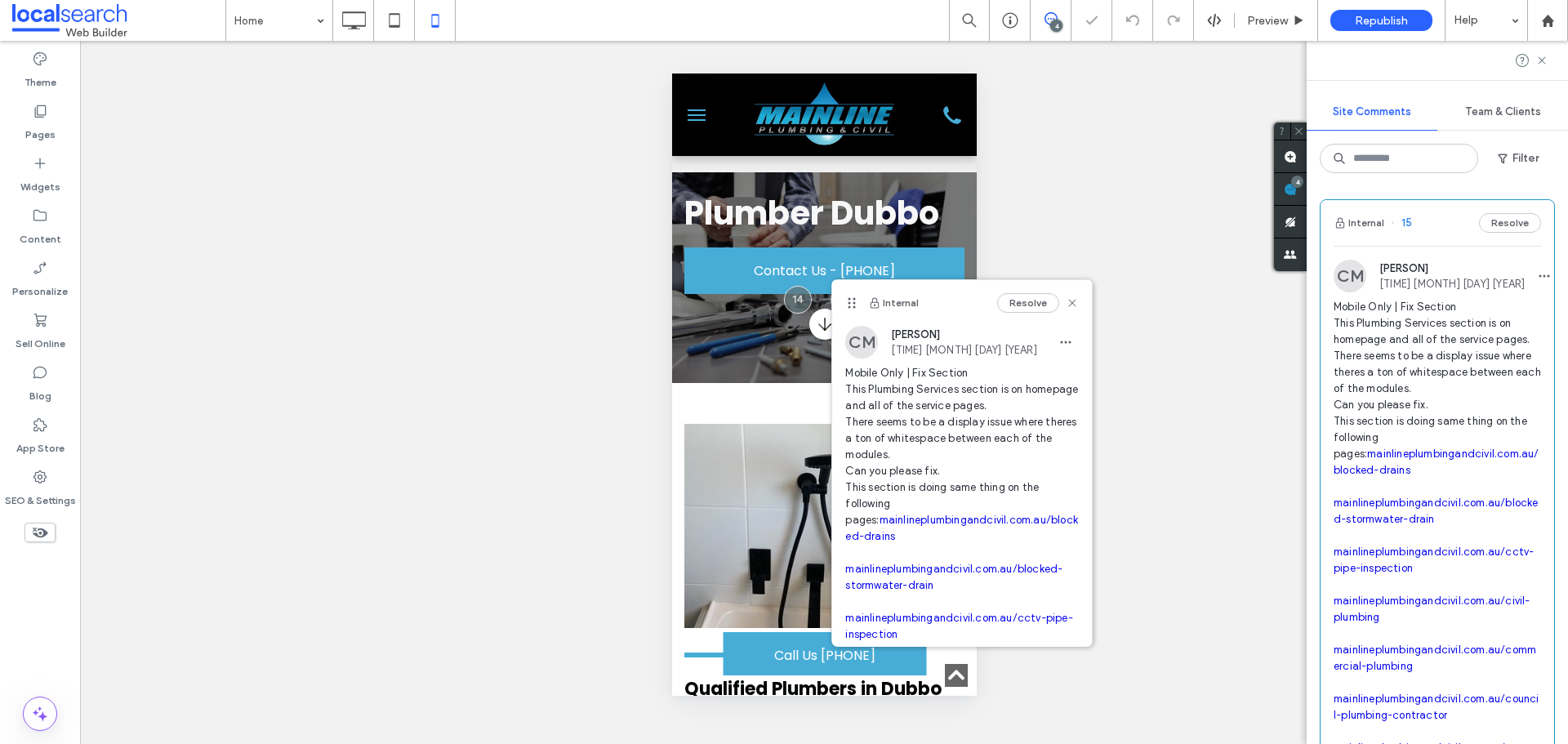 scroll, scrollTop: 6208, scrollLeft: 0, axis: vertical 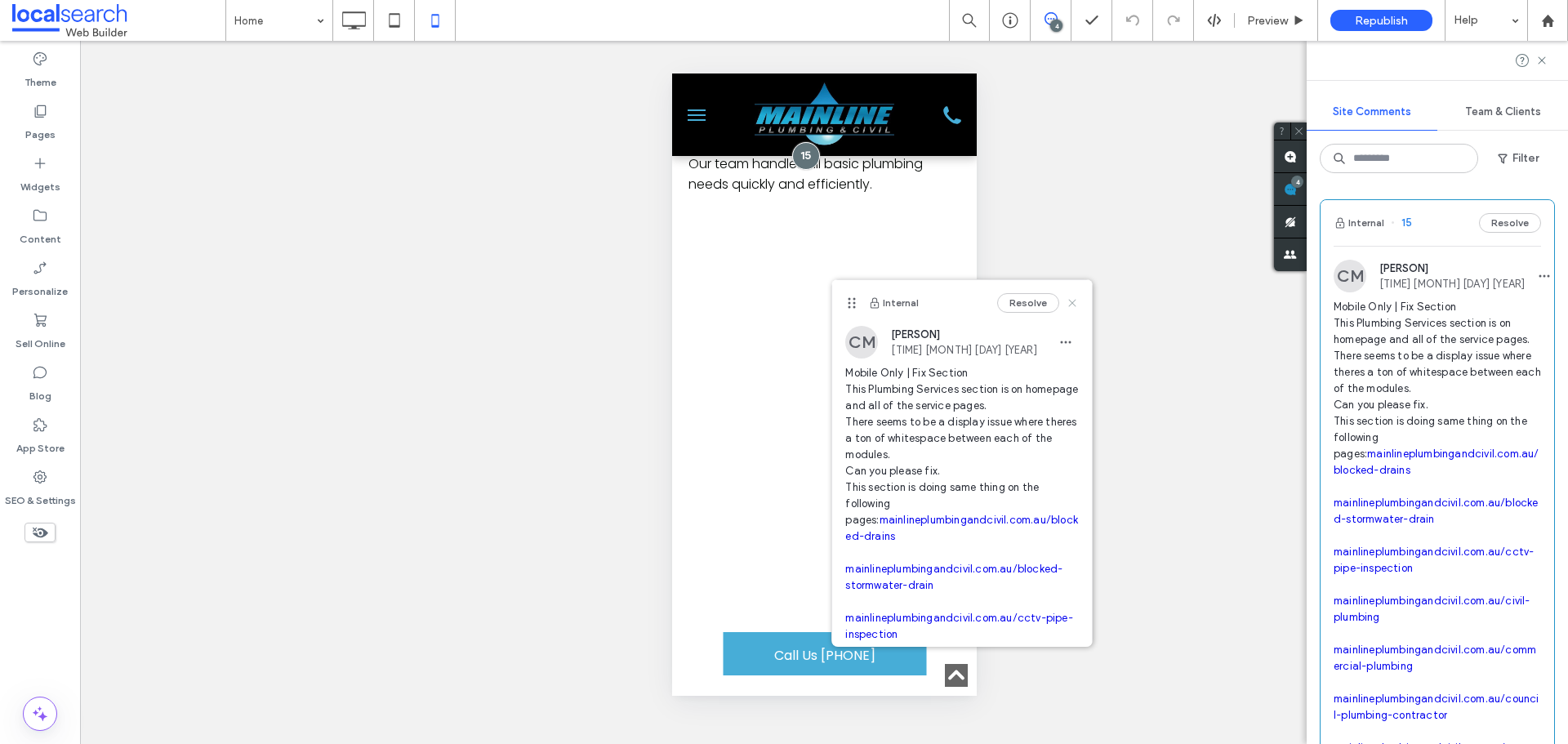 click 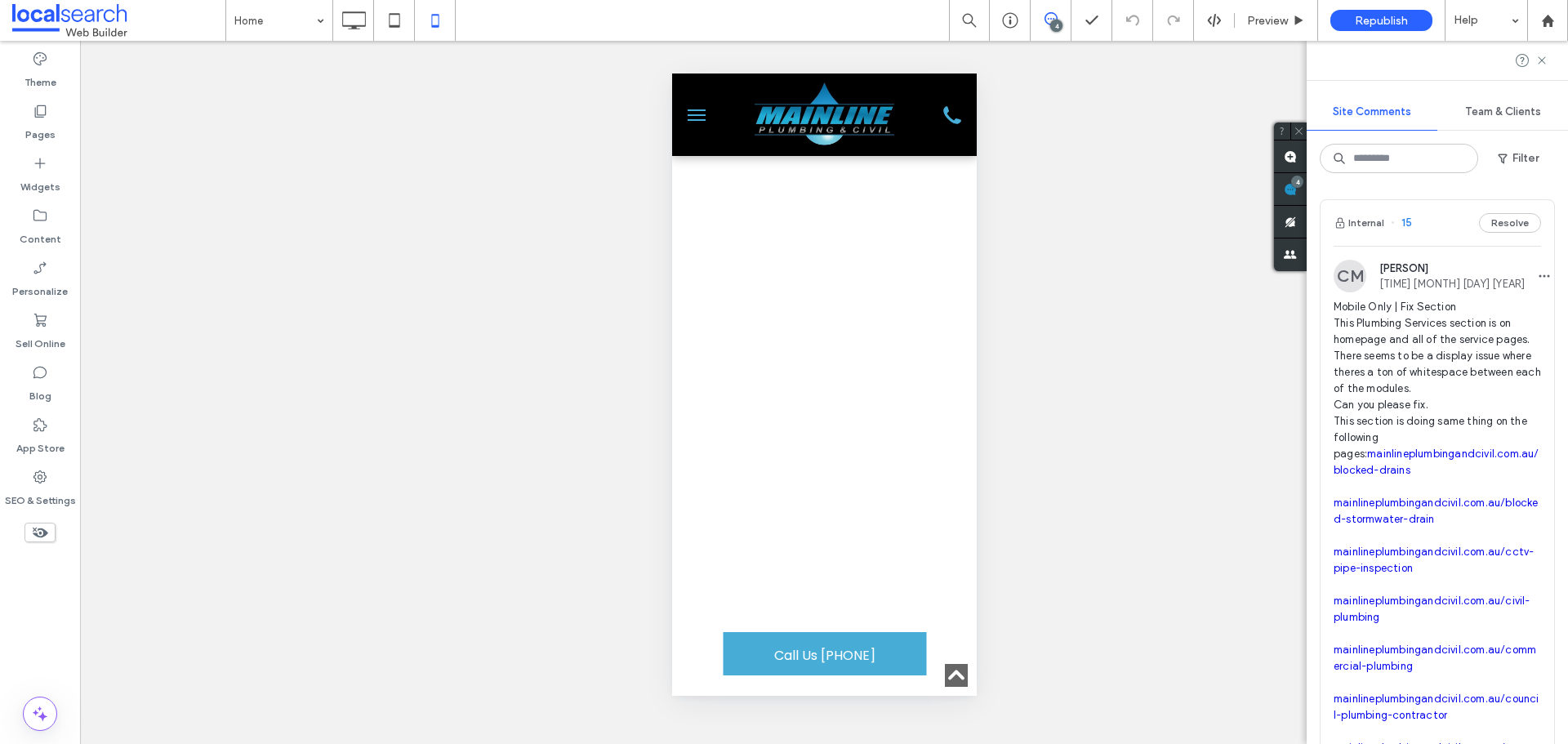 scroll, scrollTop: 5553, scrollLeft: 6, axis: both 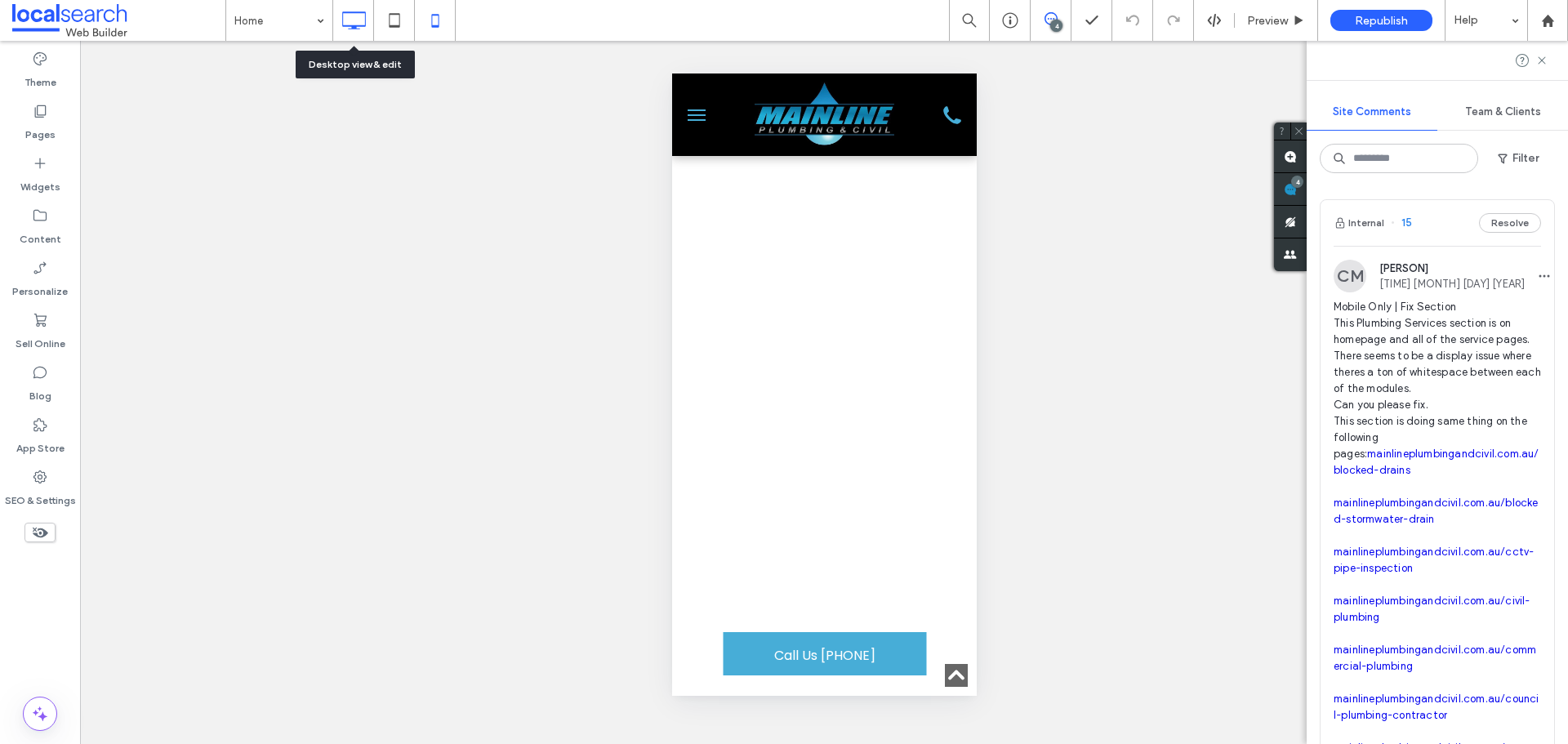 click 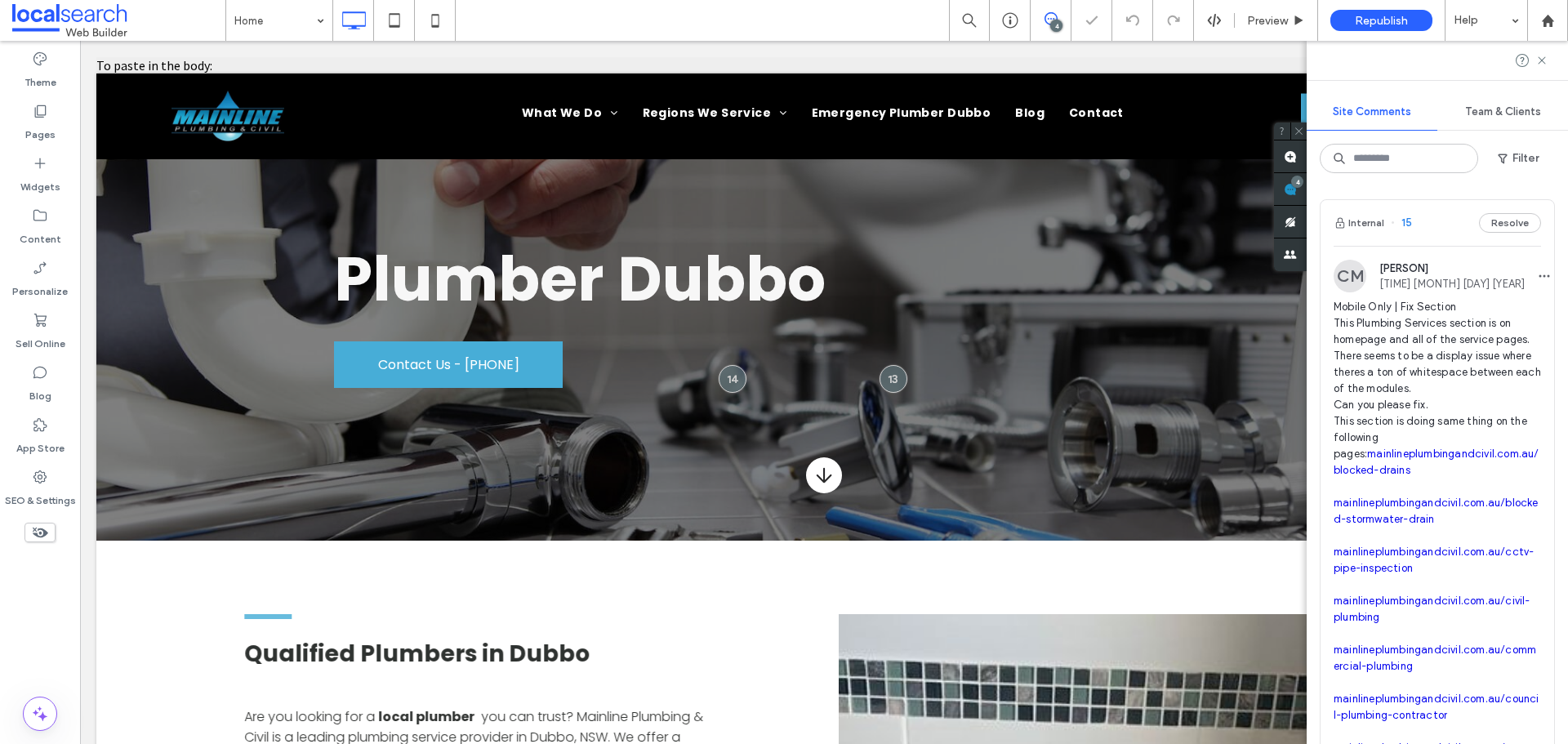 scroll, scrollTop: 817, scrollLeft: 0, axis: vertical 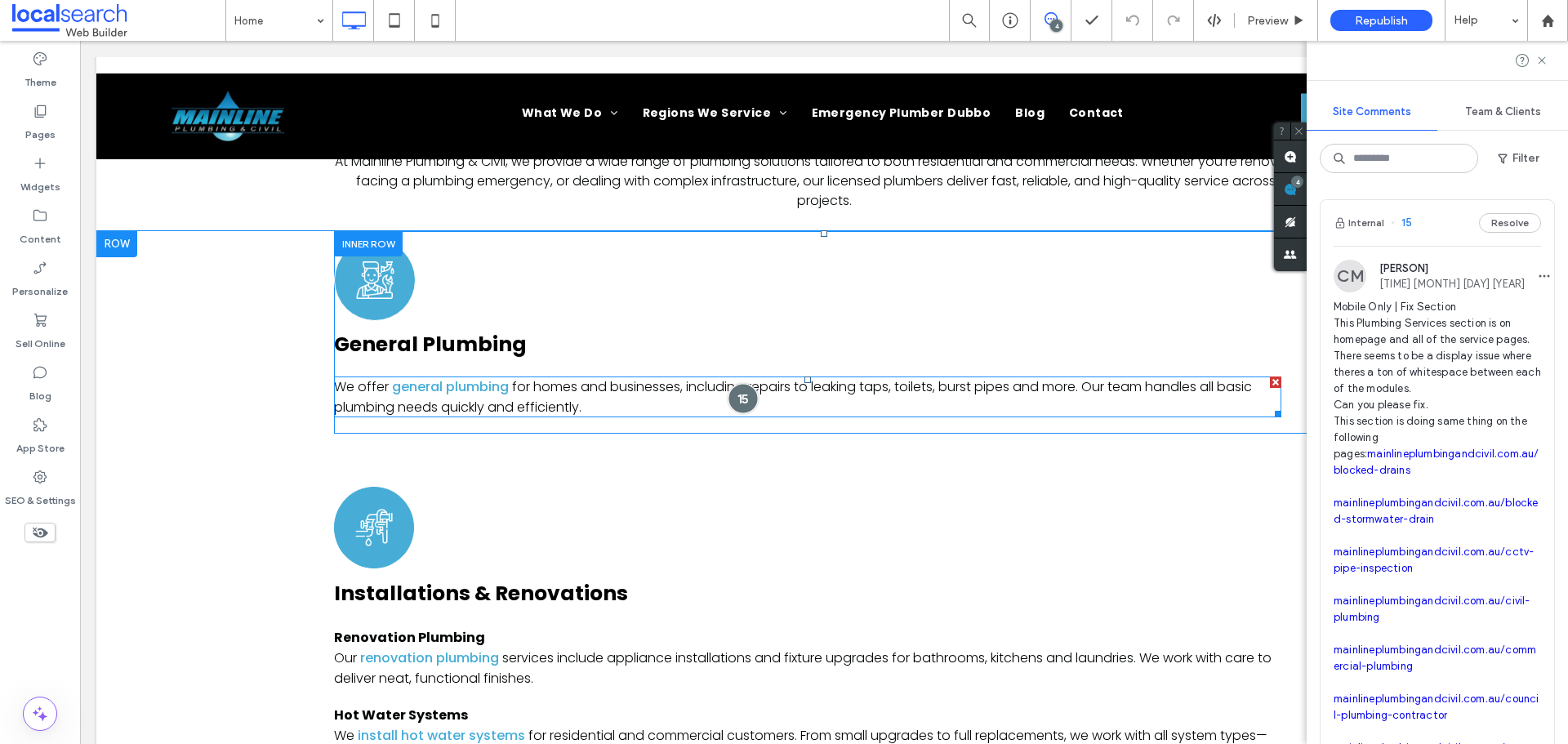 click at bounding box center [743, 398] 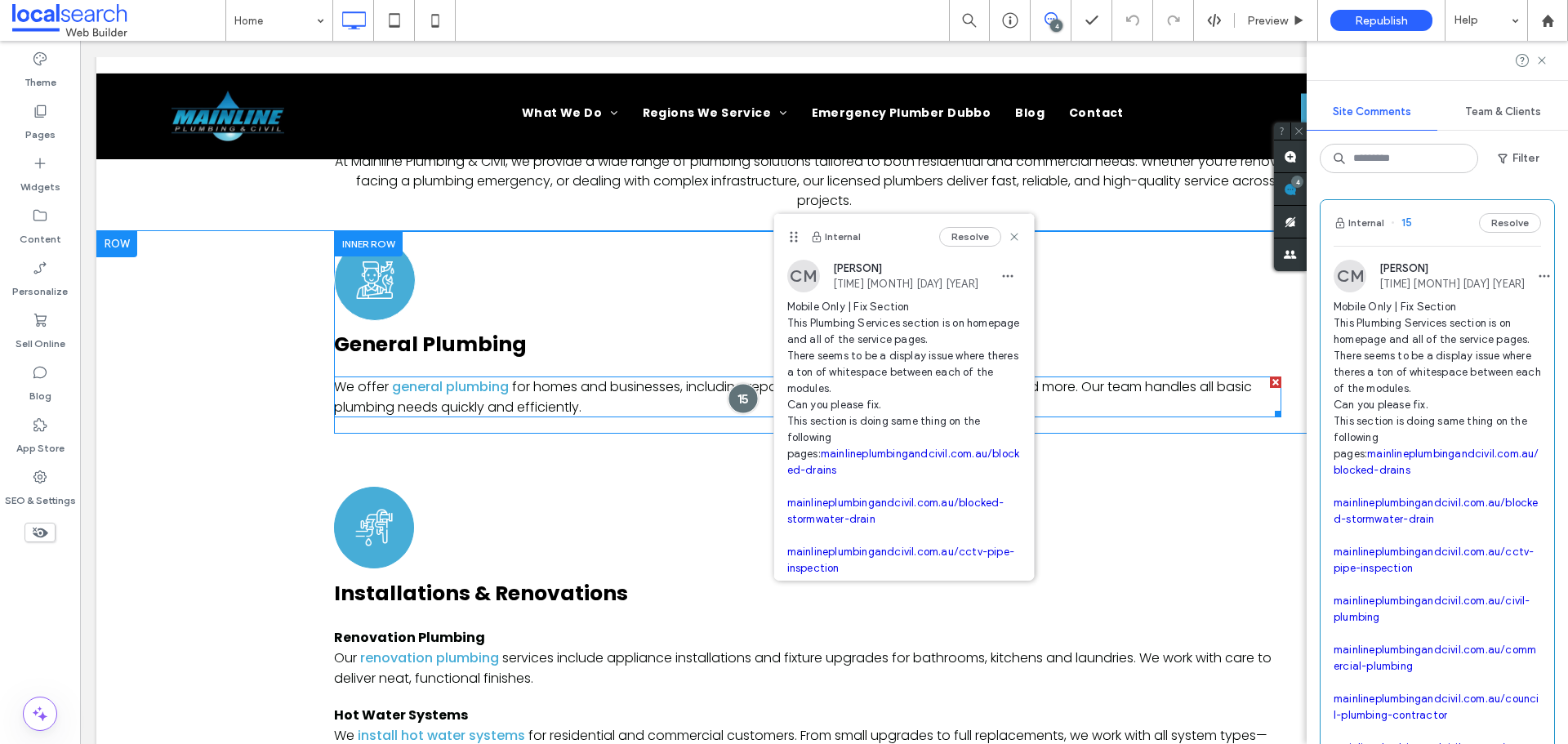 click at bounding box center (743, 398) 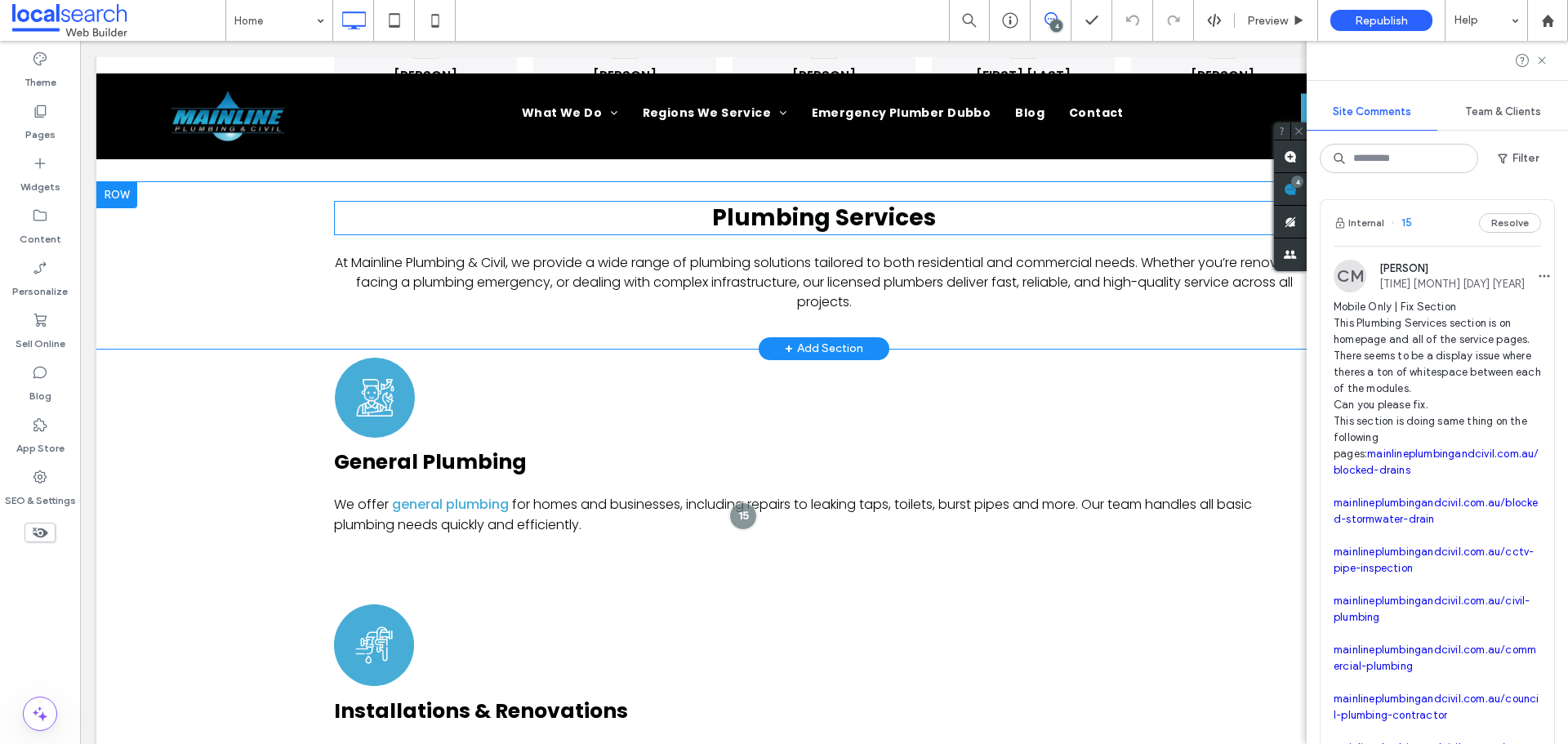 scroll, scrollTop: 4328, scrollLeft: 0, axis: vertical 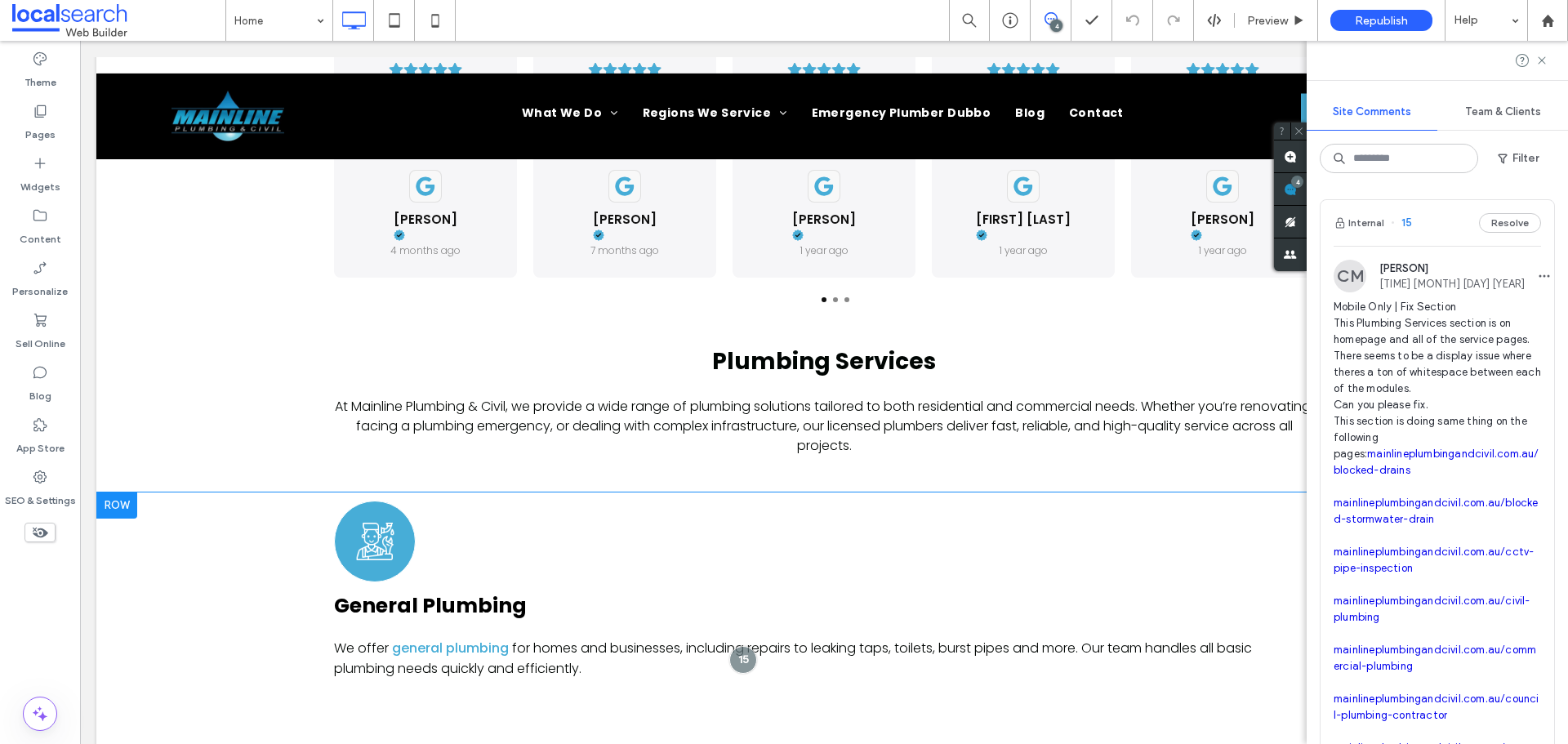 click at bounding box center [117, 506] 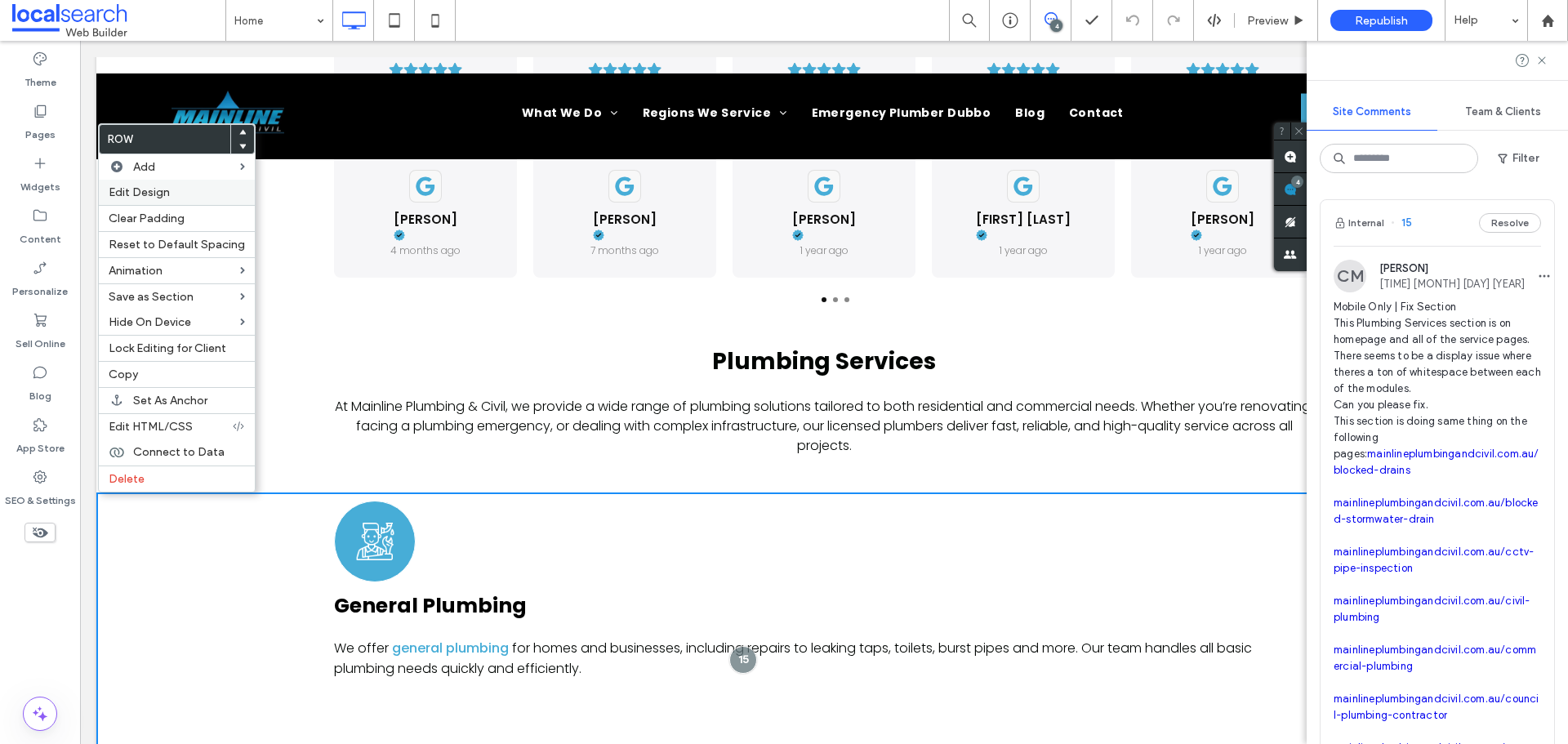 click on "Edit Design" at bounding box center (139, 192) 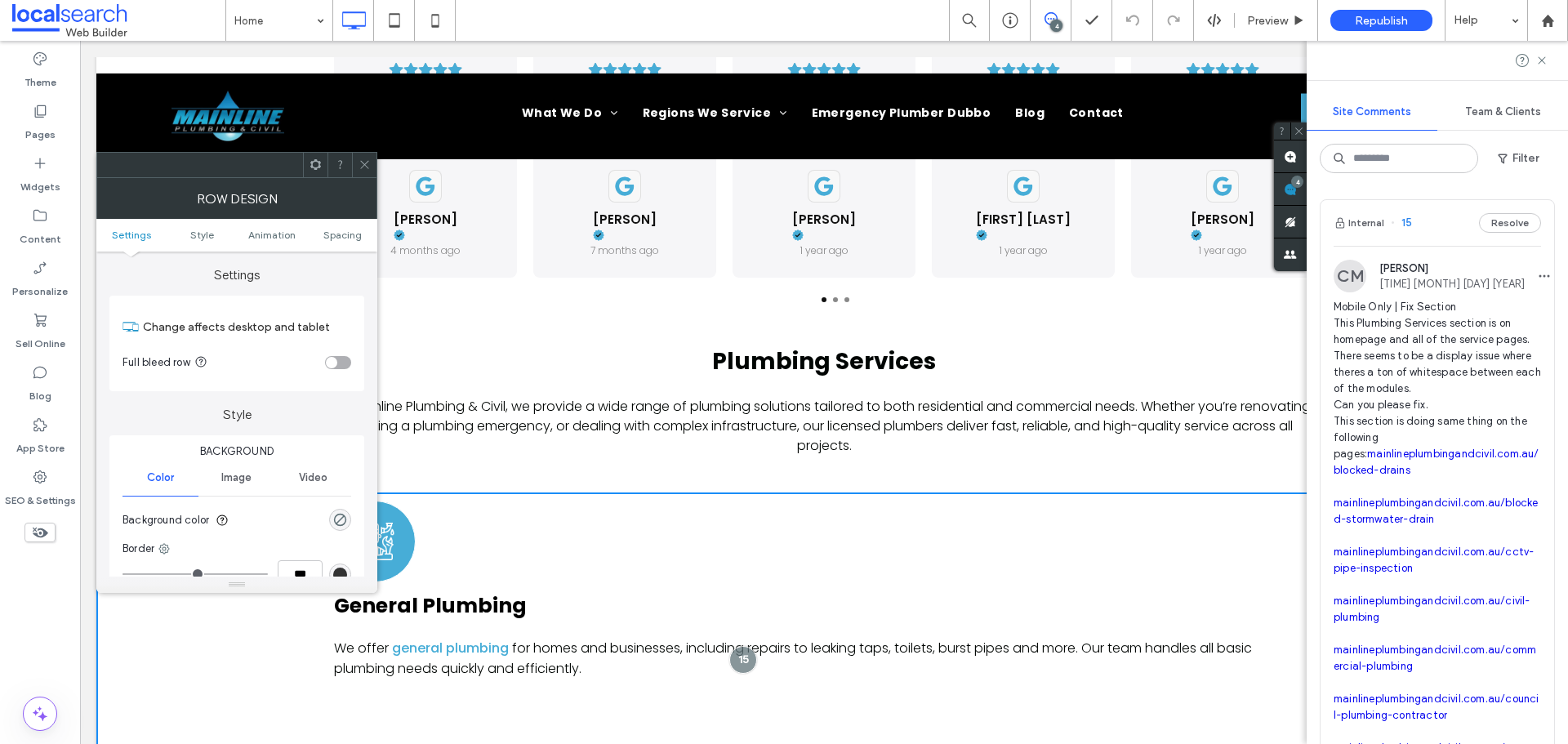 click at bounding box center (364, 165) 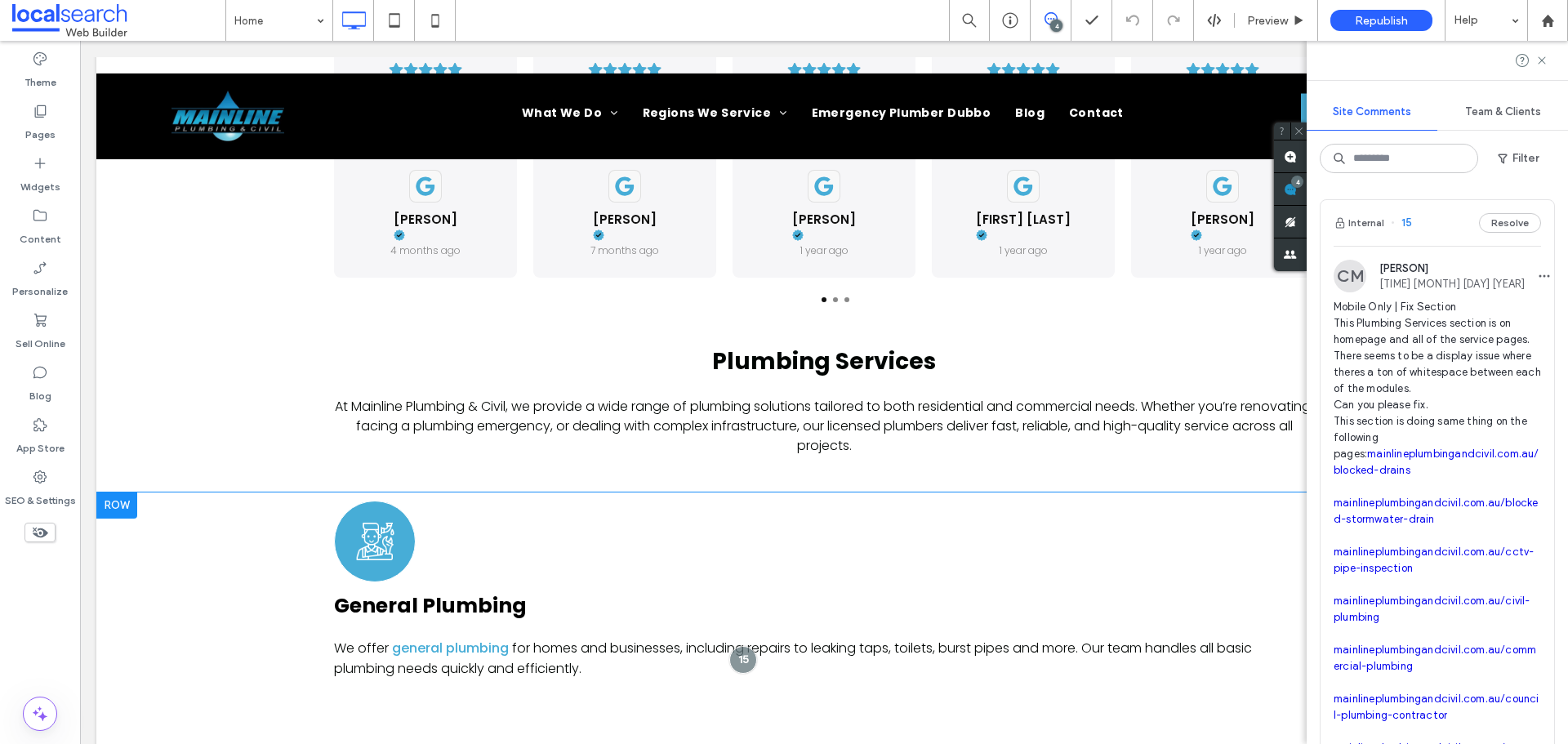 click at bounding box center [117, 506] 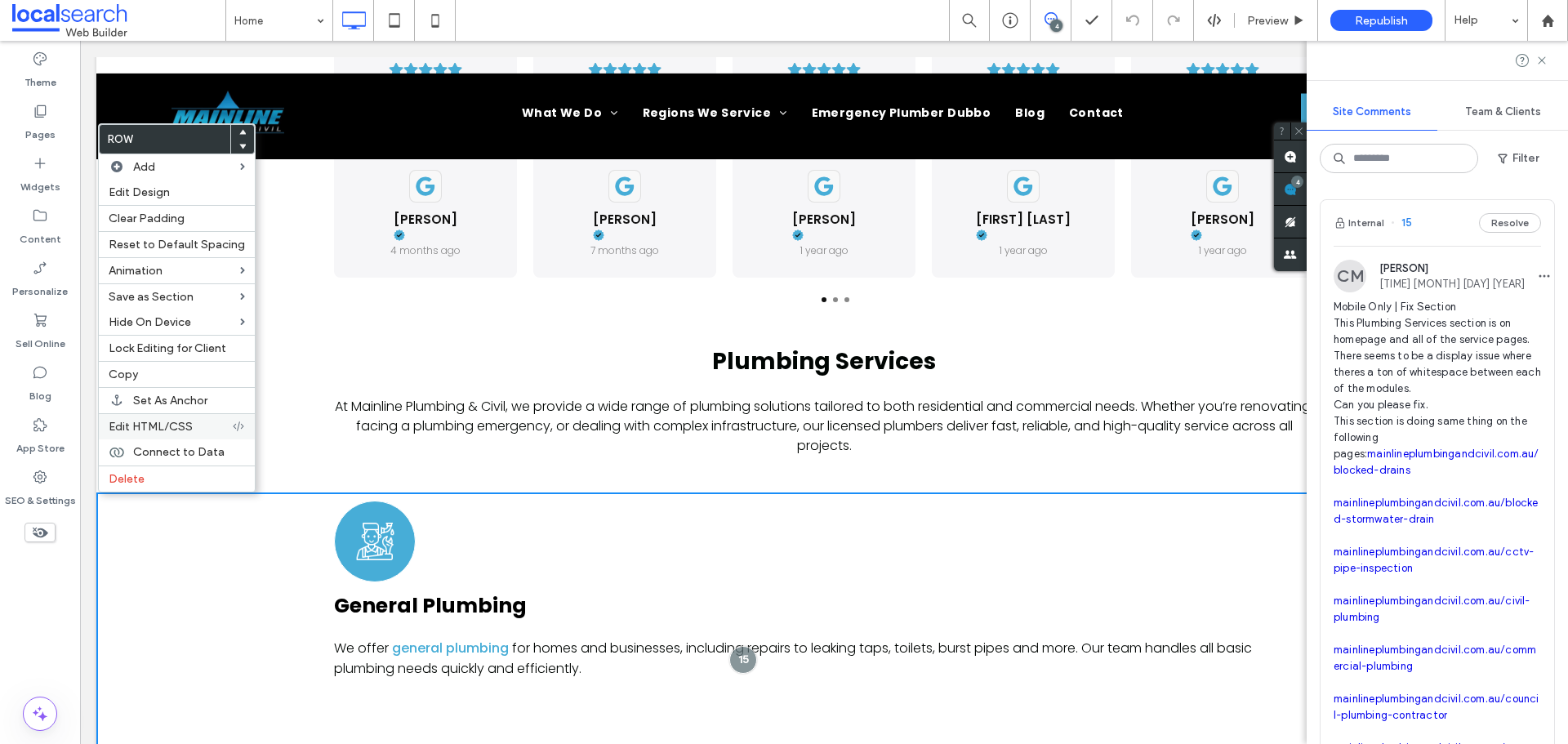 click on "Edit HTML/CSS" at bounding box center [150, 426] 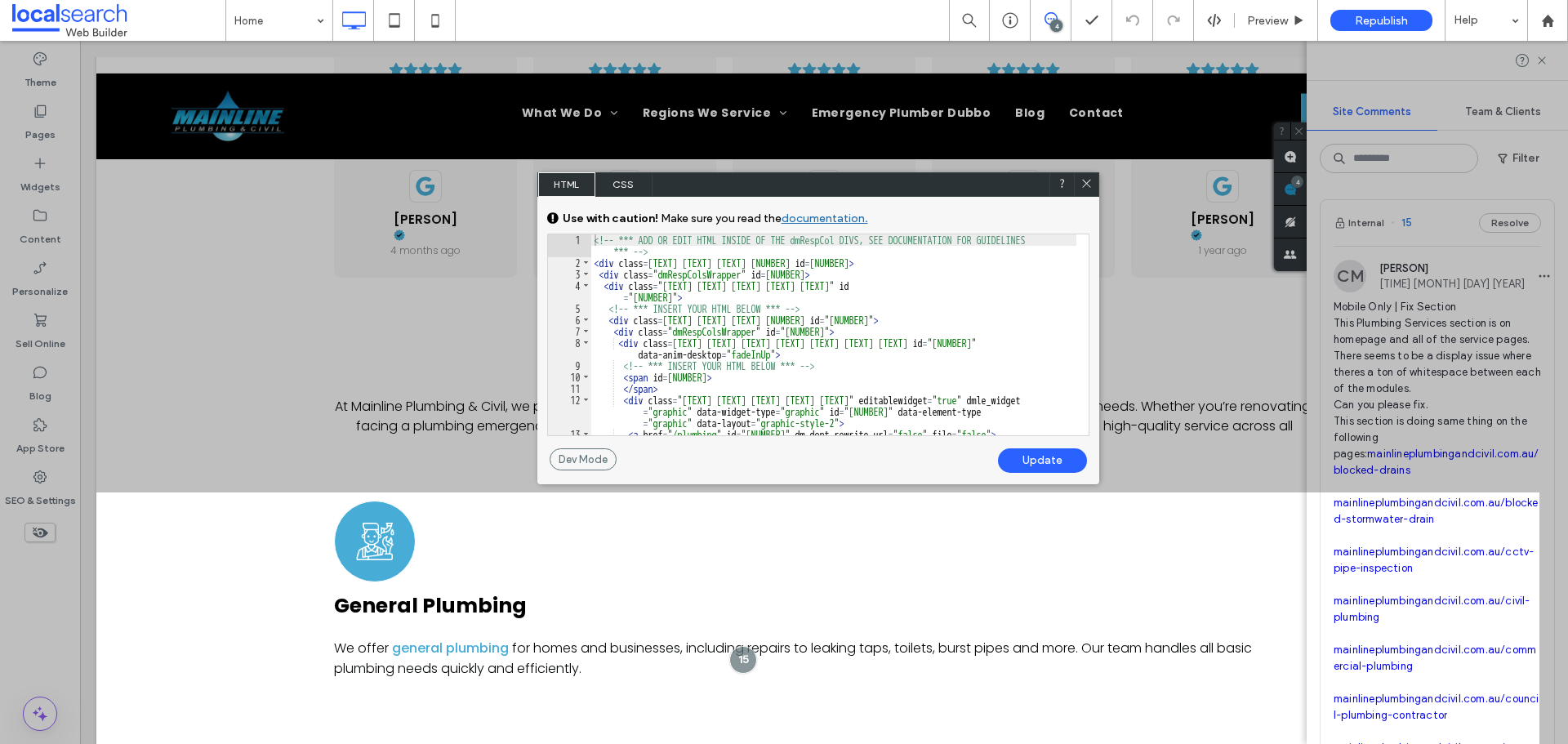 click on "CSS" at bounding box center [624, 185] 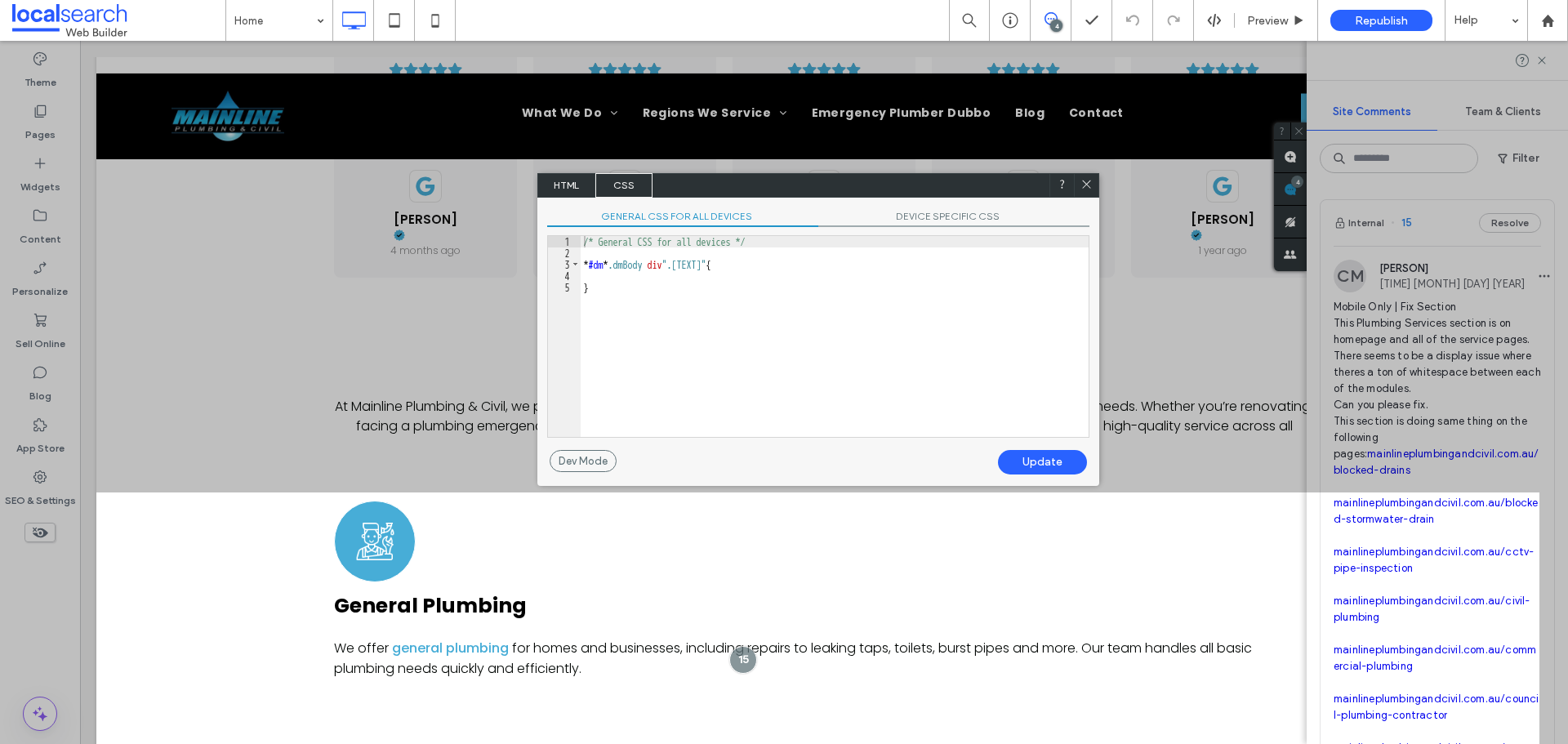 click on "HTML" at bounding box center [567, 185] 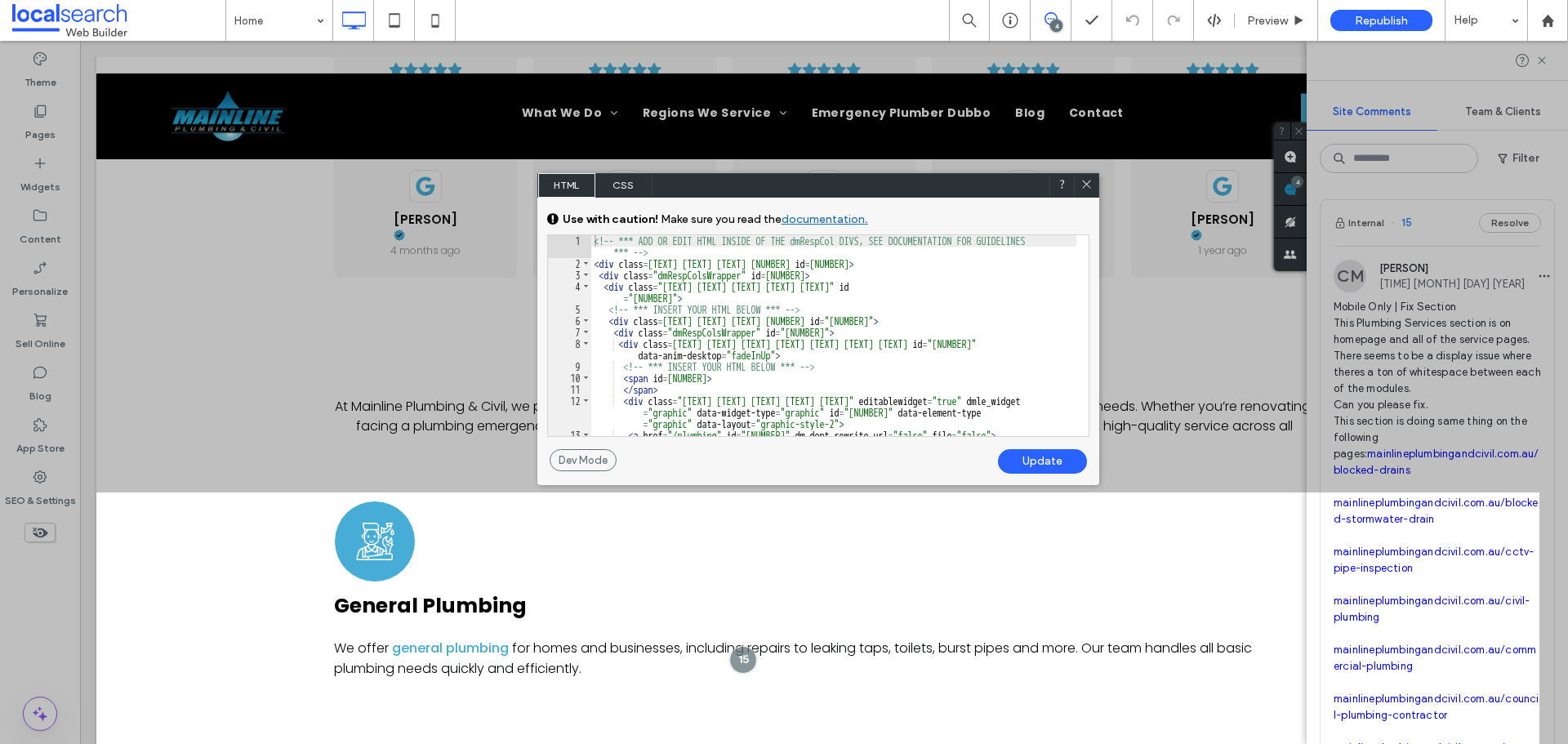 click 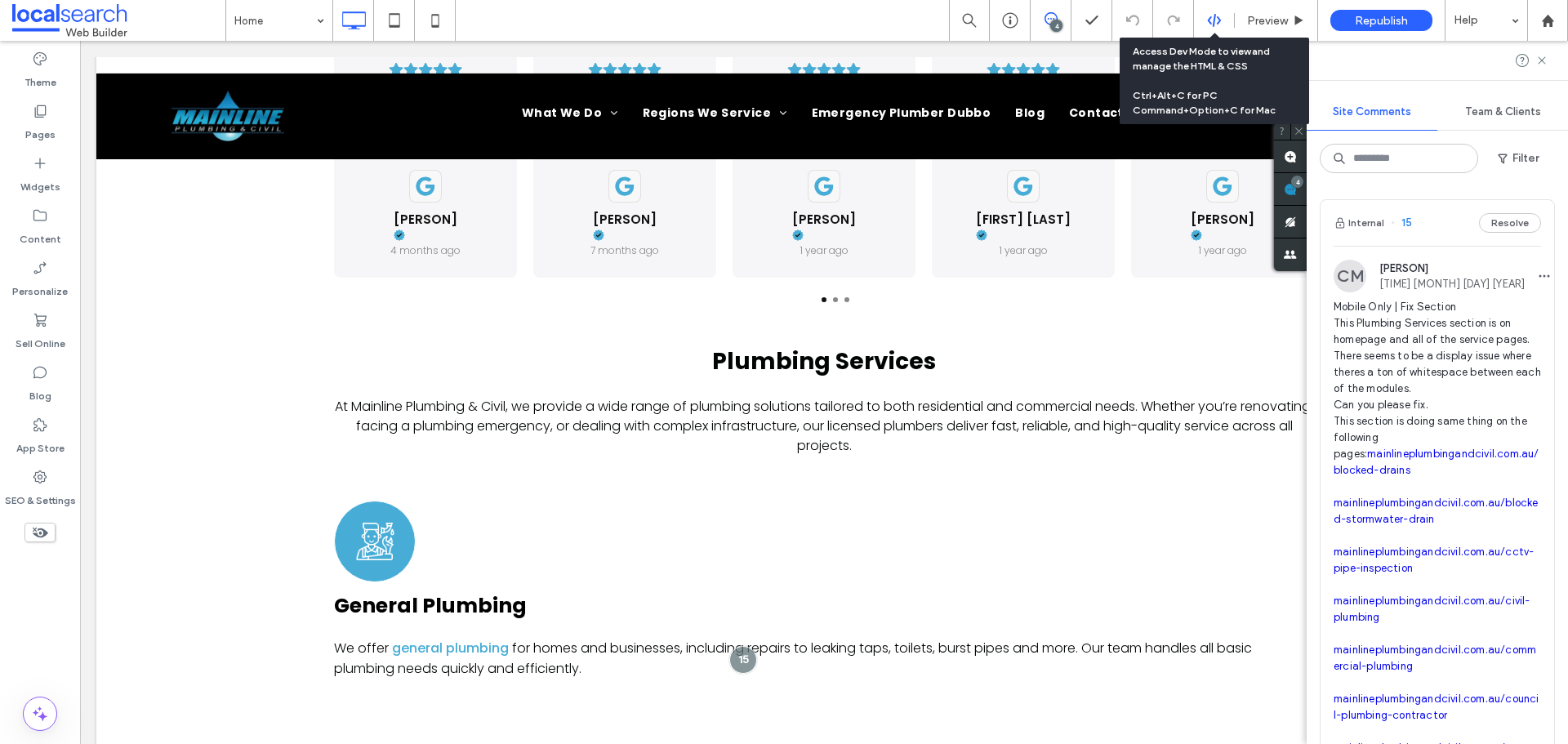 click 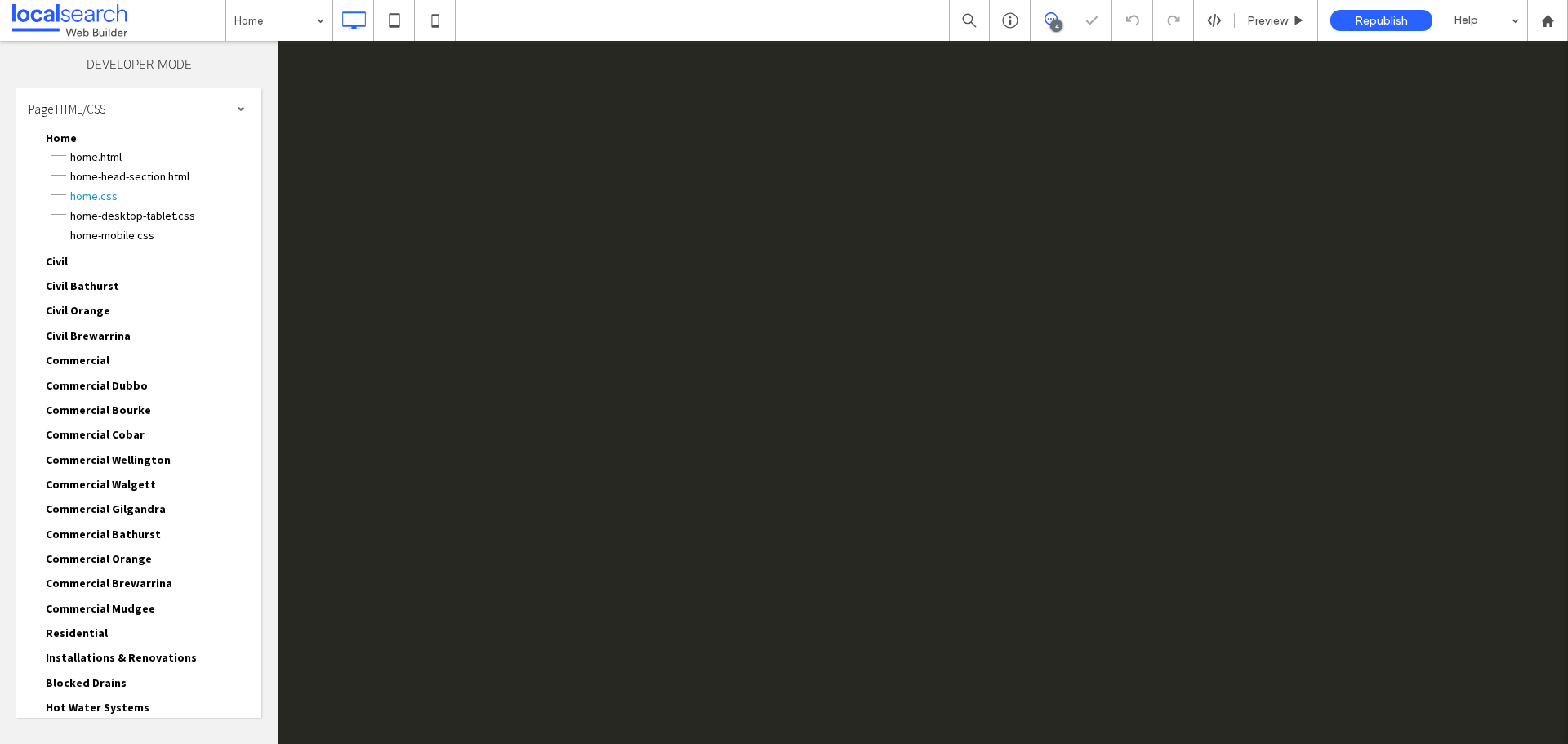 scroll, scrollTop: 0, scrollLeft: 0, axis: both 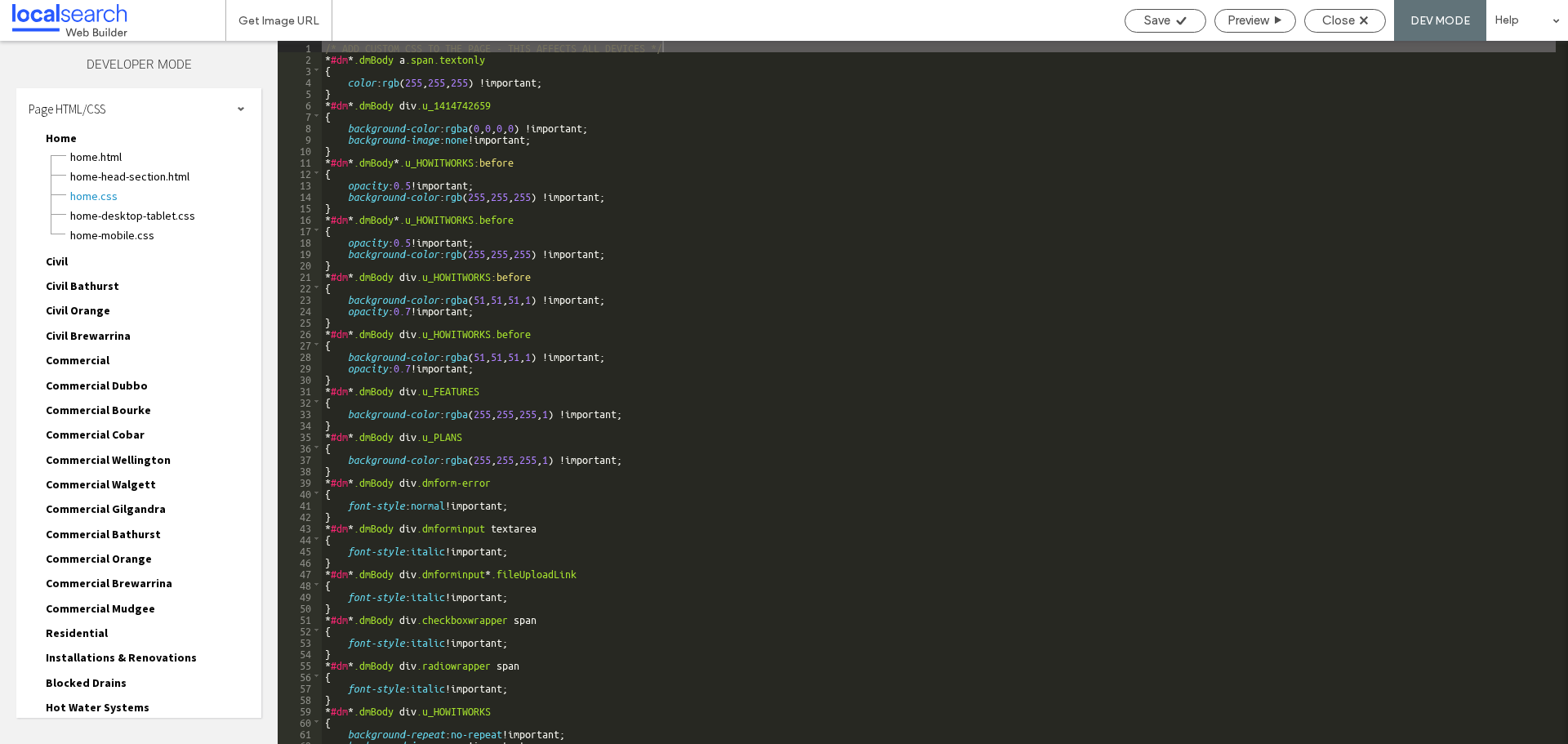 click at bounding box center [241, 109] 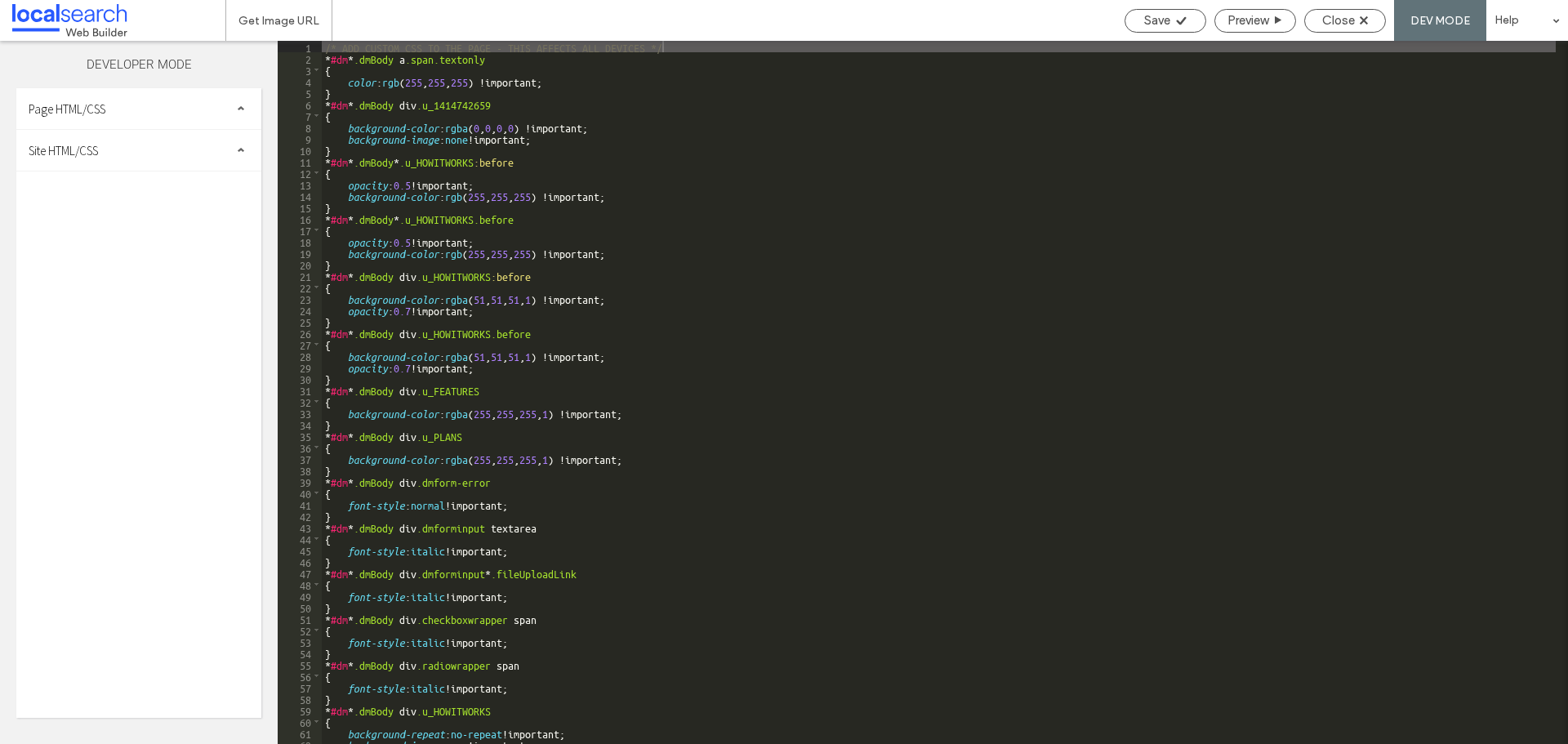 click on "Site HTML/CSS" at bounding box center [139, 150] 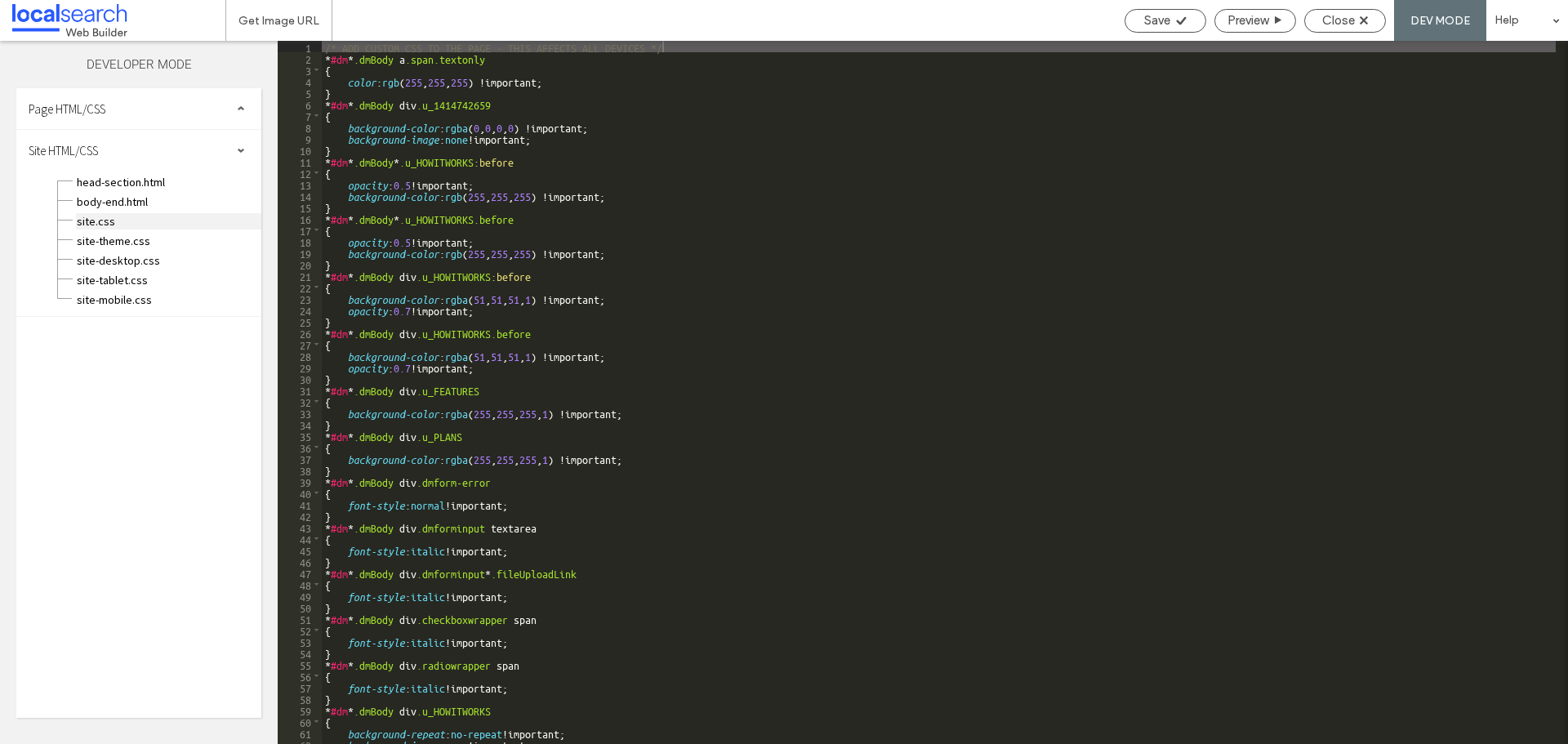 click on "site.css" at bounding box center (168, 221) 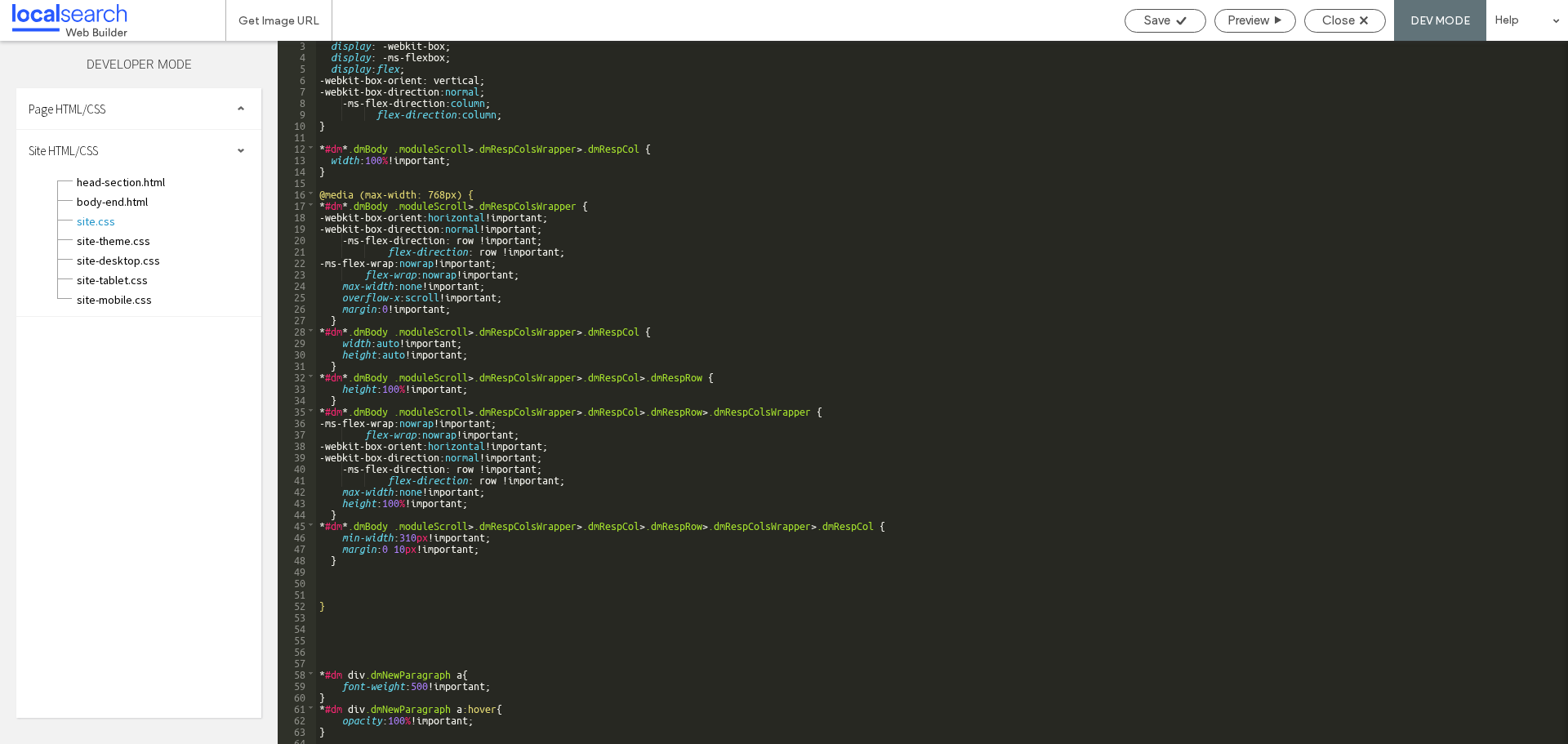 scroll, scrollTop: 0, scrollLeft: 0, axis: both 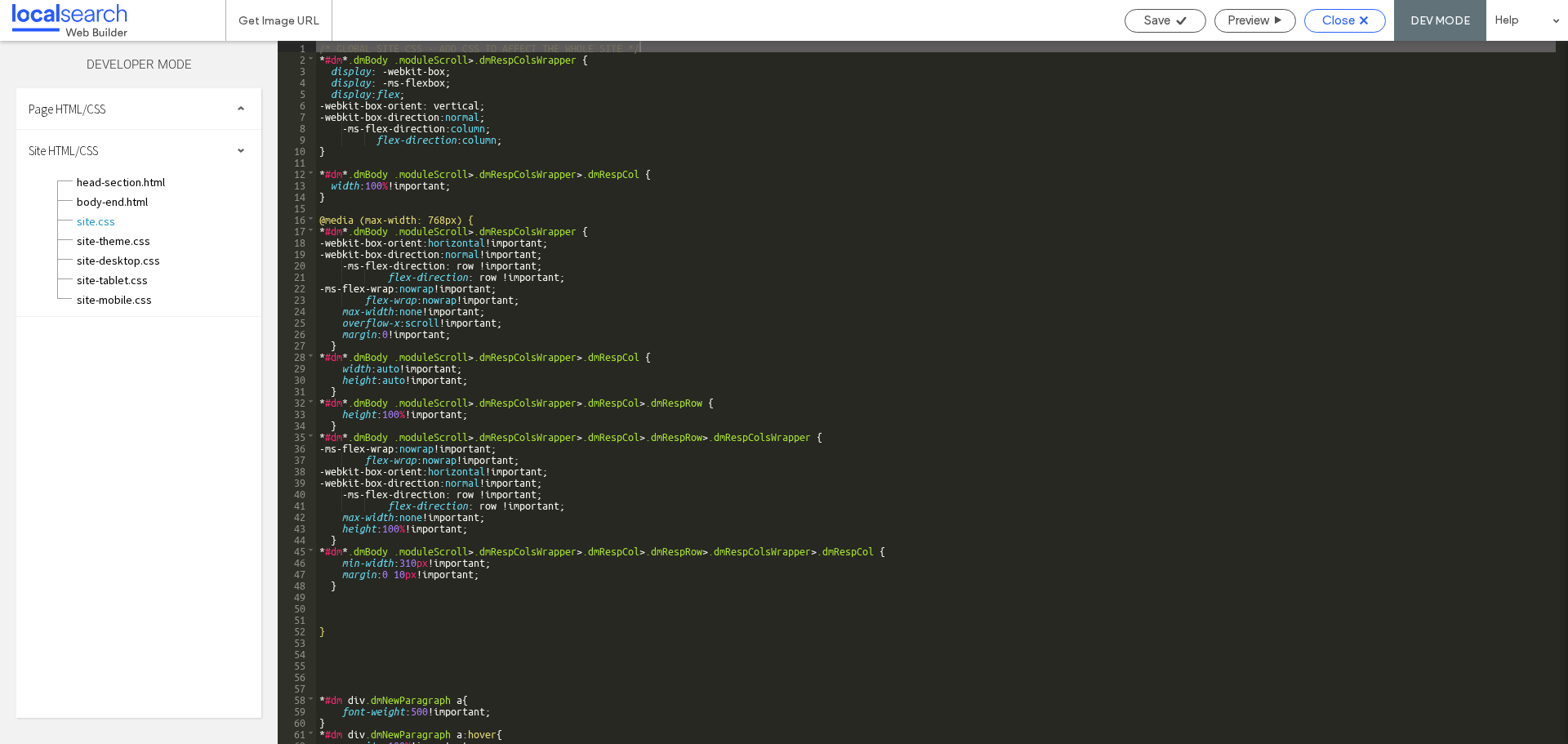 click on "Close" at bounding box center (1339, 20) 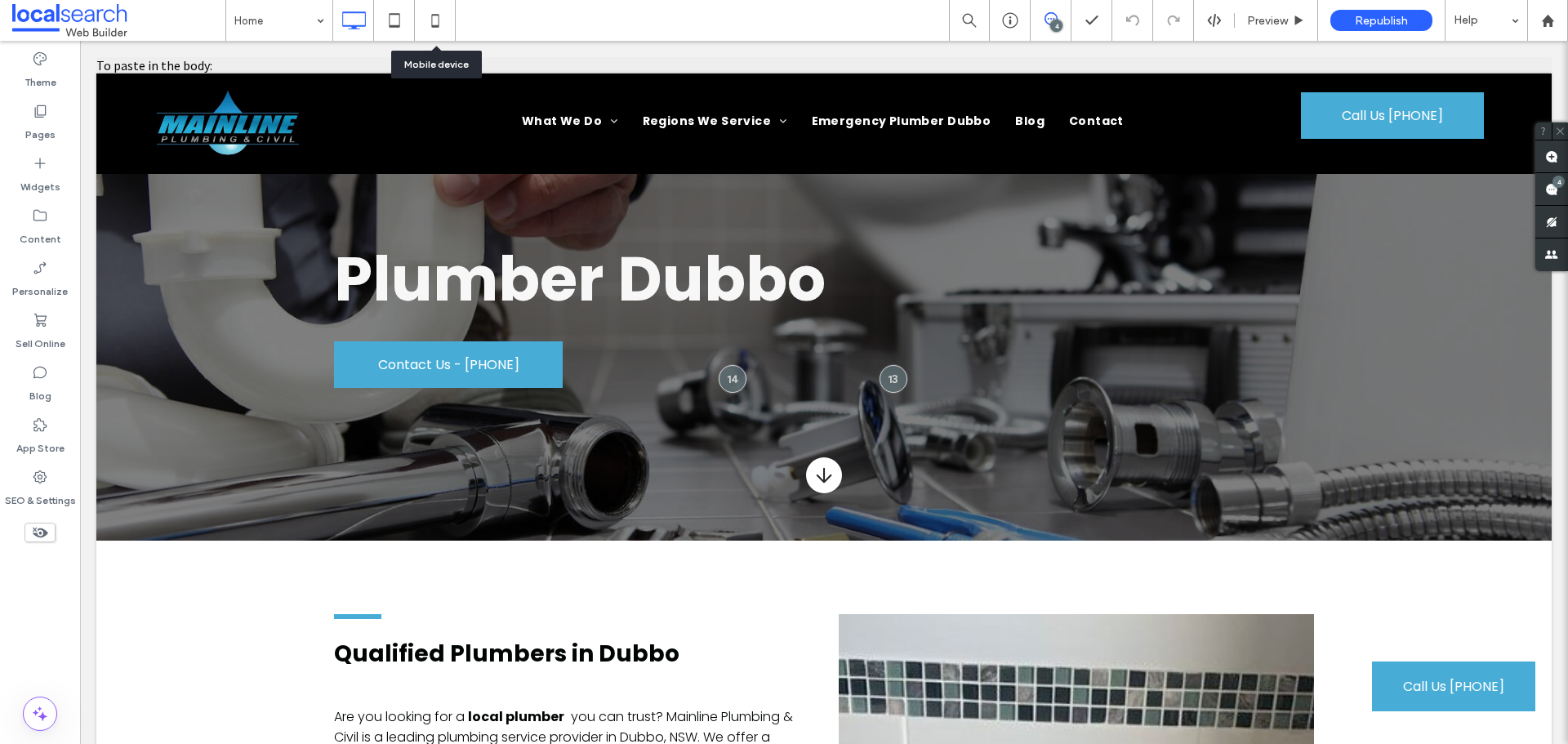 click 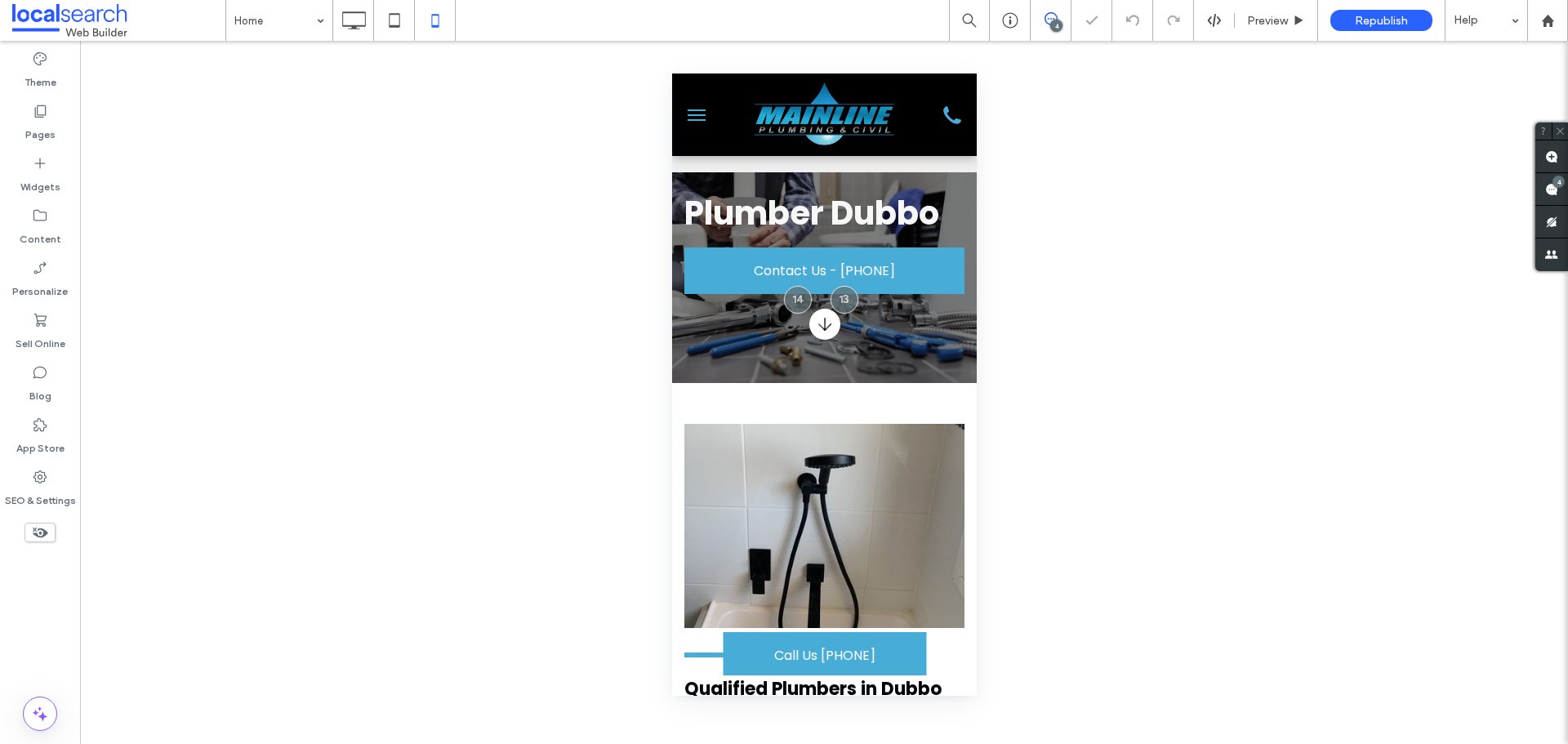 scroll, scrollTop: 332, scrollLeft: 0, axis: vertical 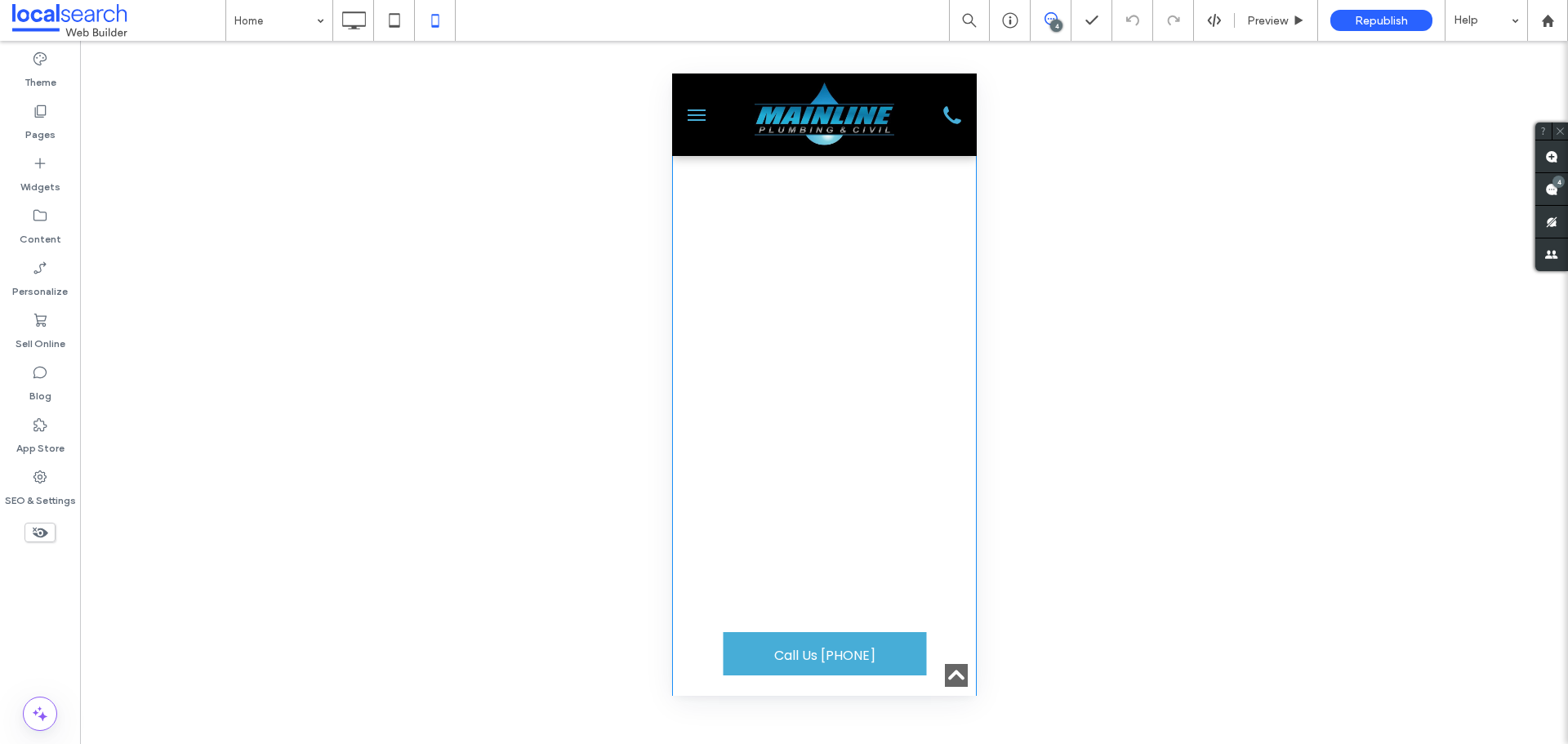 click on "Plumbing Icon
Created with Fabric.js 4.6.0
Installations & Renovations
Renovation Plumbing
Our
renovation plumbing
services include appliance installations and fixture upgrades for bathrooms, kitchens and laundries. We work with care to deliver neat, functional finishes.   Hot Water Systems
We
install hot water systems   for residential and commercial customers. From small upgrades to full replacements, we work with all system types—electric, gas, solar and heat pump — for reliable hot water year-round.
Click To Paste" at bounding box center (823, 1395) 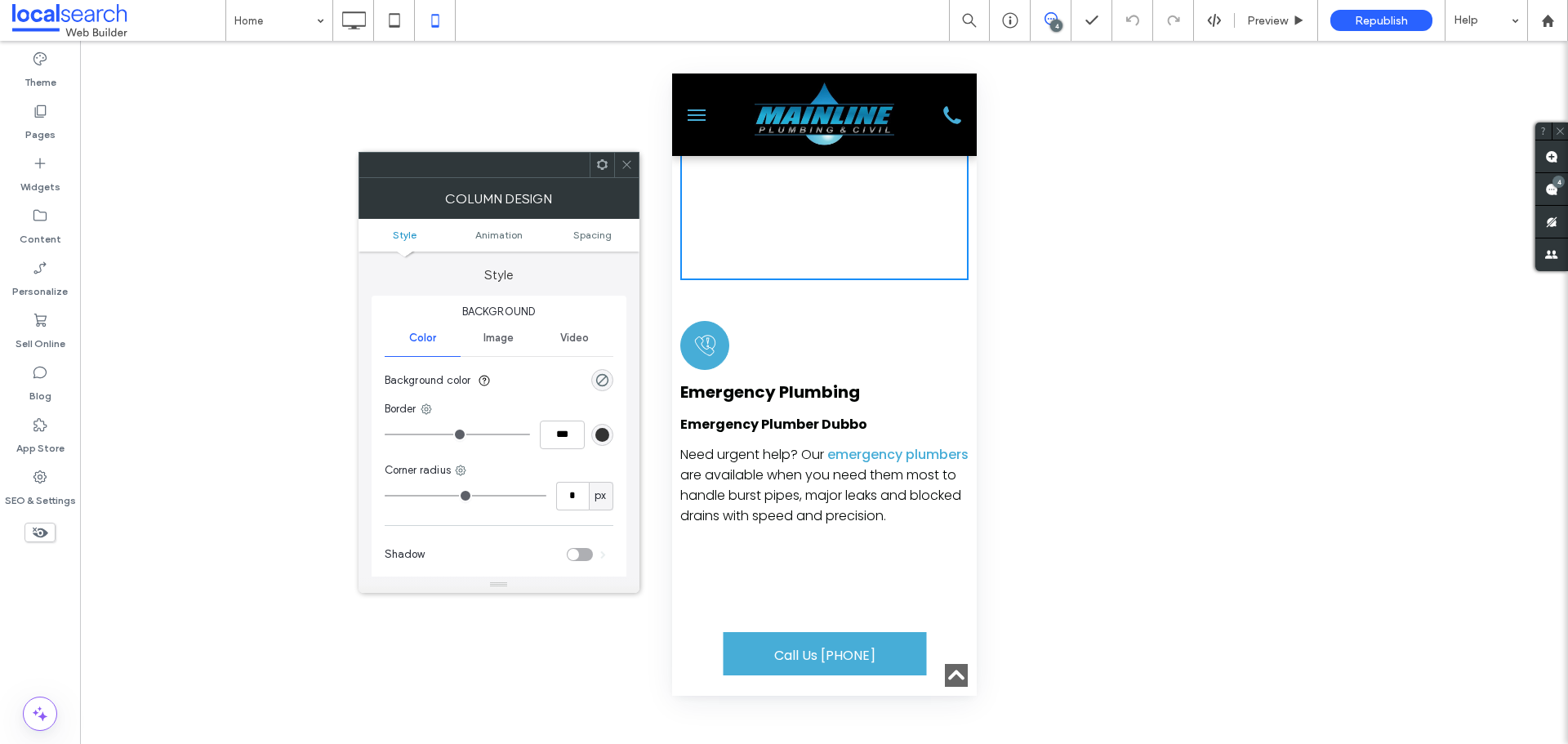 scroll, scrollTop: 6370, scrollLeft: 0, axis: vertical 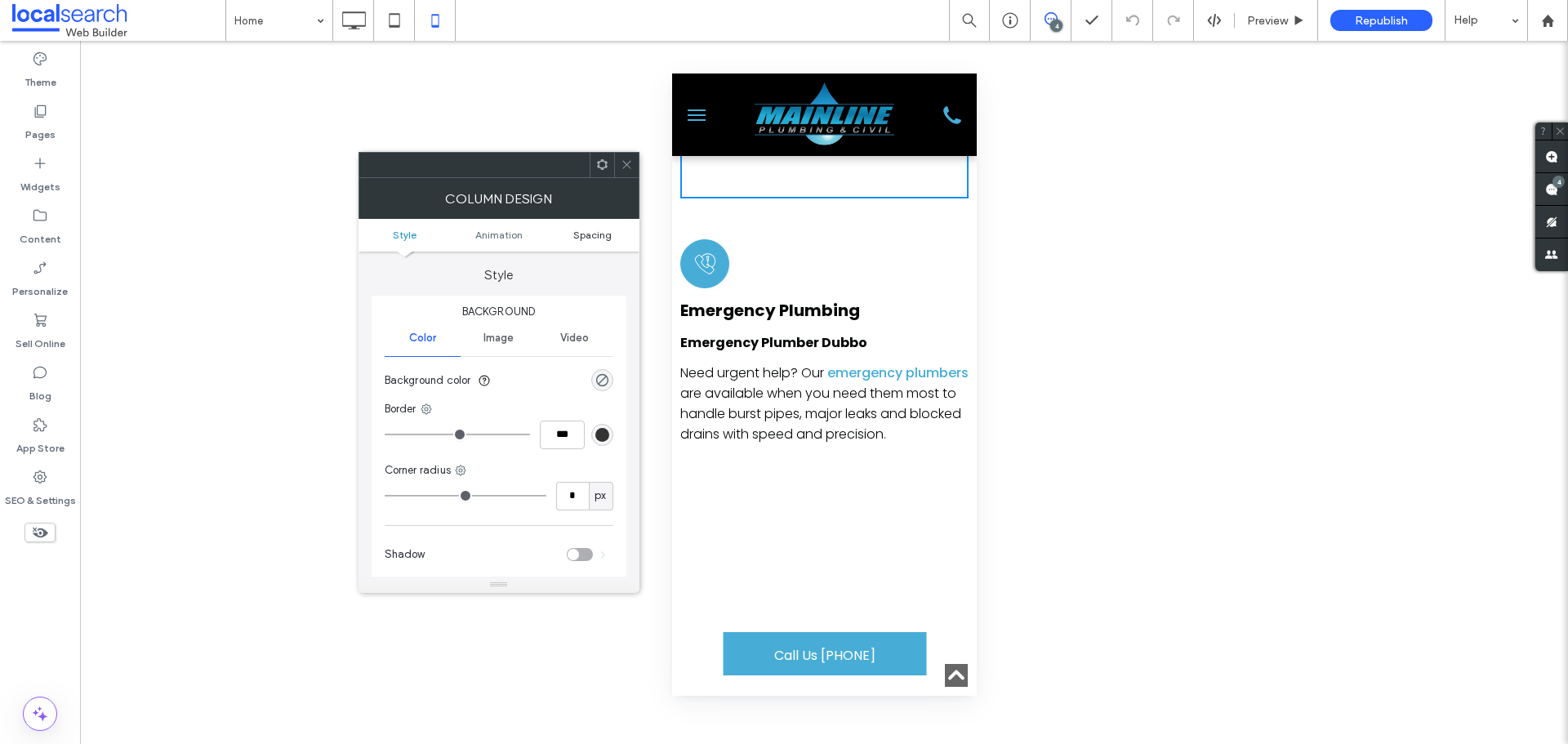 click on "Spacing" at bounding box center [592, 234] 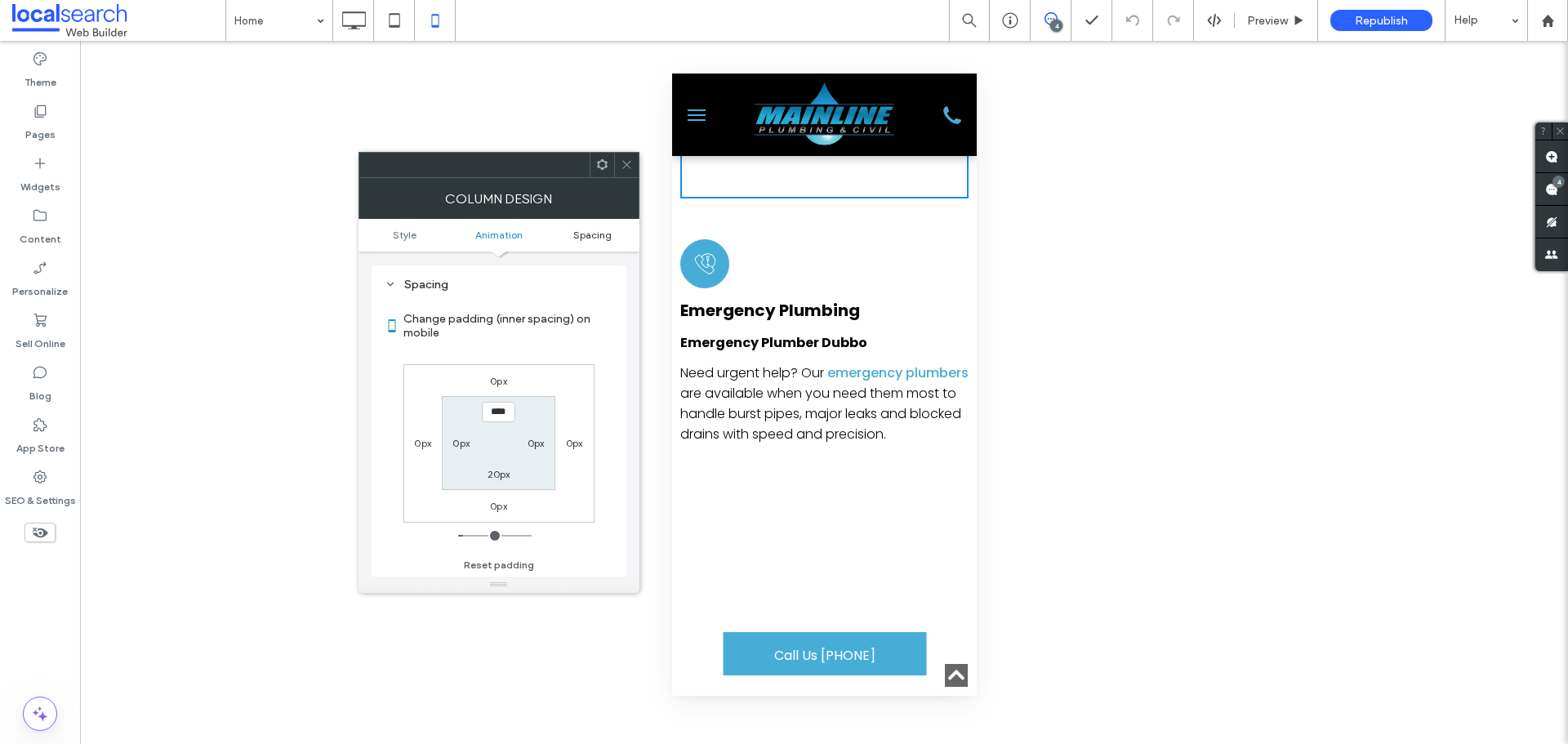 scroll, scrollTop: 383, scrollLeft: 0, axis: vertical 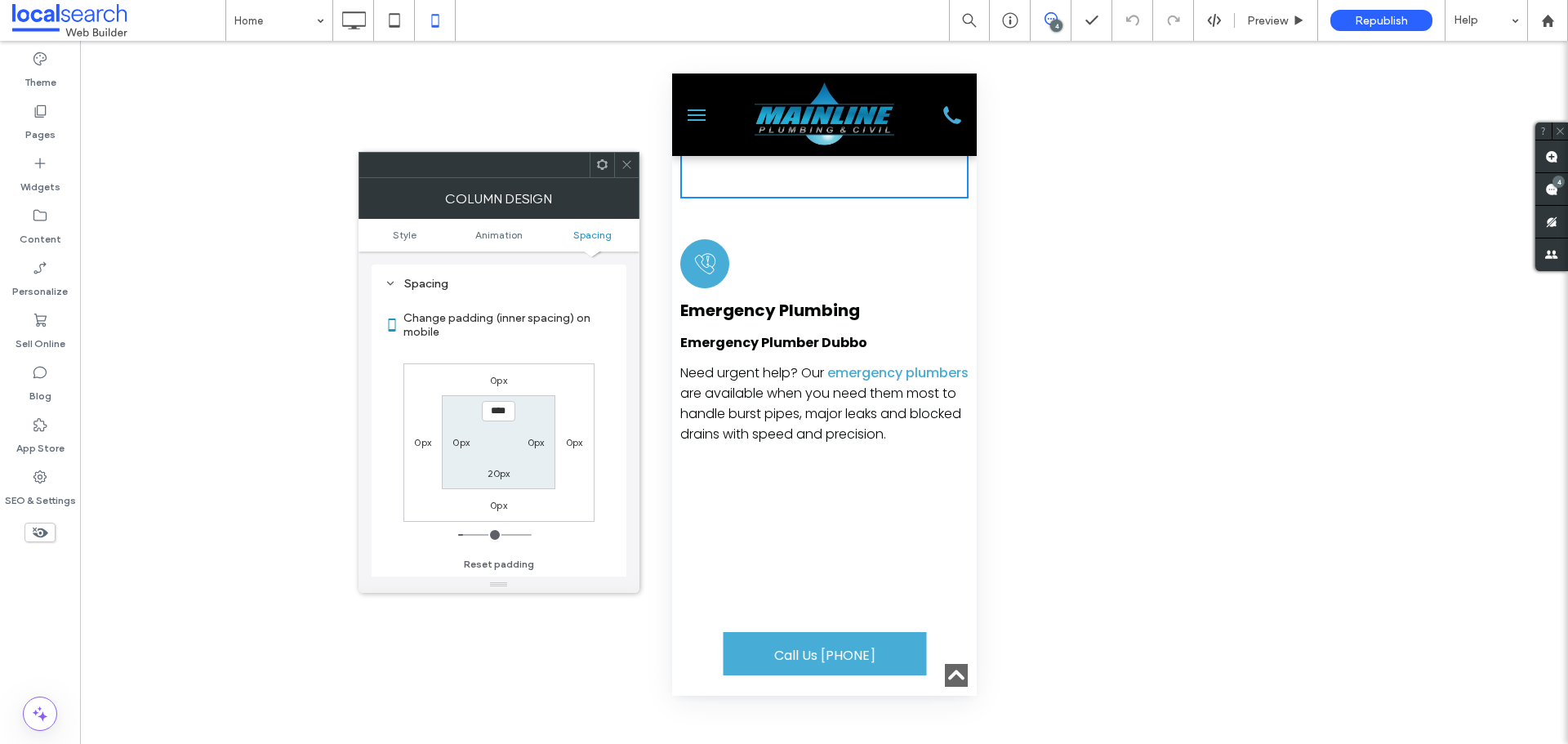 click 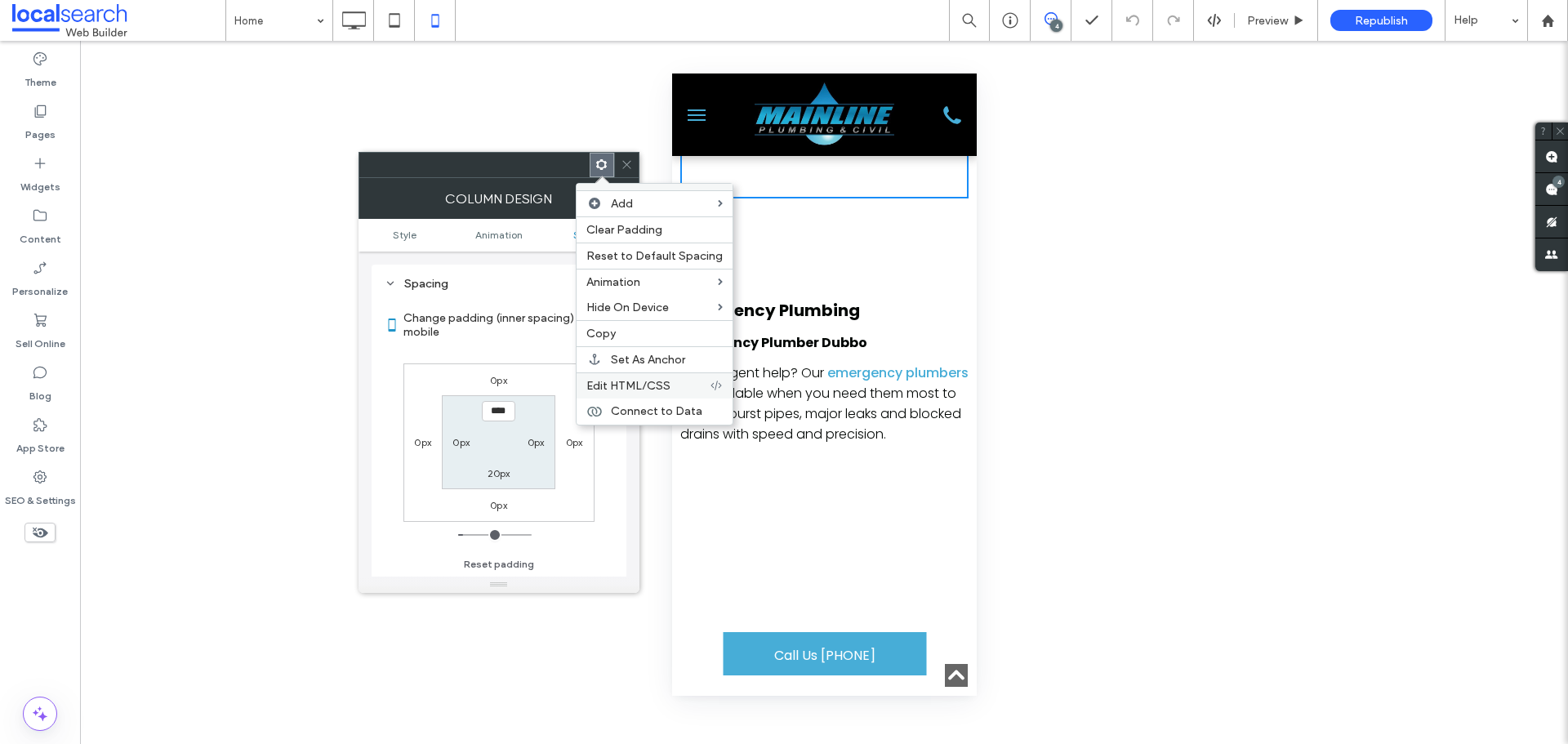 click on "Edit HTML/CSS" at bounding box center (628, 385) 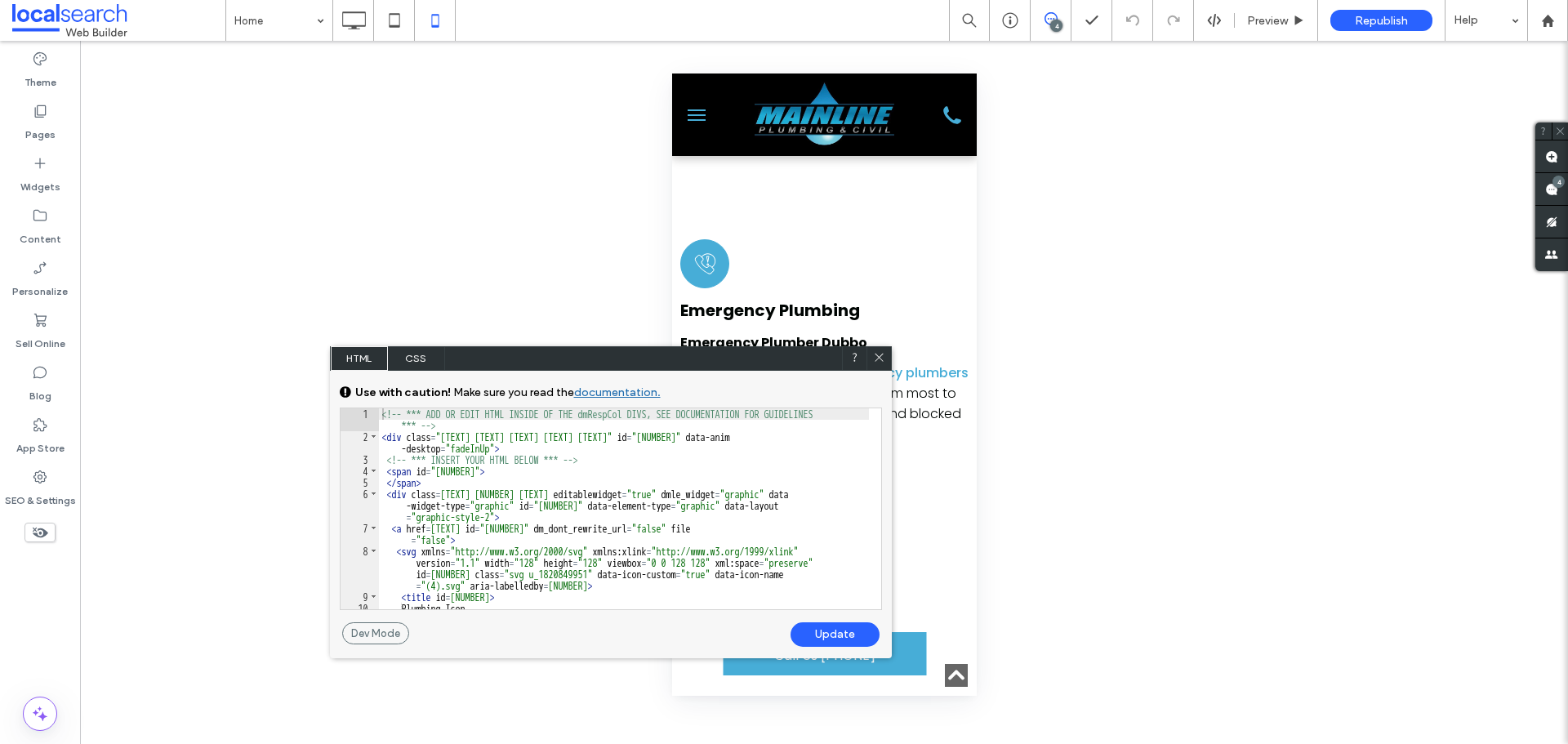 drag, startPoint x: 617, startPoint y: 380, endPoint x: 359, endPoint y: 295, distance: 271.64131 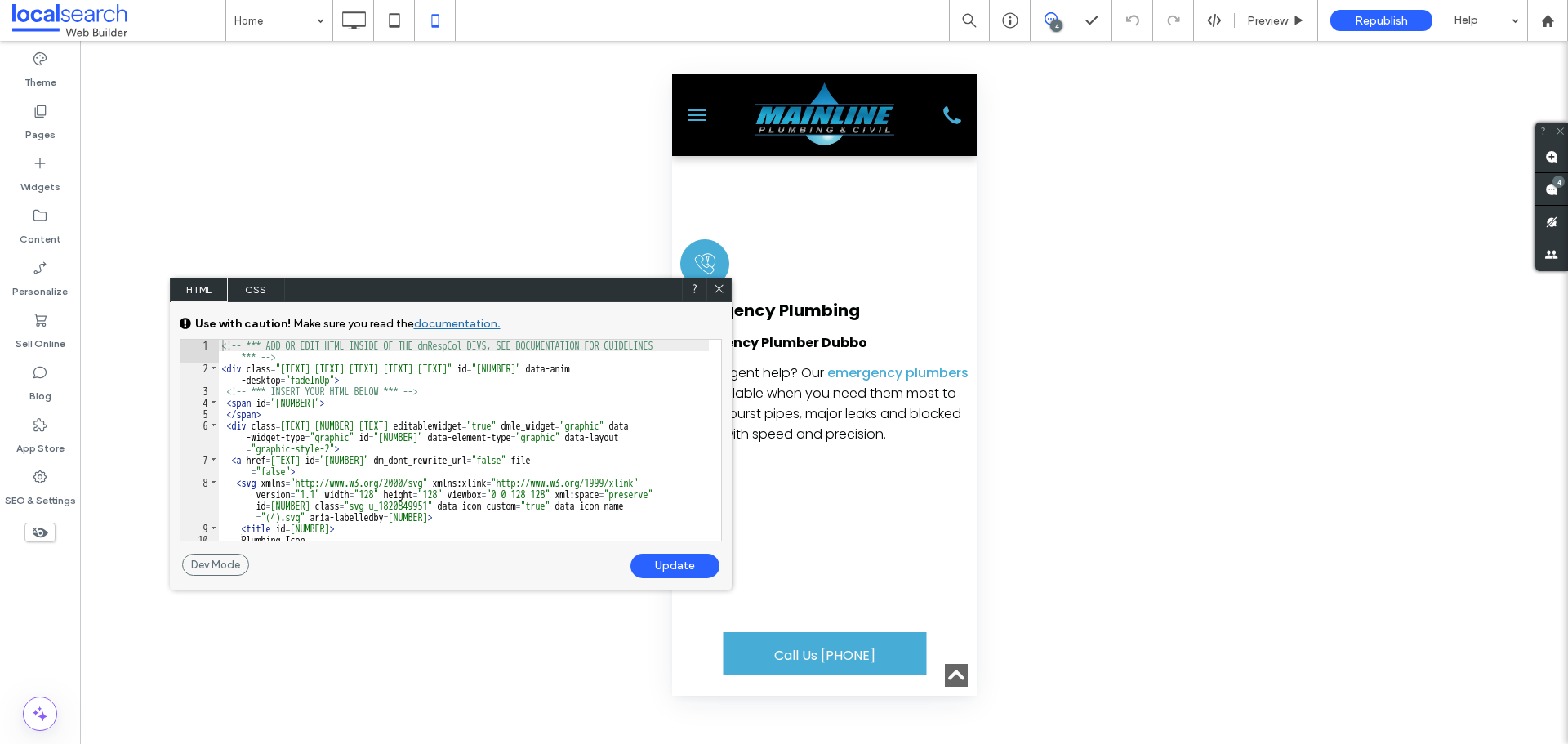 click on "CSS" at bounding box center (256, 290) 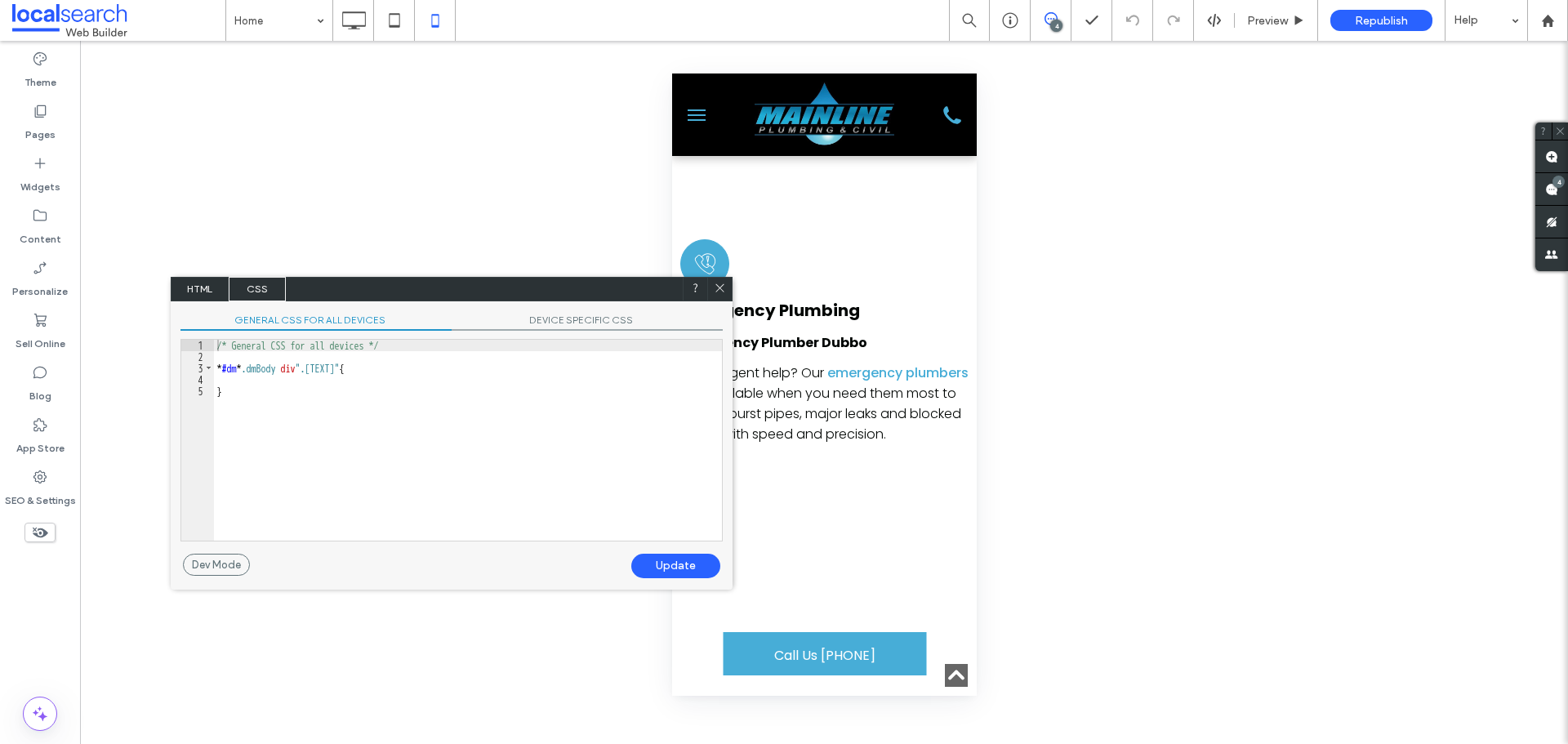 click on "HTML" at bounding box center [200, 289] 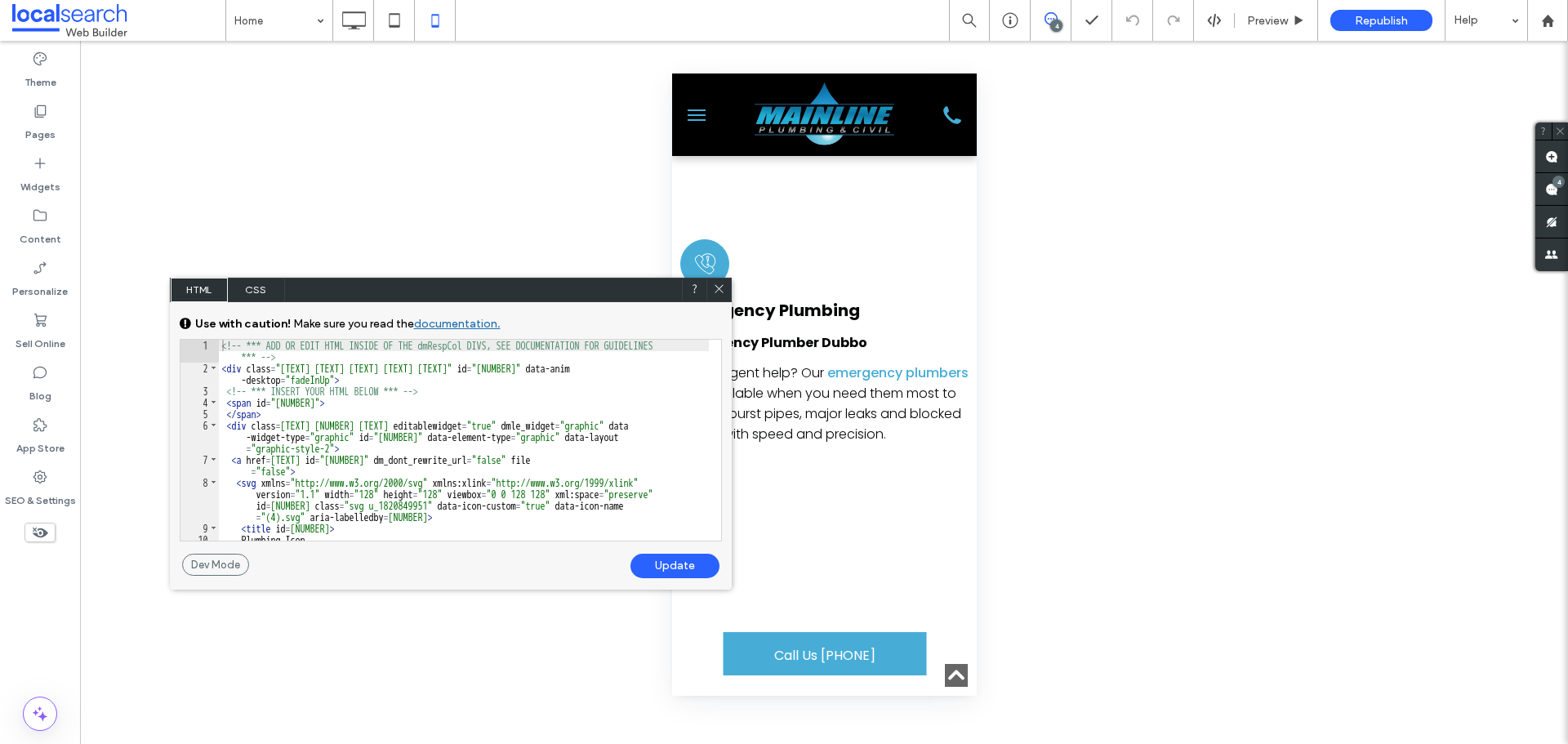click 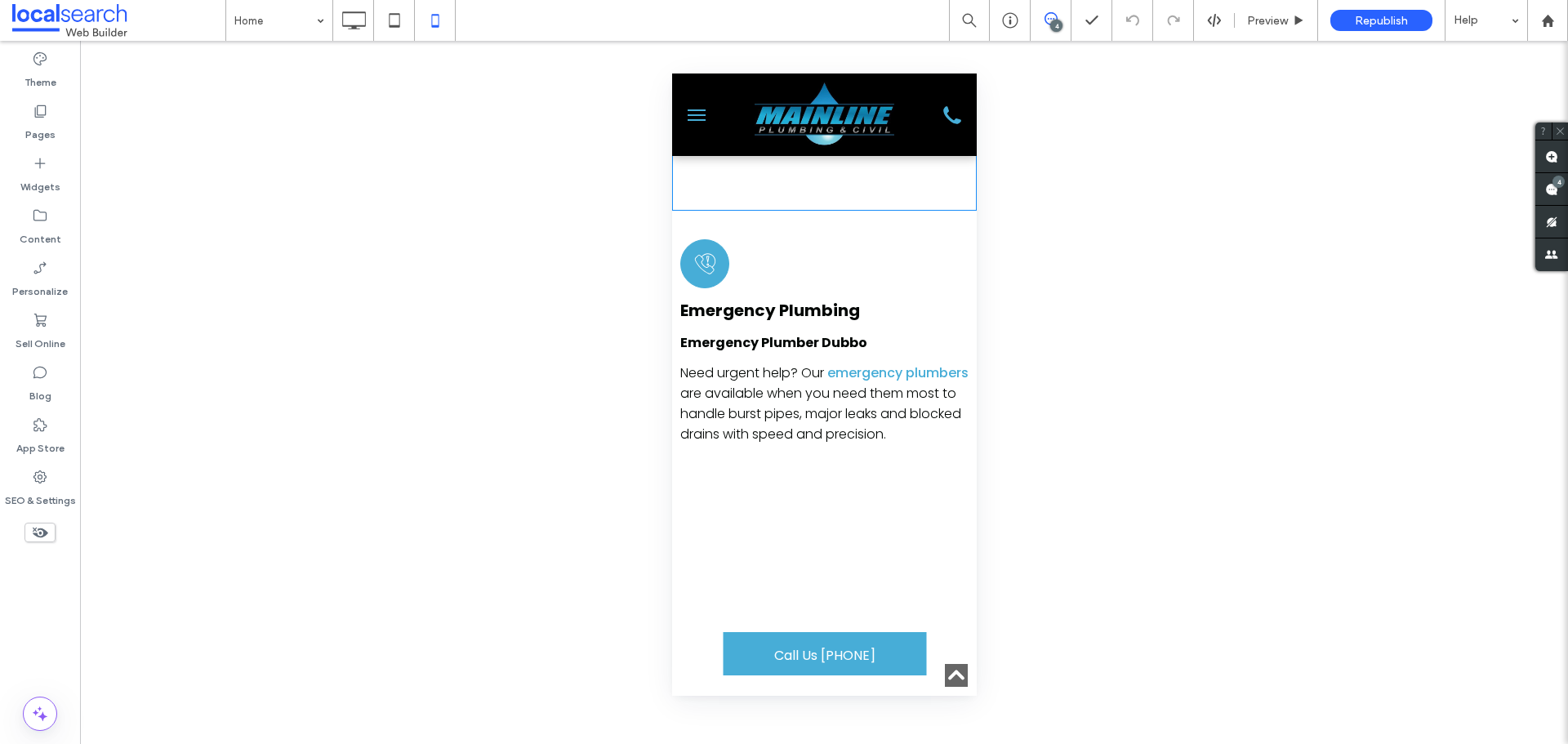 click on "Plumbing Icon
Created with Fabric.js 4.6.0
Installations & Renovations
Renovation Plumbing
Our
renovation plumbing
services include appliance installations and fixture upgrades for bathrooms, kitchens and laundries. We work with care to deliver neat, functional finishes.   Hot Water Systems
We
install hot water systems   for residential and commercial customers. From small upgrades to full replacements, we work with all system types—electric, gas, solar and heat pump — for reliable hot water year-round.
Click To Paste" at bounding box center (823, -1463) 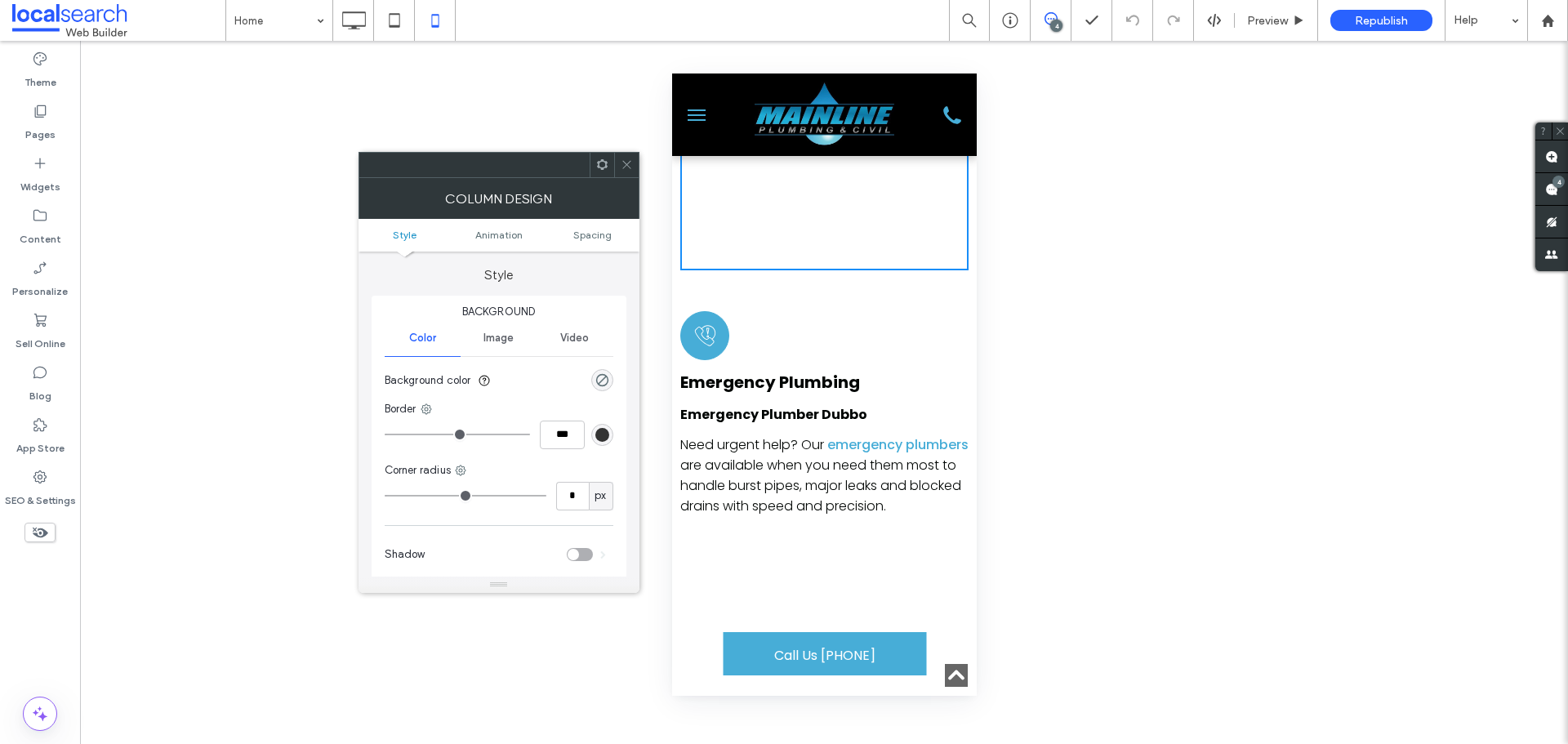 scroll, scrollTop: 6125, scrollLeft: 0, axis: vertical 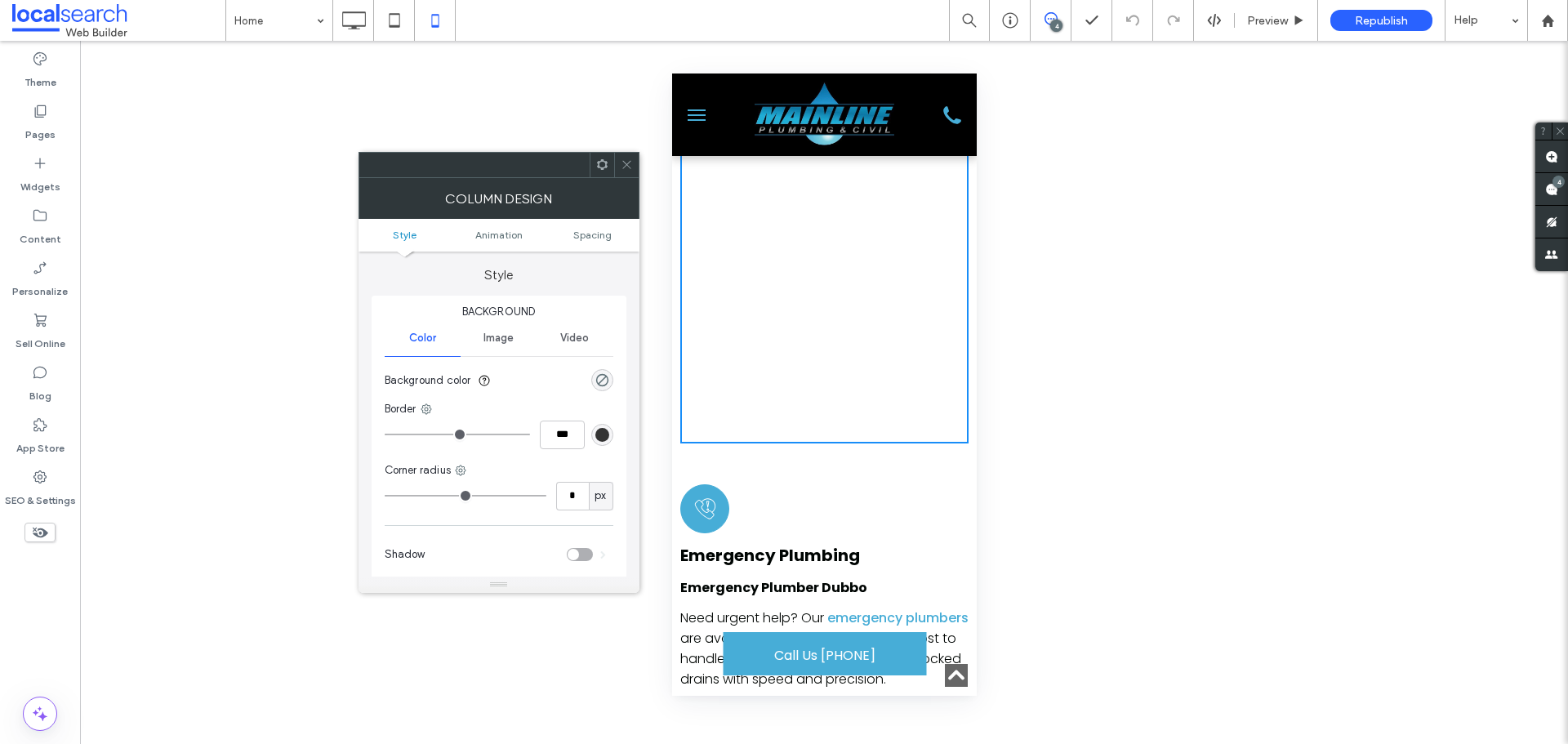 click on "Plumbing Icon
Created with Fabric.js 4.6.0
Installations & Renovations
Renovation Plumbing
Our
renovation plumbing
services include appliance installations and fixture upgrades for bathrooms, kitchens and laundries. We work with care to deliver neat, functional finishes.   Hot Water Systems
We
install hot water systems   for residential and commercial customers. From small upgrades to full replacements, we work with all system types—electric, gas, solar and heat pump — for reliable hot water year-round.
Click To Paste" at bounding box center (823, -1218) 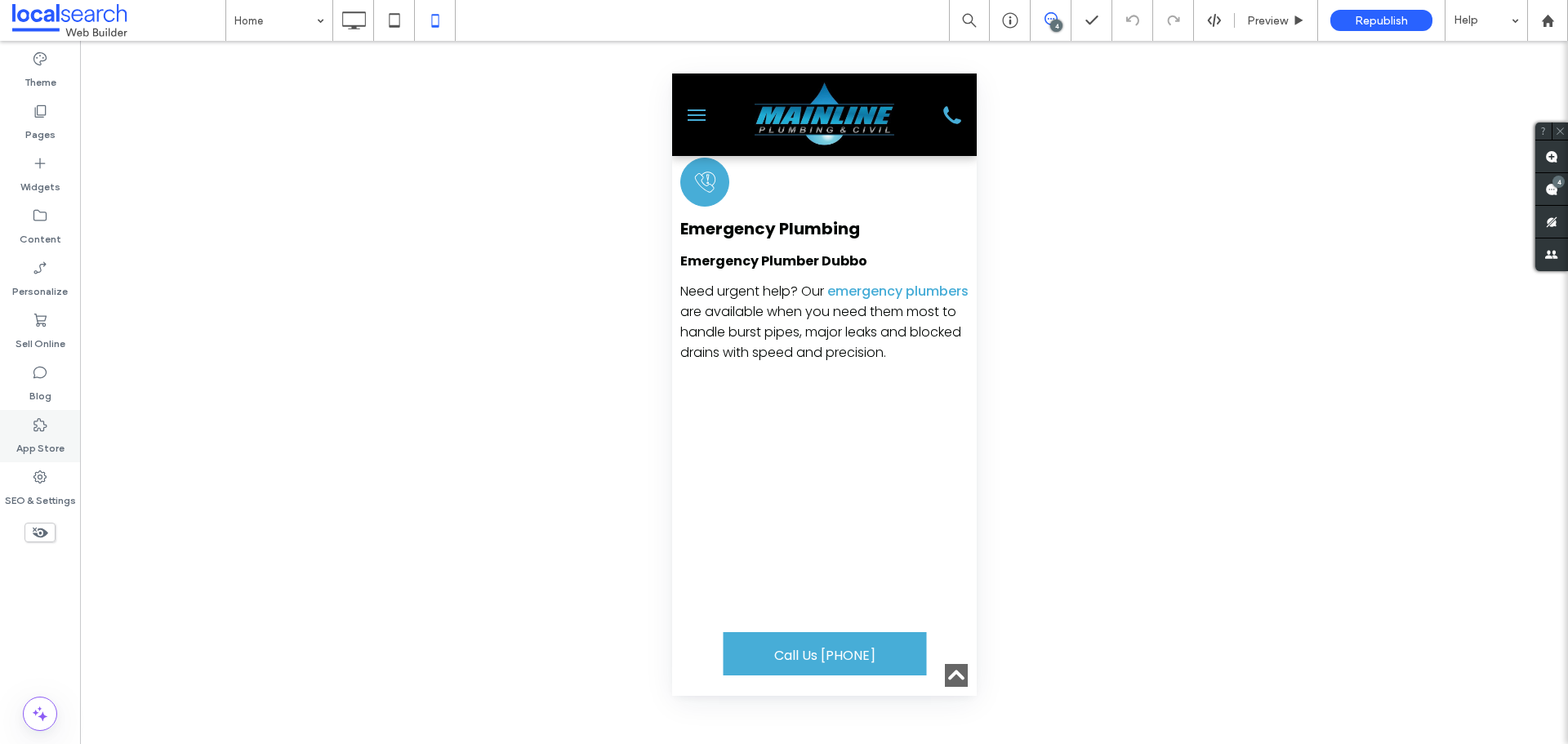 scroll, scrollTop: 1964, scrollLeft: 0, axis: vertical 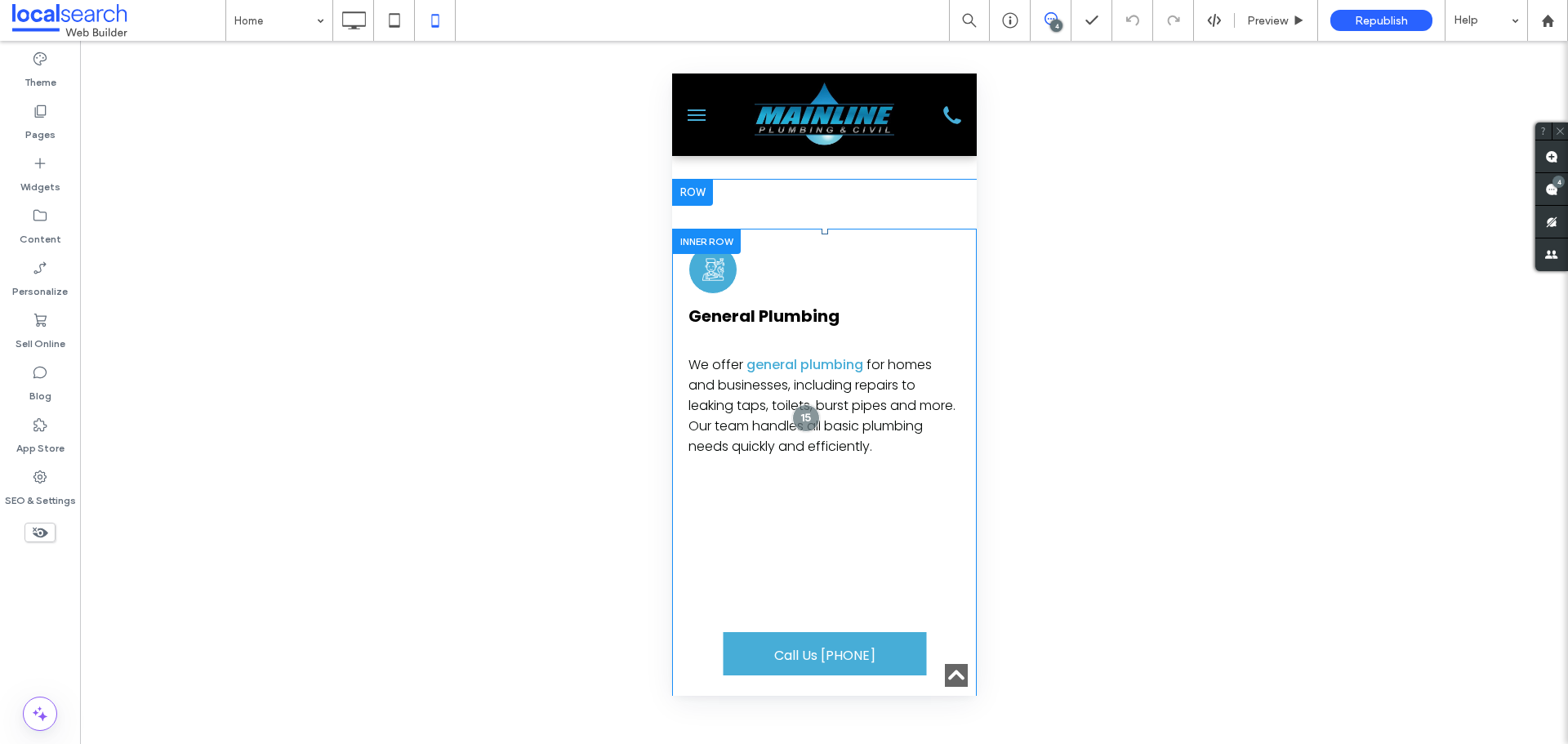 click on "Plumber Icon
Created with Fabric.js 4.6.0
General Plumbing
We offer
general plumbing   for homes and businesses, including repairs to leaking taps, toilets, burst pipes and more. Our team handles all basic plumbing needs quickly and efficiently. Click To Paste" at bounding box center (823, 1902) 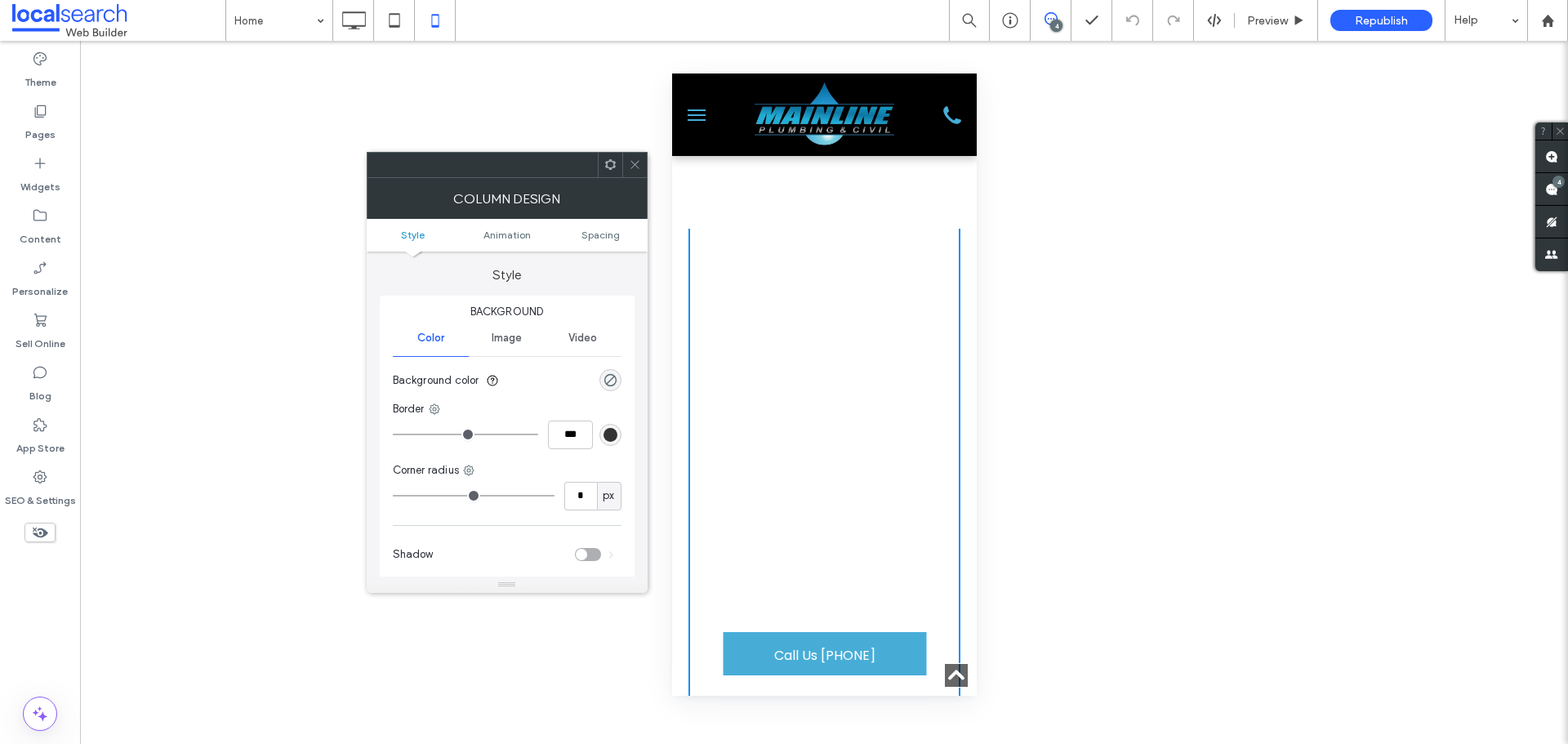 scroll, scrollTop: 245, scrollLeft: 0, axis: vertical 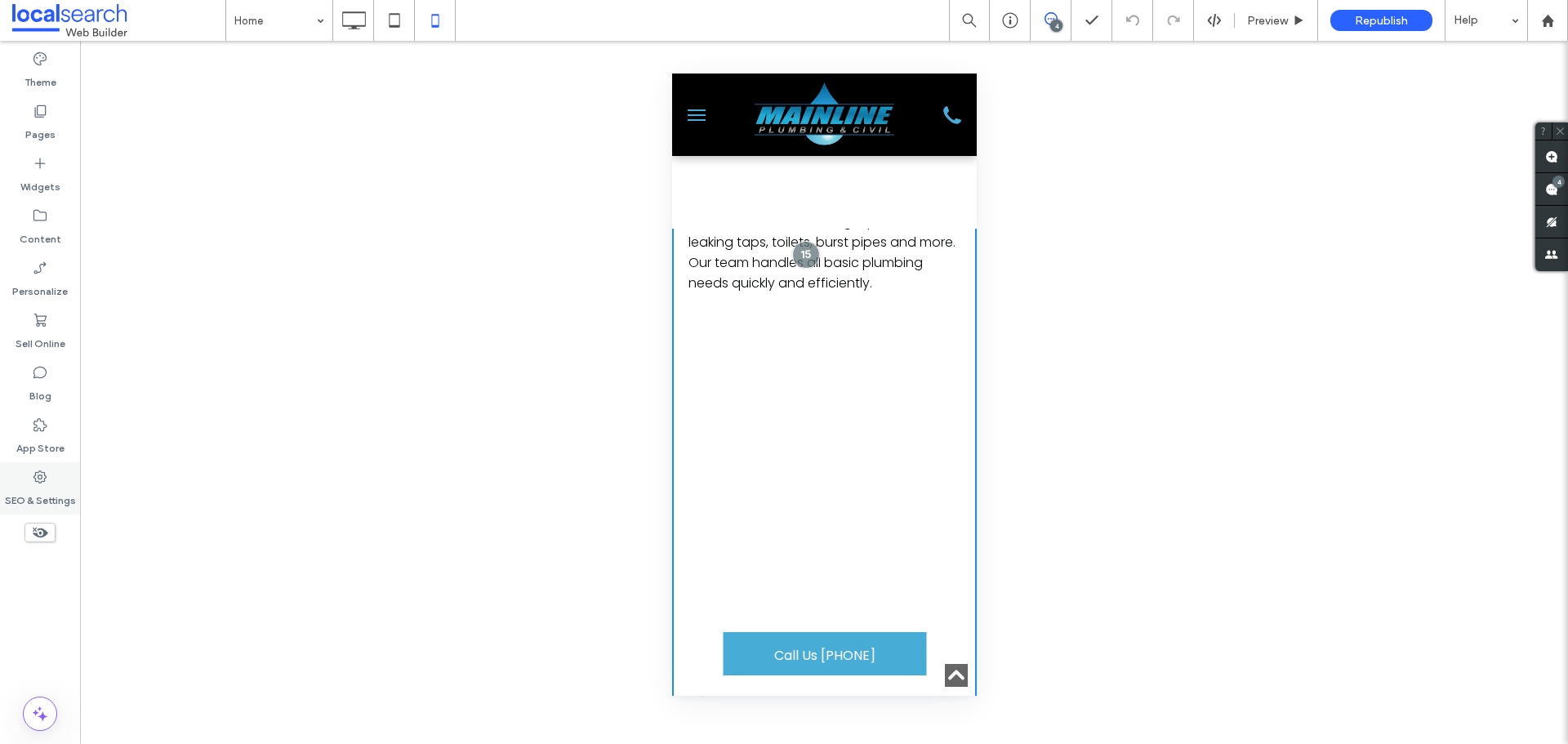 drag, startPoint x: 49, startPoint y: 483, endPoint x: 40, endPoint y: 479, distance: 9.848858 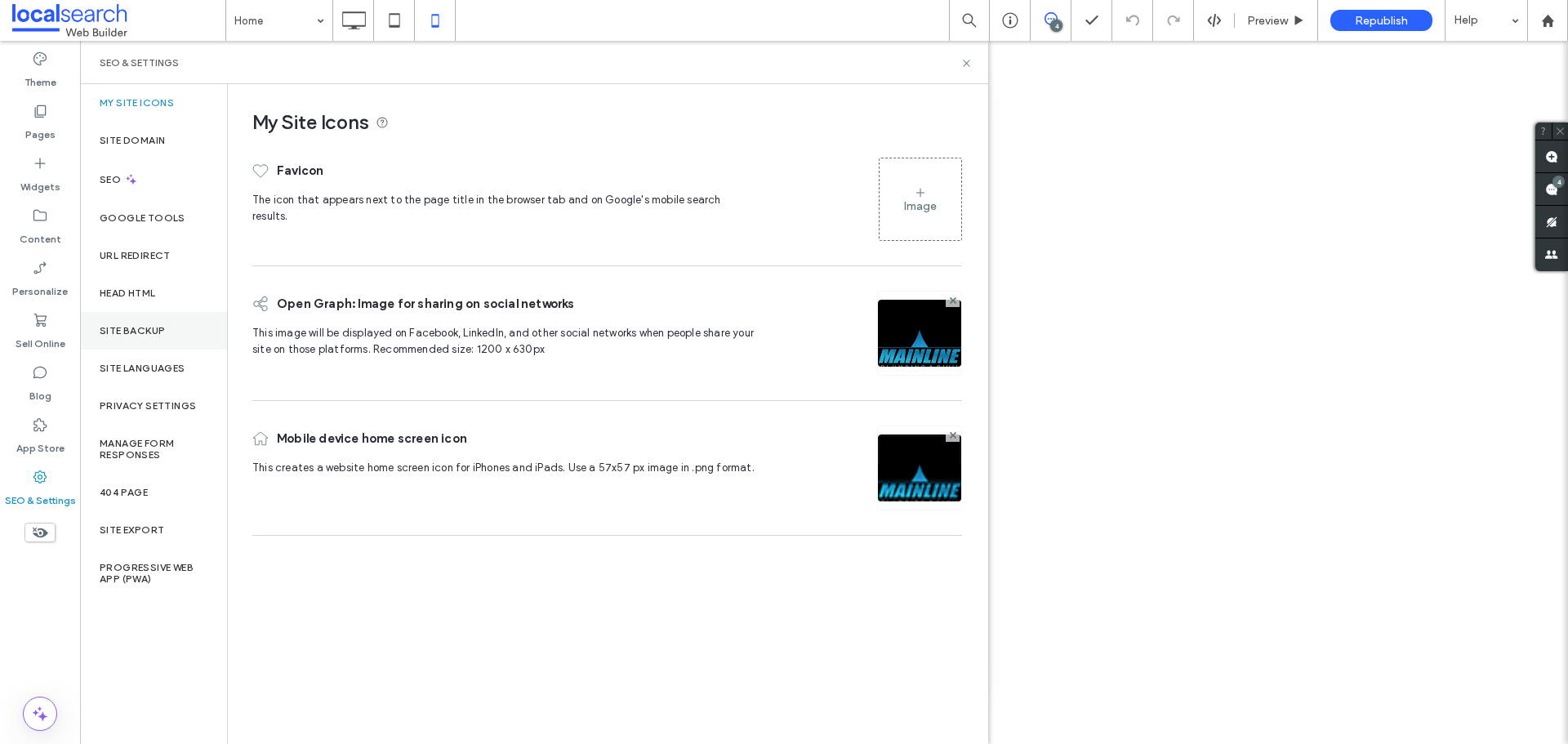 click on "Site Backup" at bounding box center [154, 331] 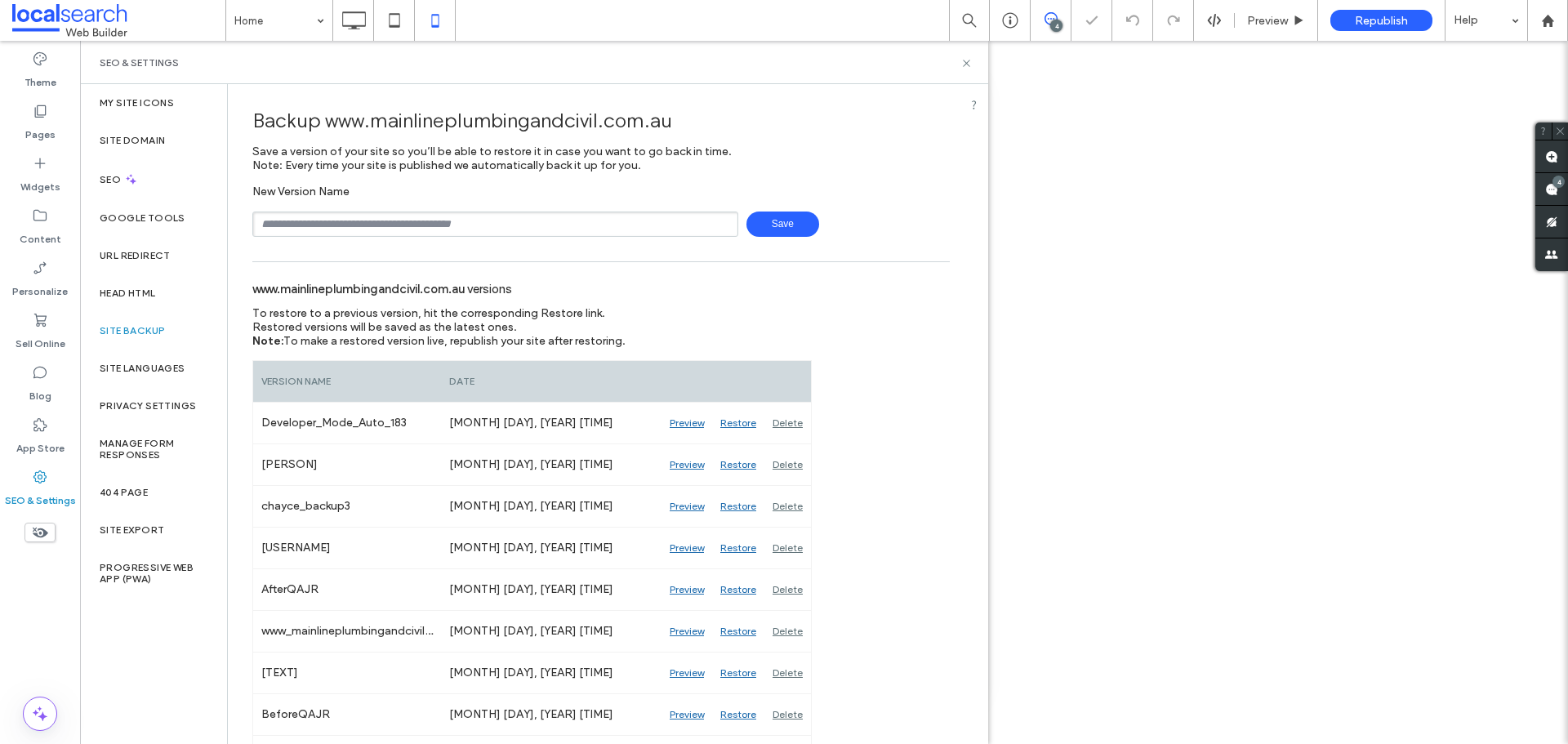 click on "SEO & Settings" at bounding box center [534, 63] 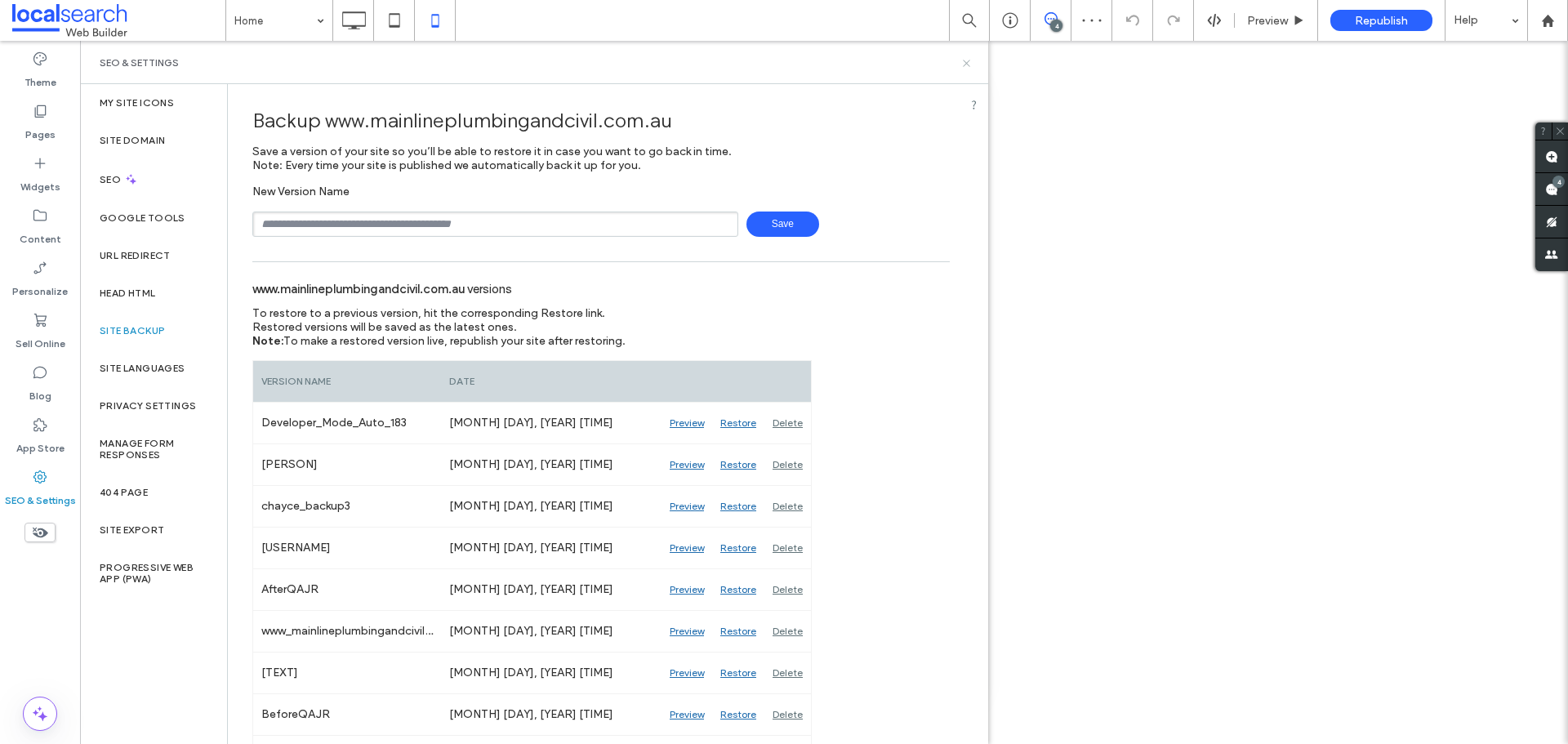 click 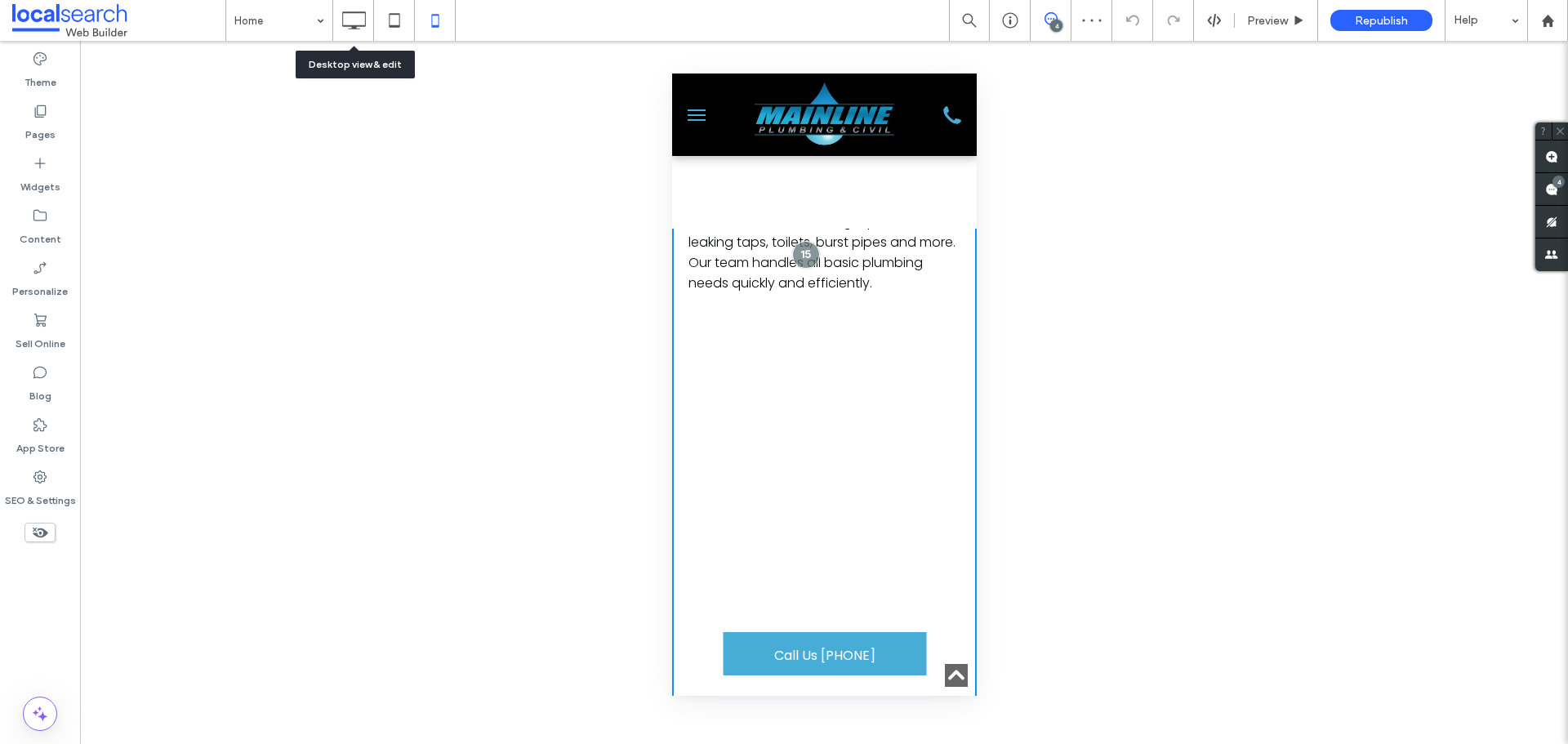 drag, startPoint x: 354, startPoint y: 28, endPoint x: 0, endPoint y: 77, distance: 357.37515 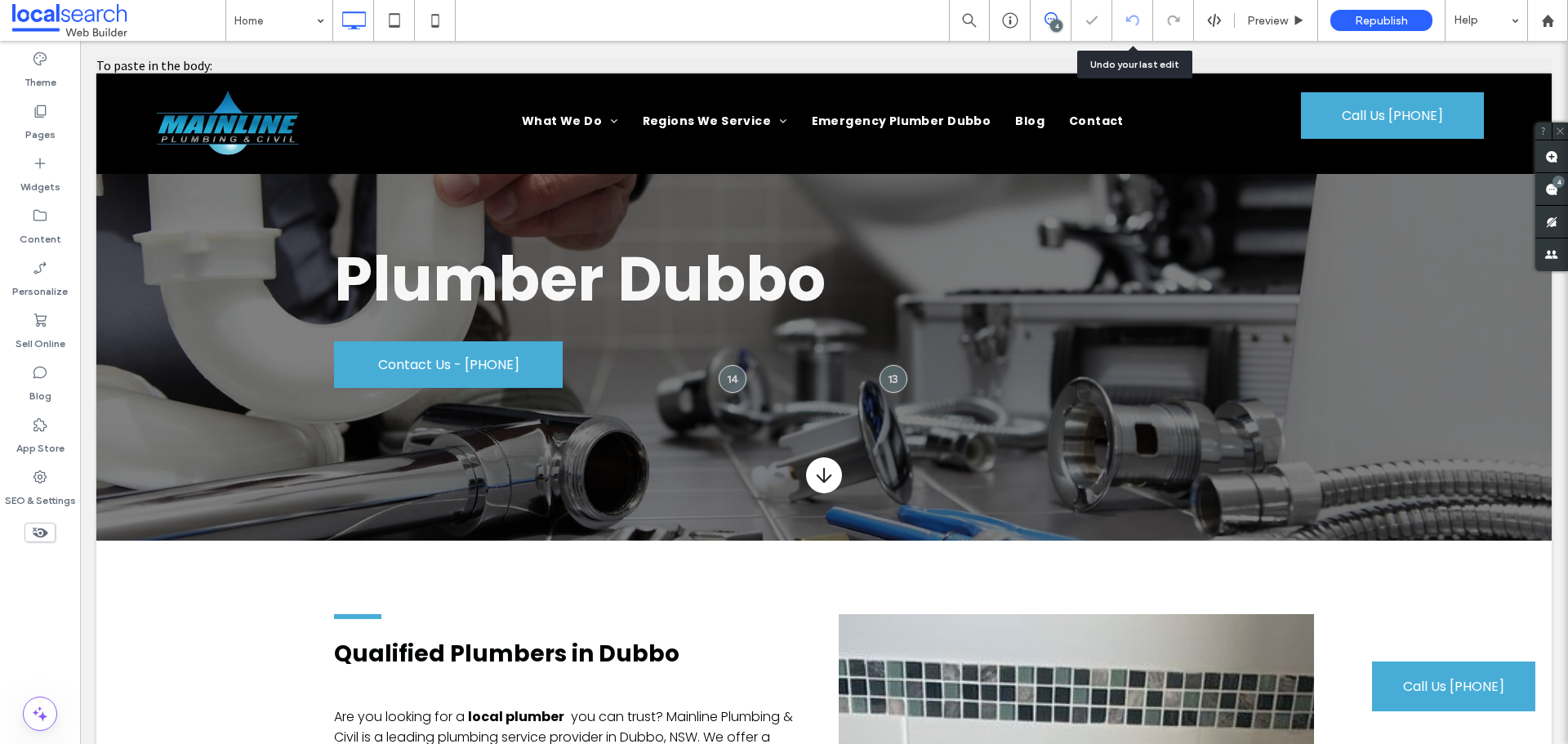 scroll, scrollTop: 0, scrollLeft: 0, axis: both 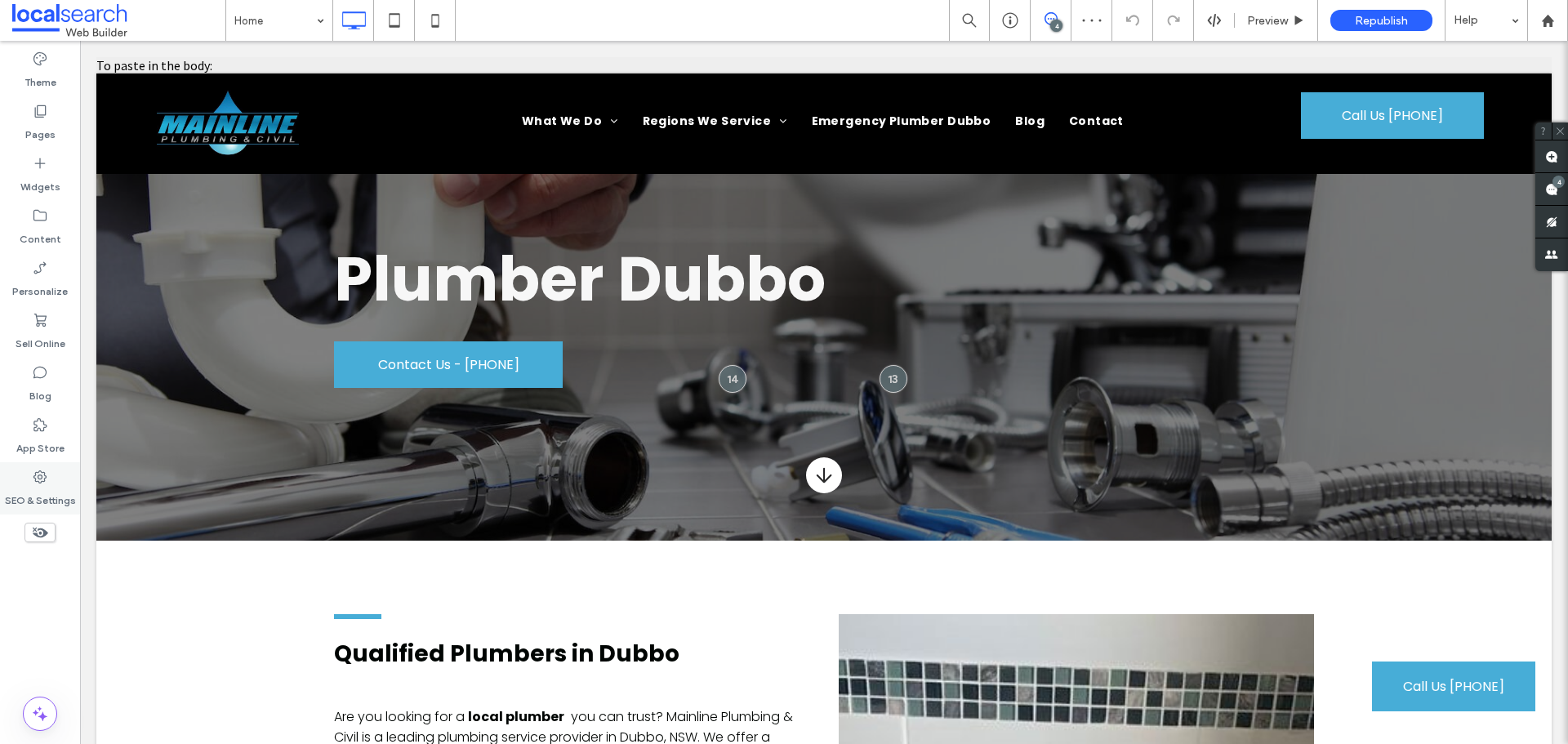 click on "SEO & Settings" at bounding box center (40, 497) 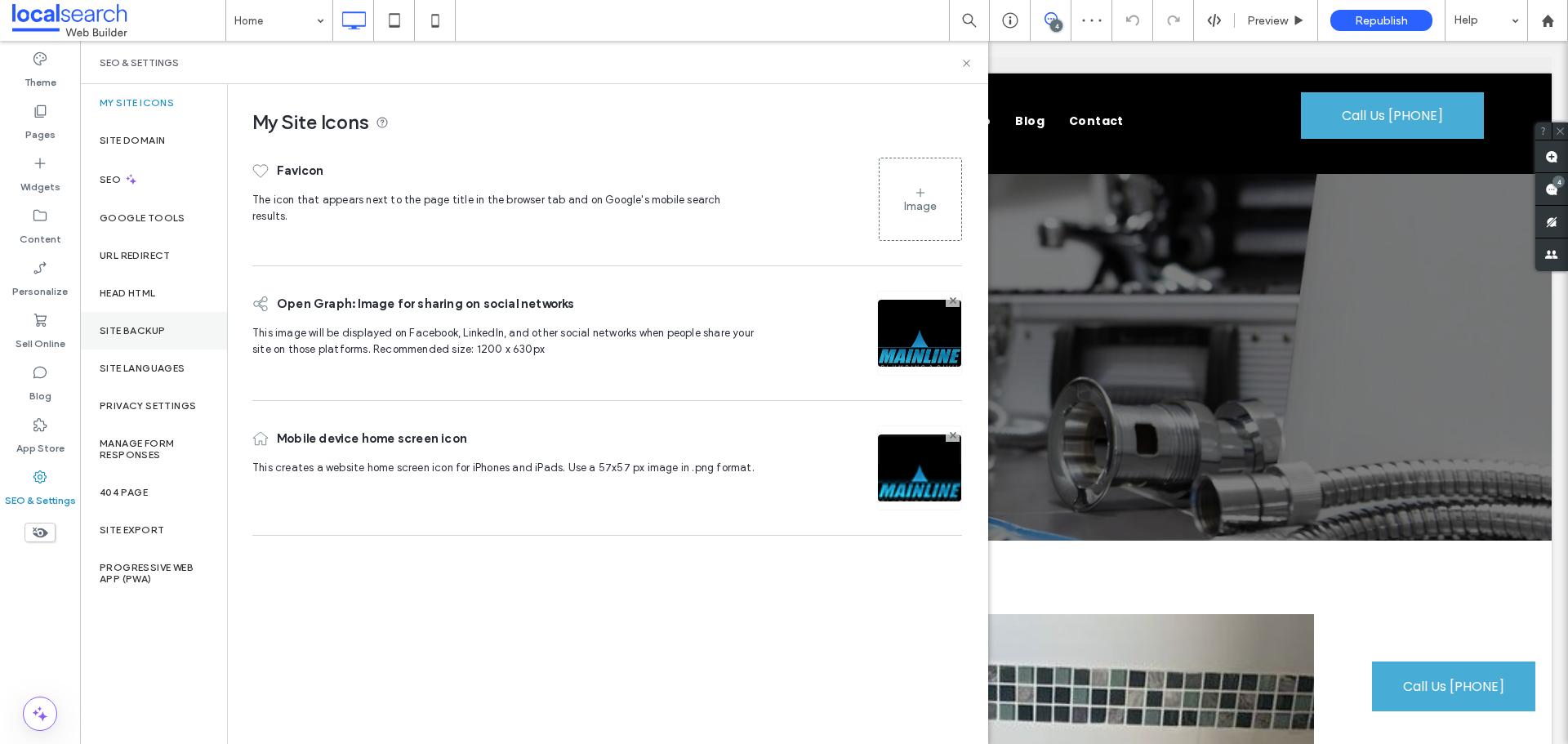 click on "Site Backup" at bounding box center (132, 331) 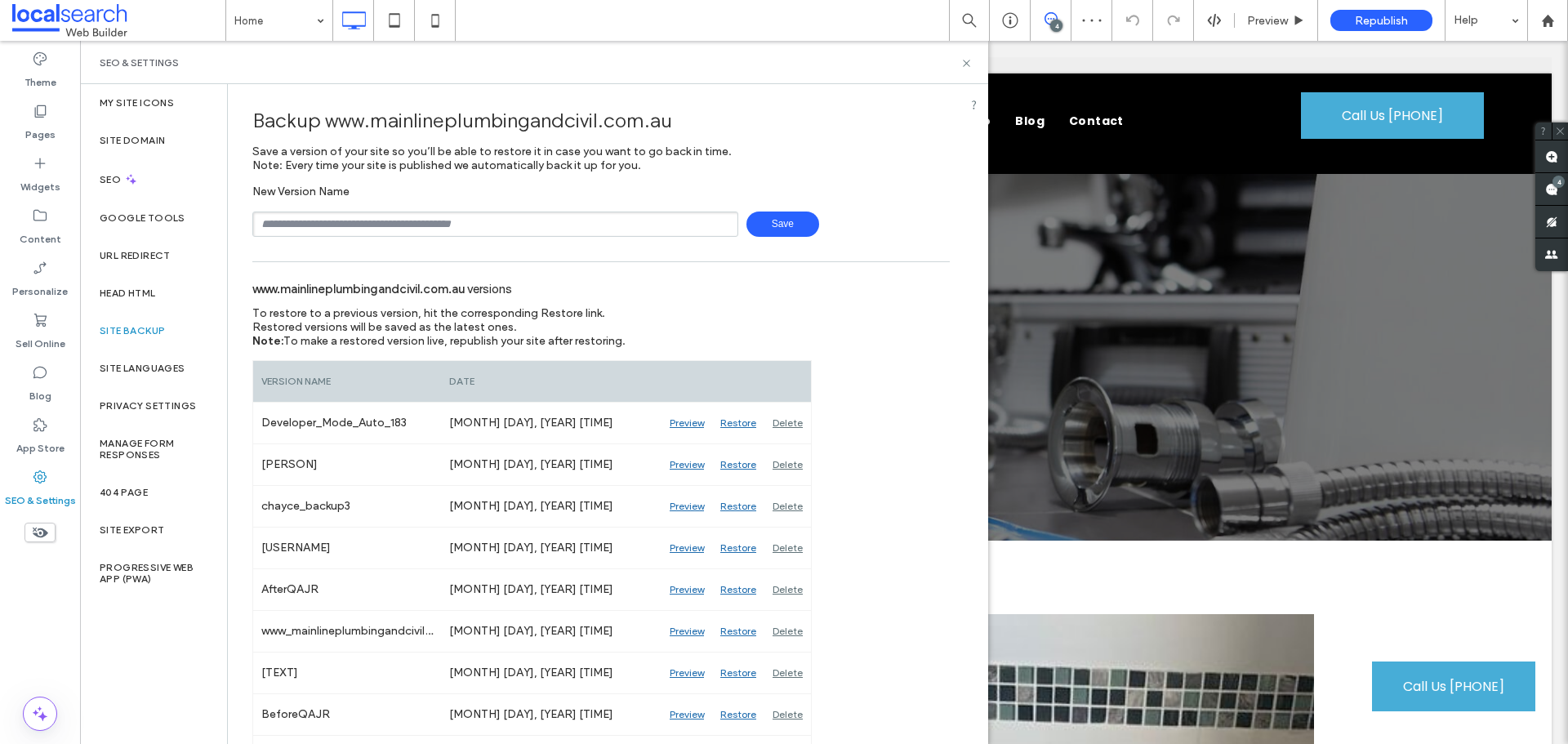 click at bounding box center [495, 224] 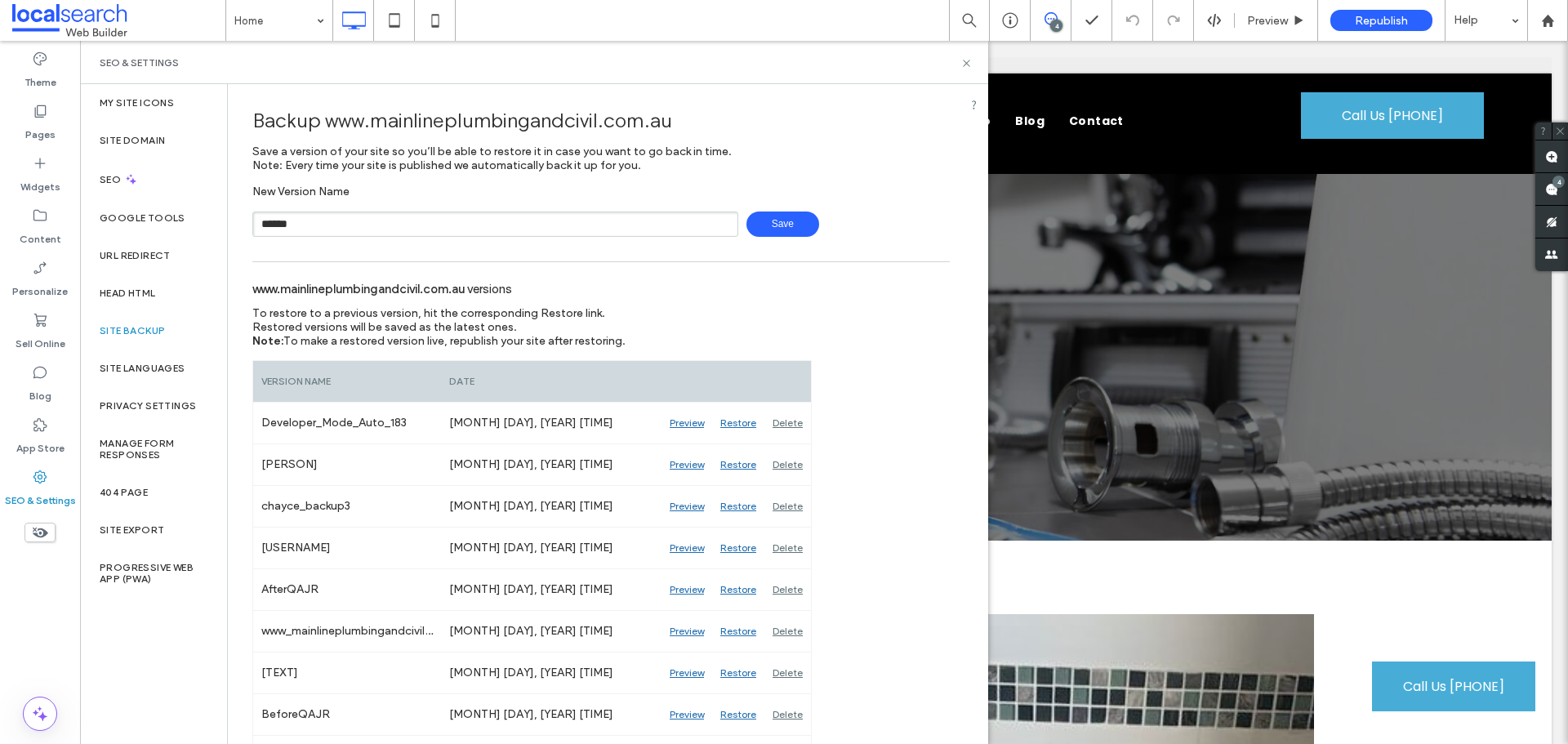 type on "**********" 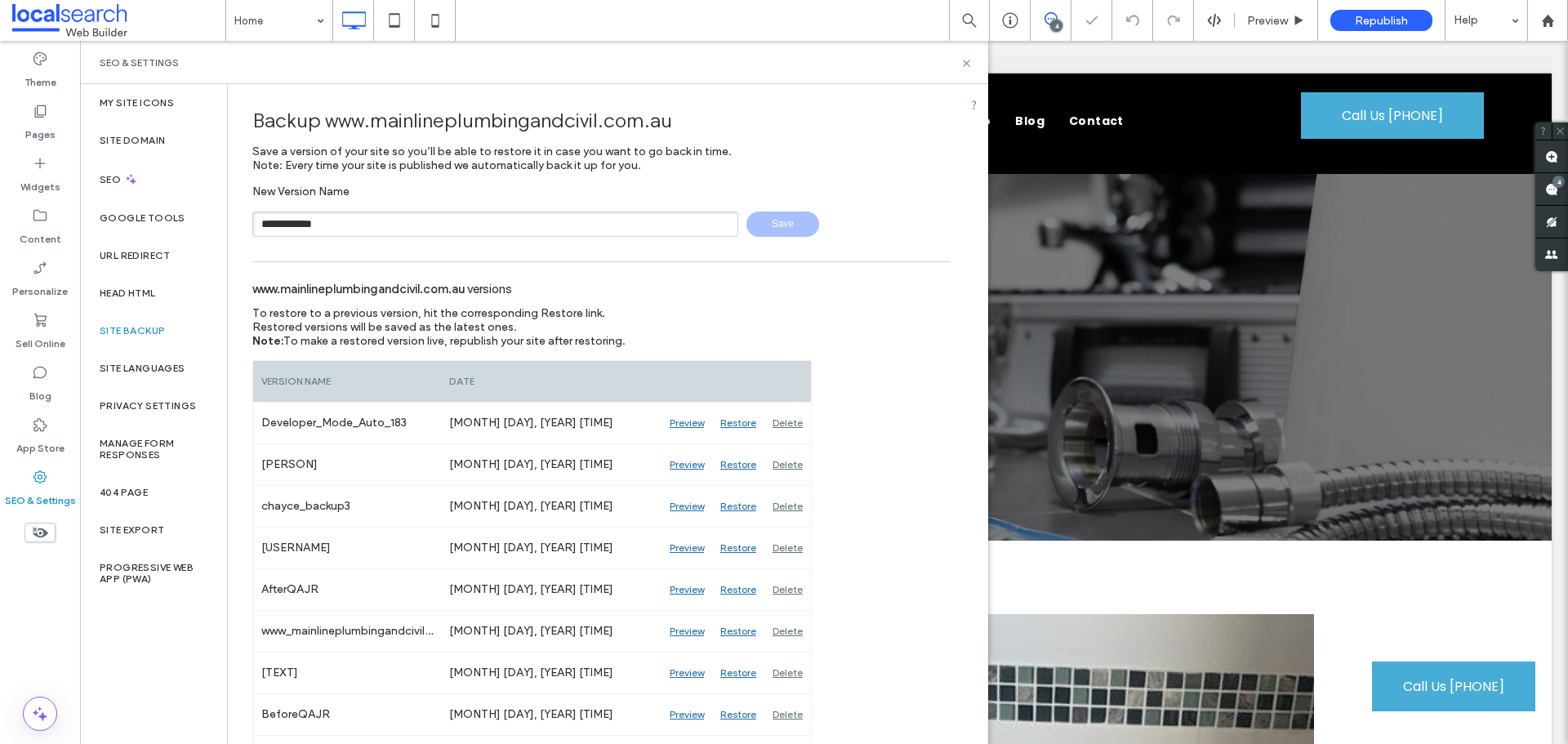 type 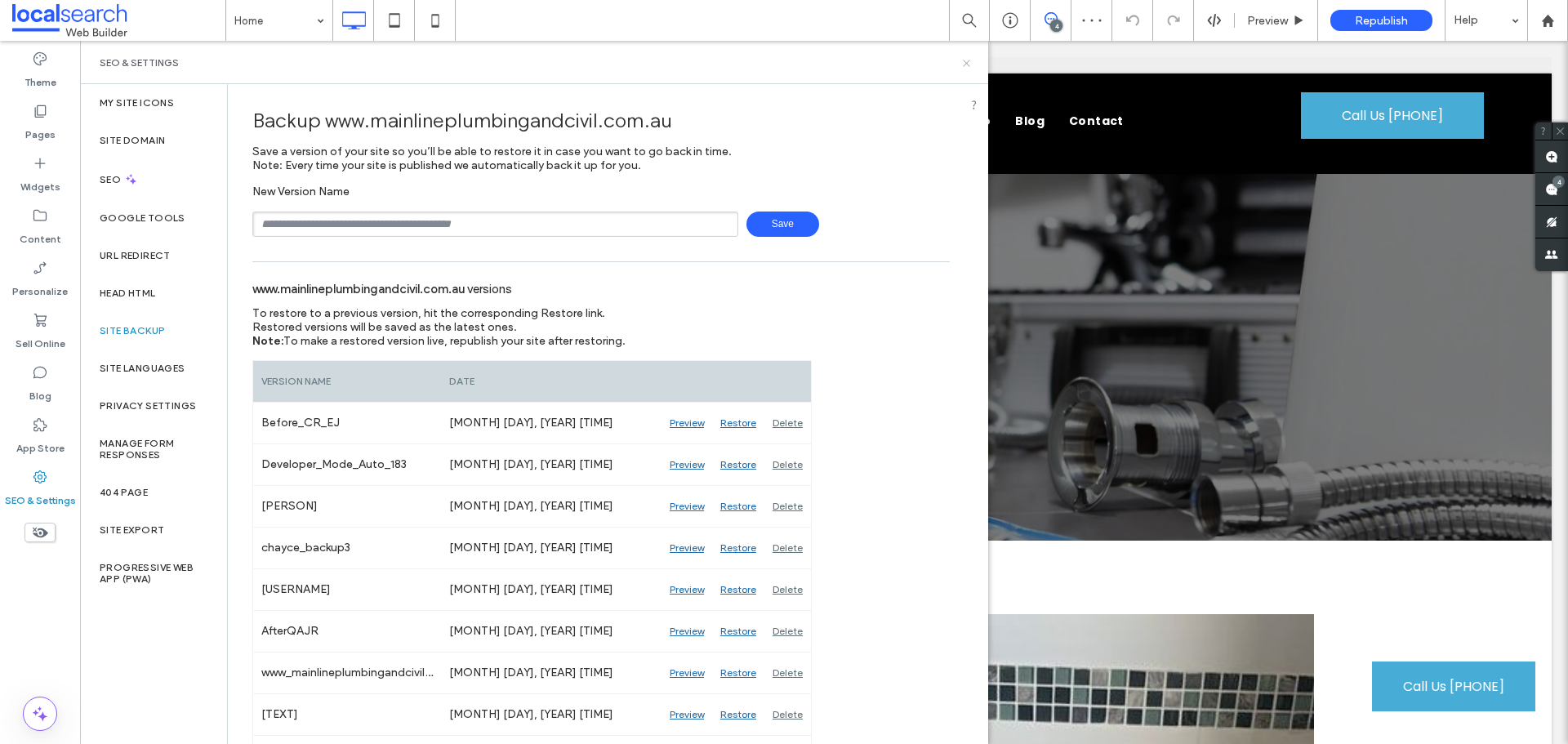 drag, startPoint x: 965, startPoint y: 65, endPoint x: 754, endPoint y: 112, distance: 216.17123 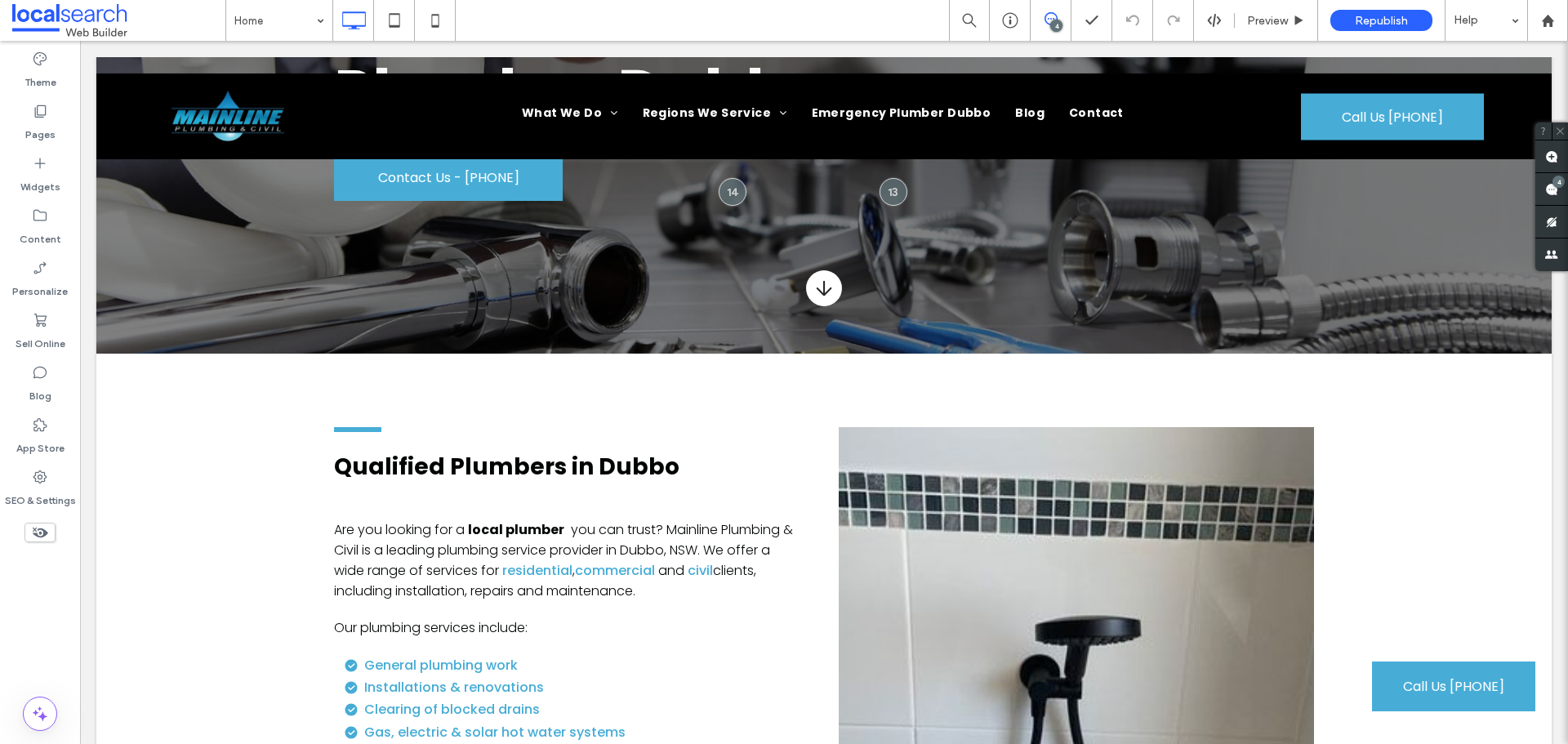 scroll, scrollTop: 245, scrollLeft: 0, axis: vertical 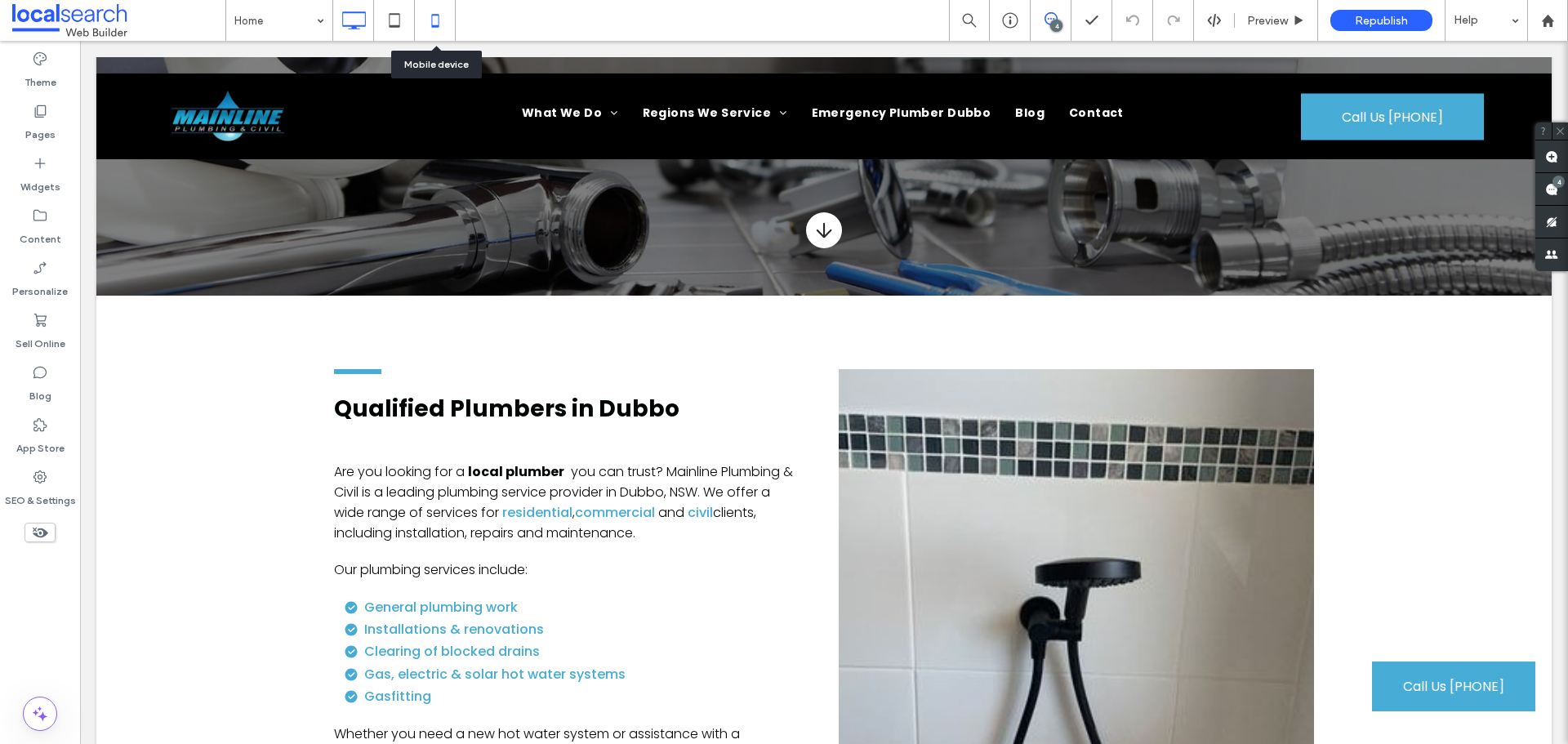 click 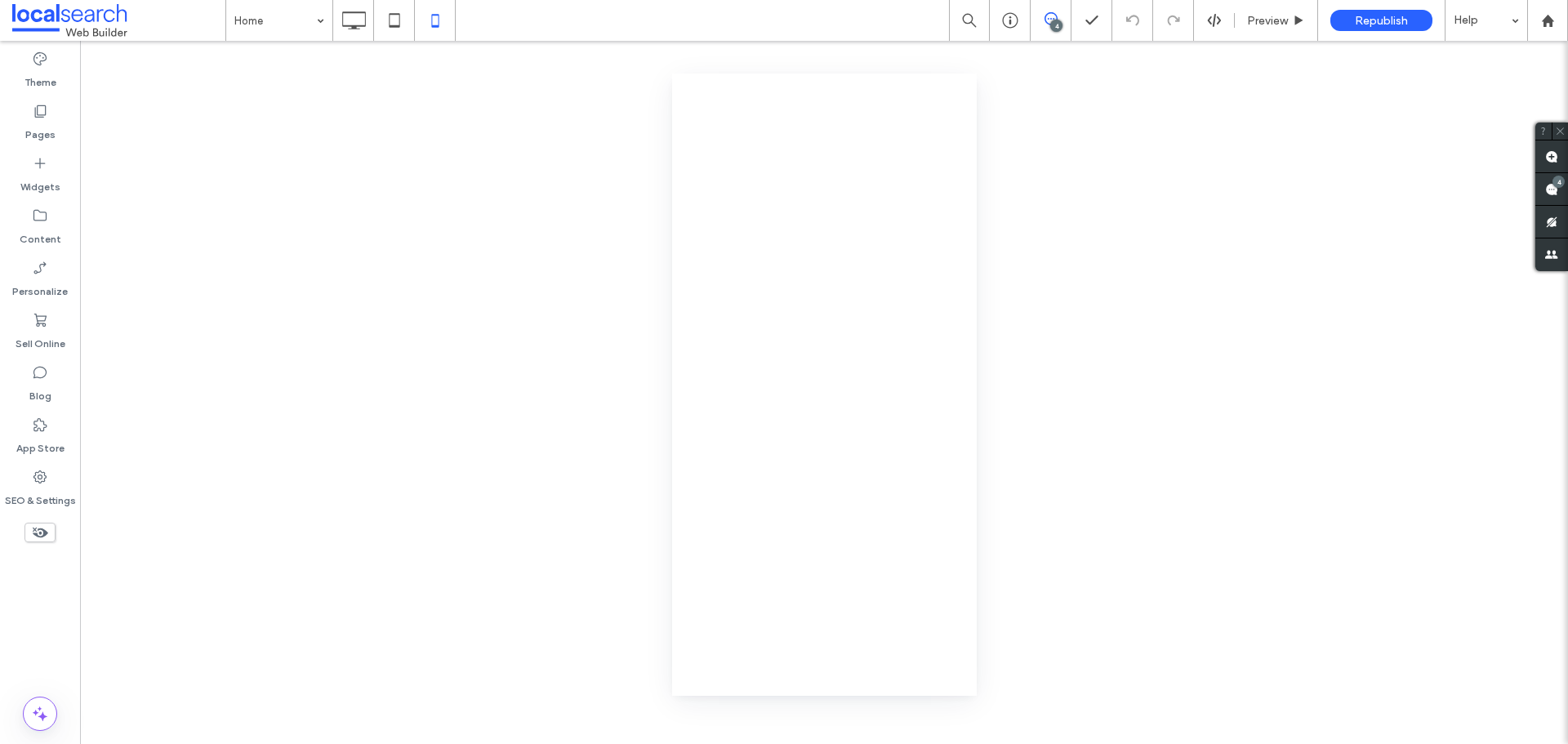scroll, scrollTop: 0, scrollLeft: 0, axis: both 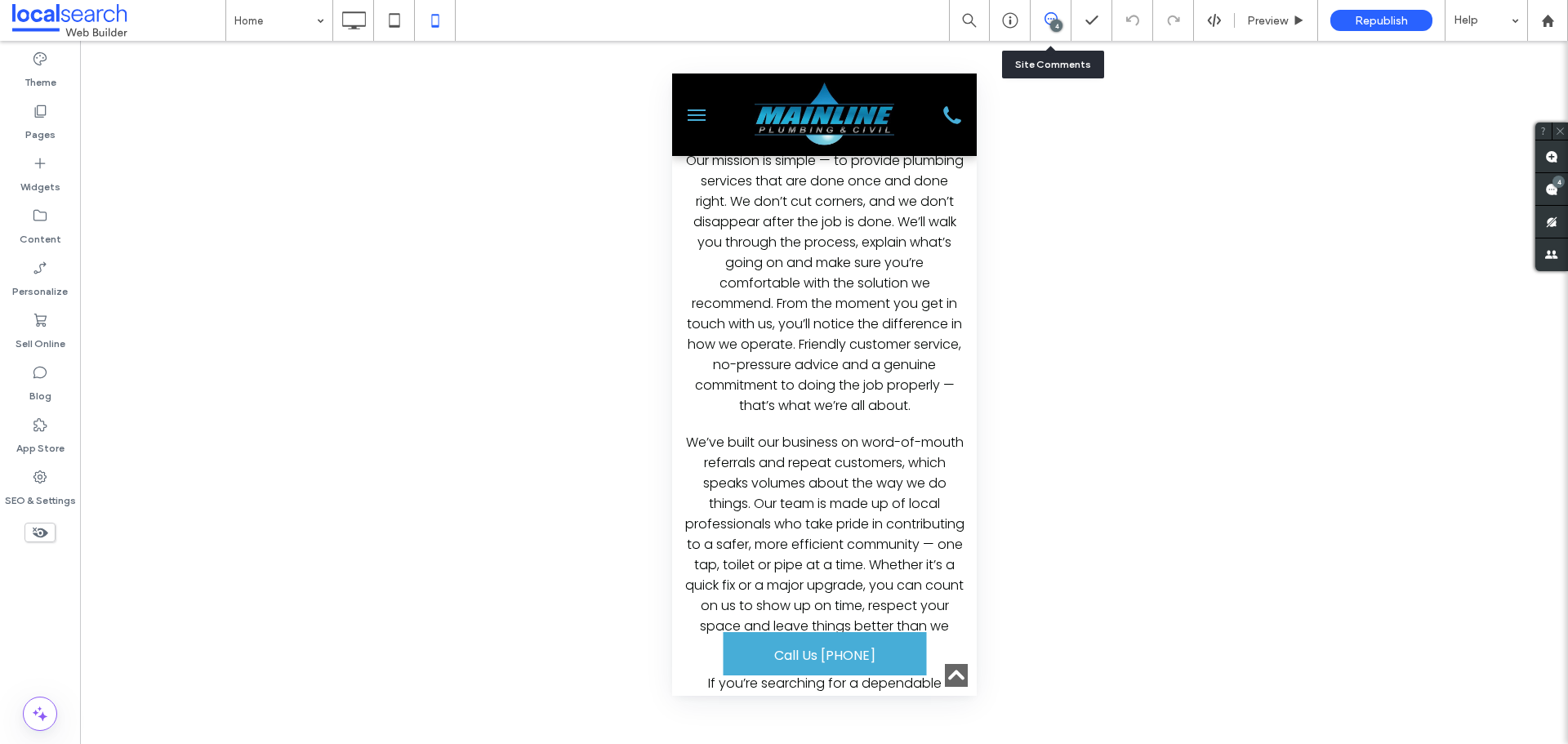 click on "4" at bounding box center [1050, 20] 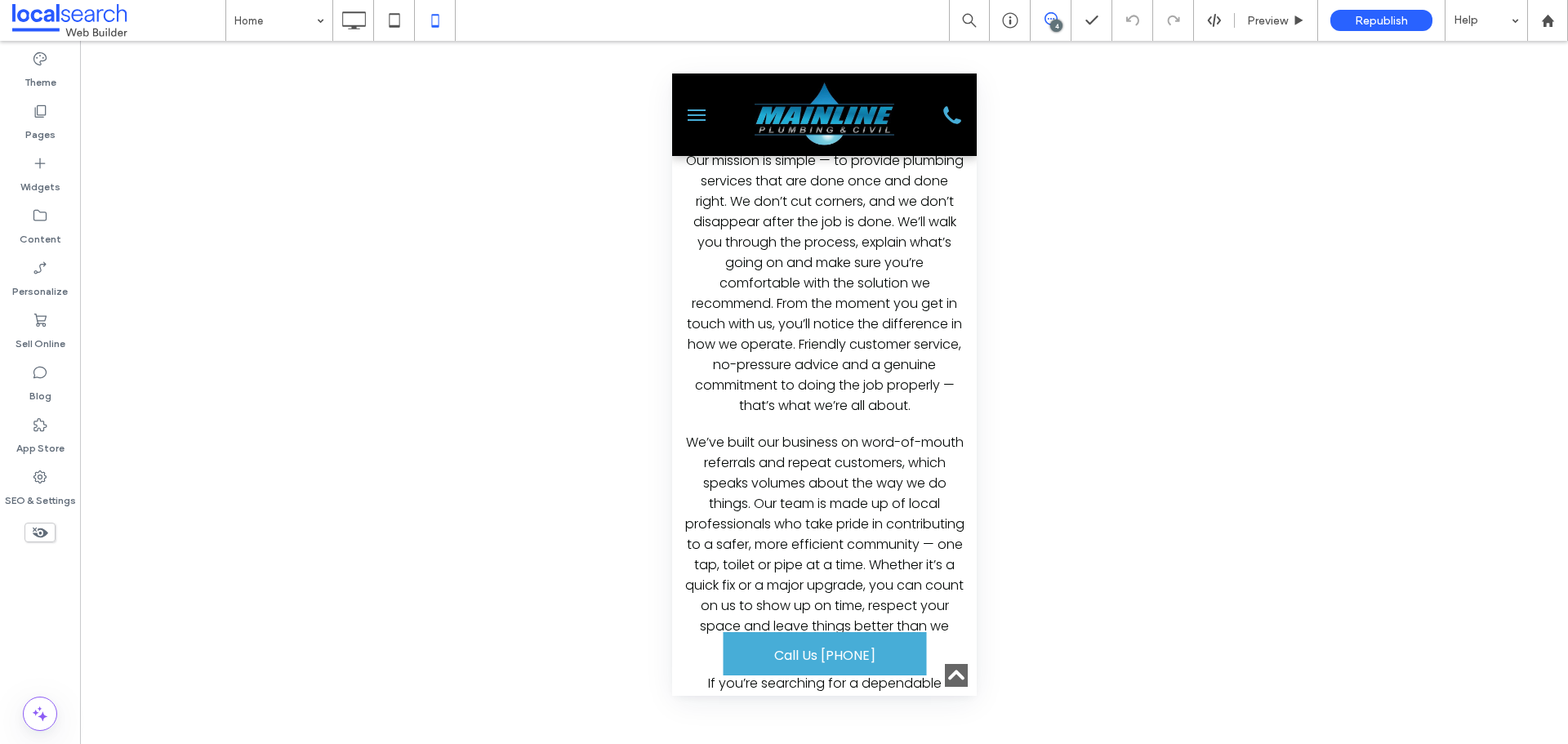 click 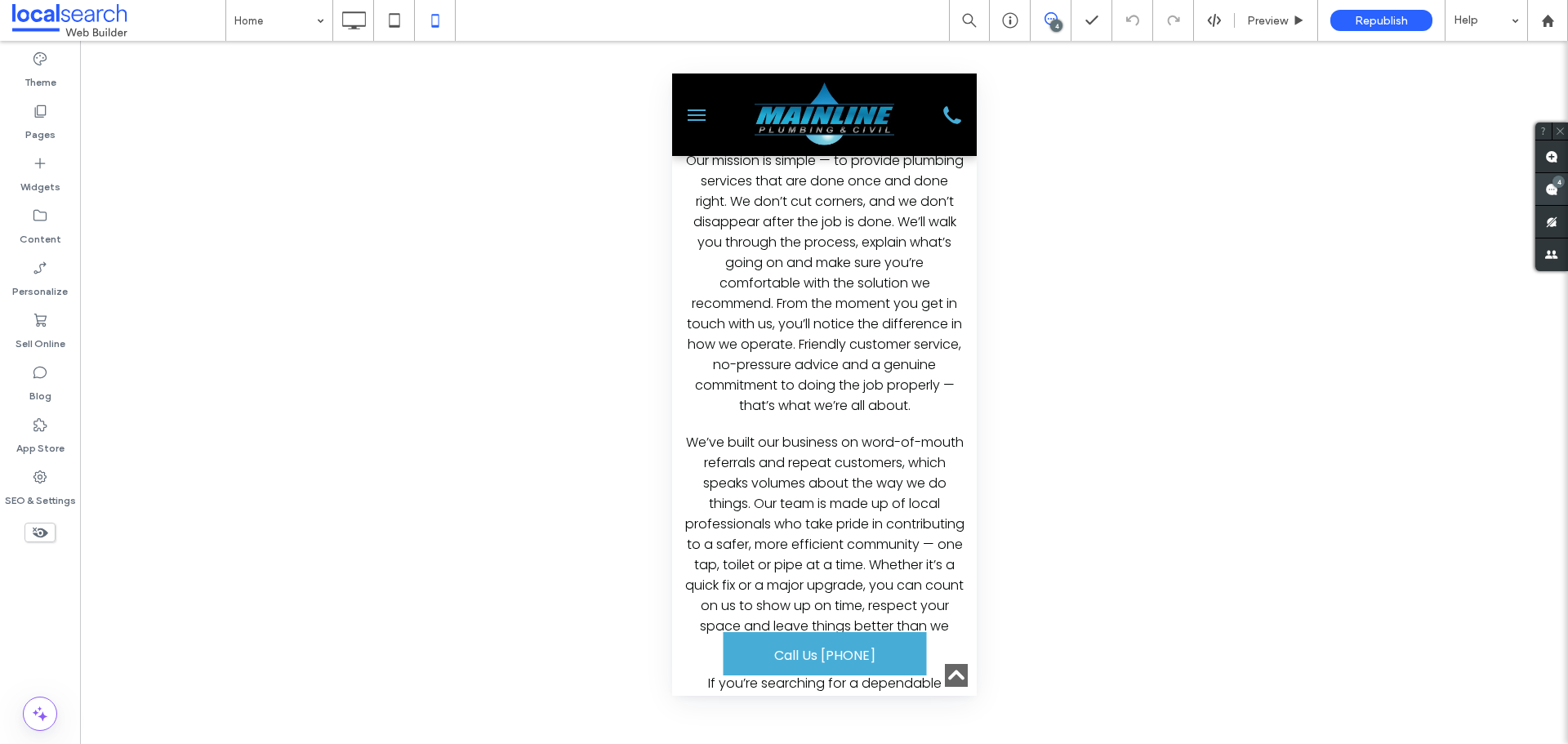 click on "4" at bounding box center [1558, 181] 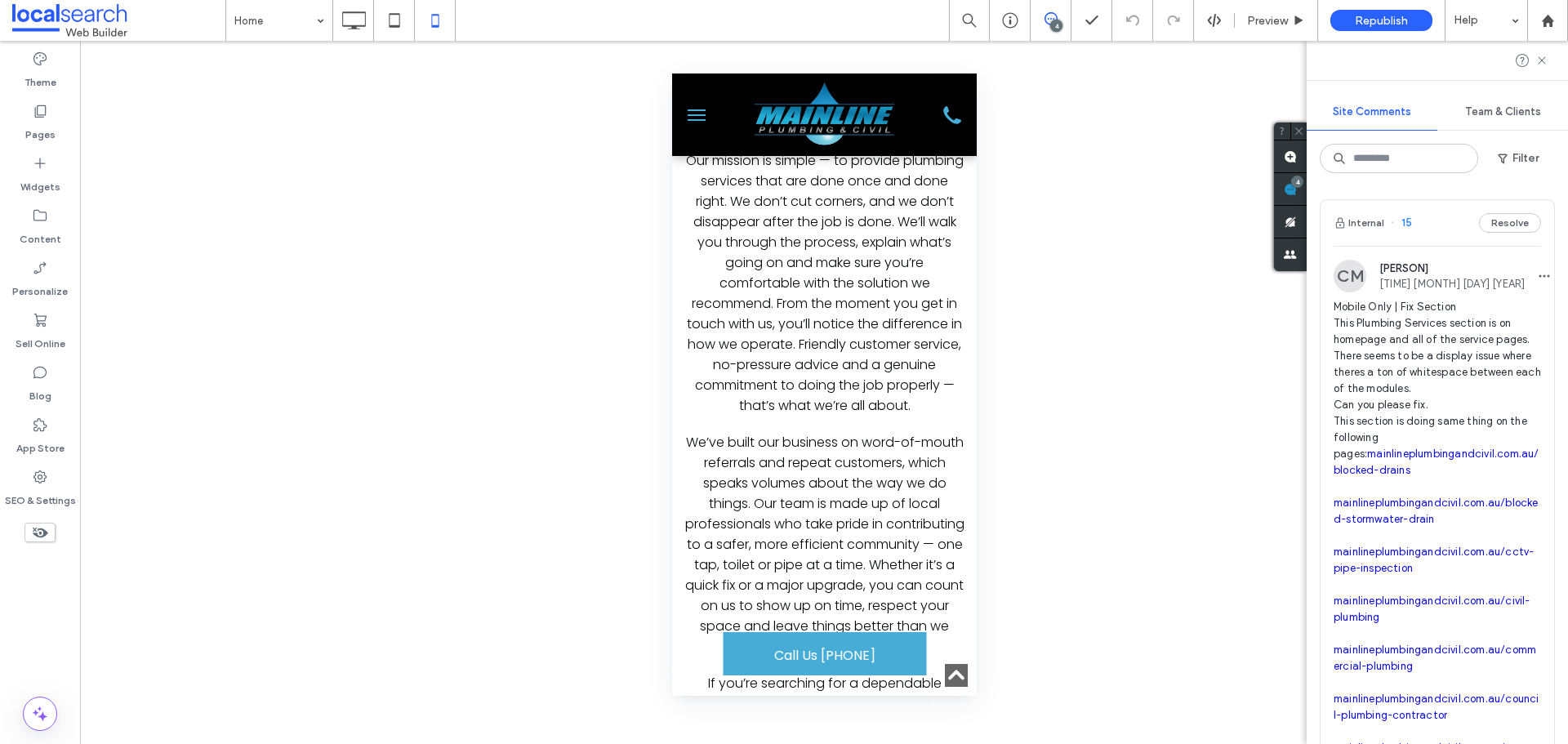click on "Internal 15 Resolve" at bounding box center (1437, 223) 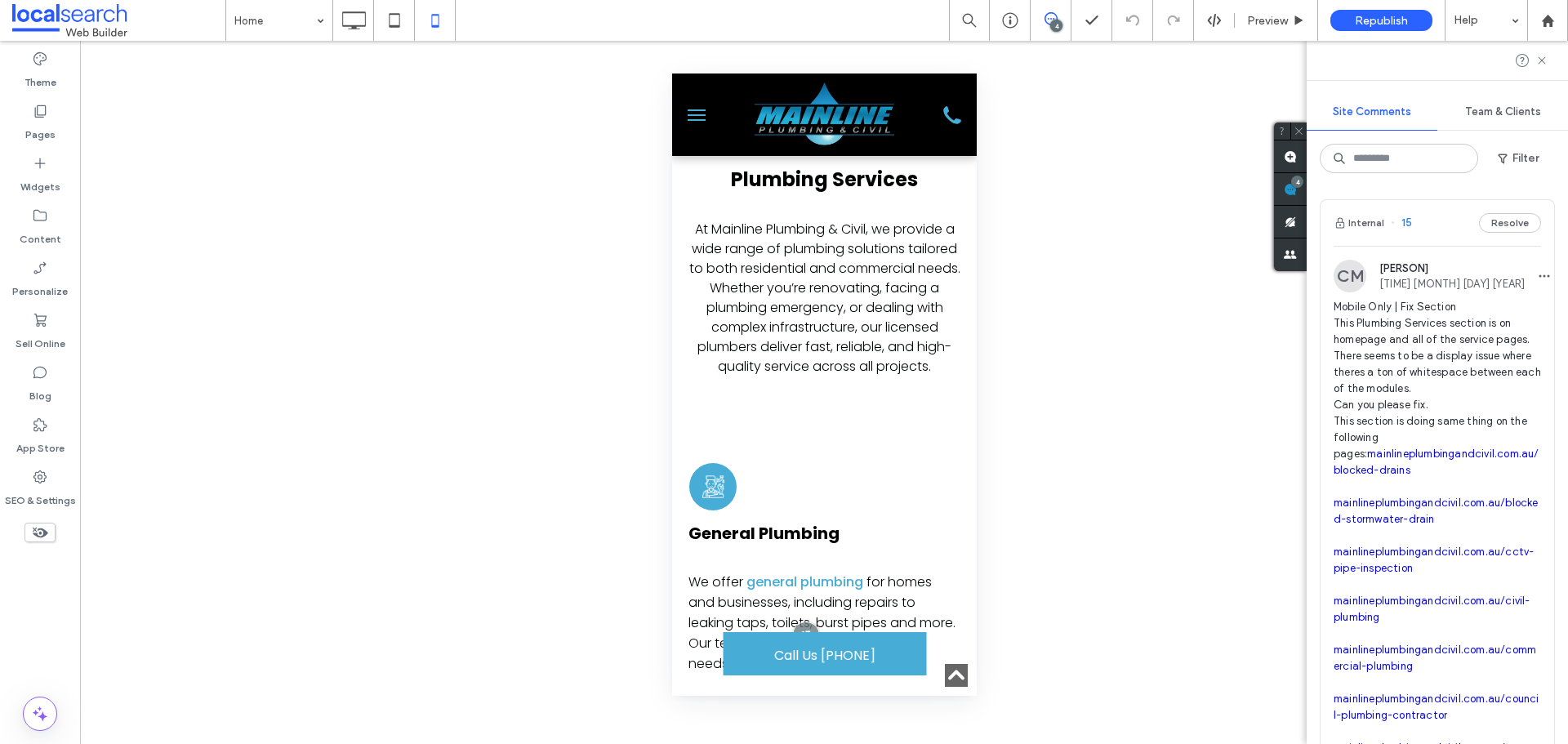 scroll, scrollTop: 6241, scrollLeft: 0, axis: vertical 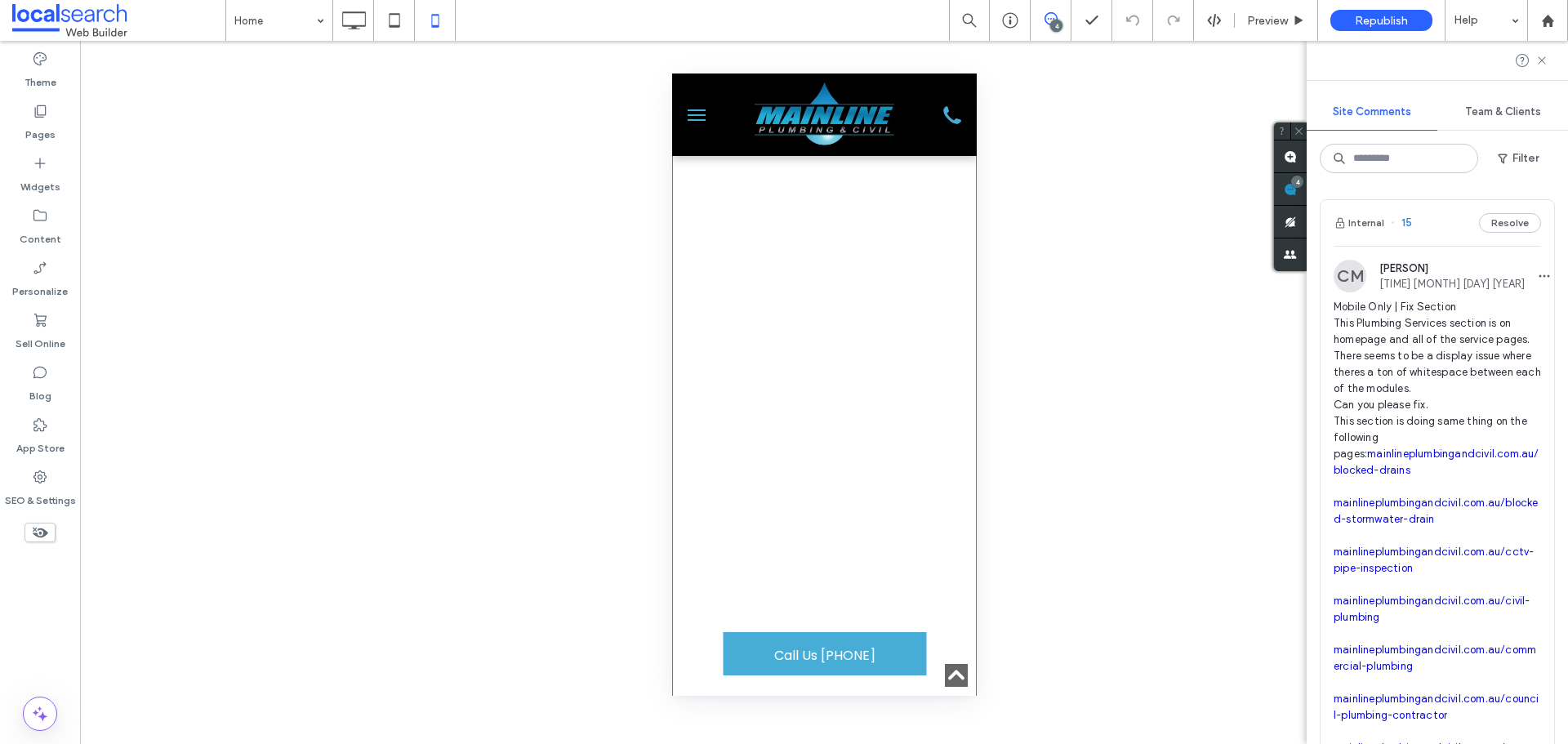 click on "Plumber Icon
Created with Fabric.js 4.6.0
General Plumbing
We offer
general plumbing   for homes and businesses, including repairs to leaking taps, toilets, burst pipes and more. Our team handles all basic plumbing needs quickly and efficiently. Click To Paste" at bounding box center [823, 1550] 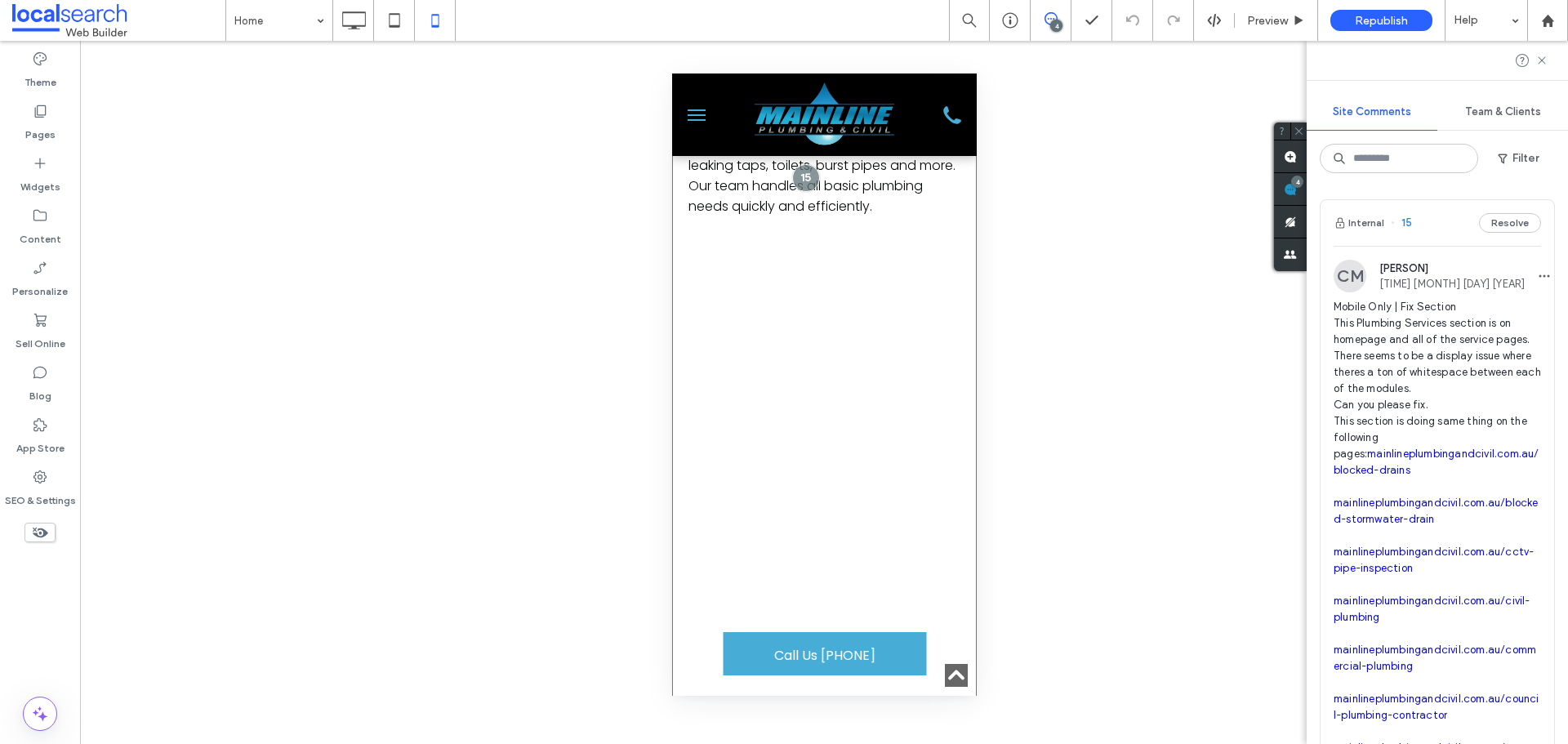 scroll, scrollTop: 0, scrollLeft: 0, axis: both 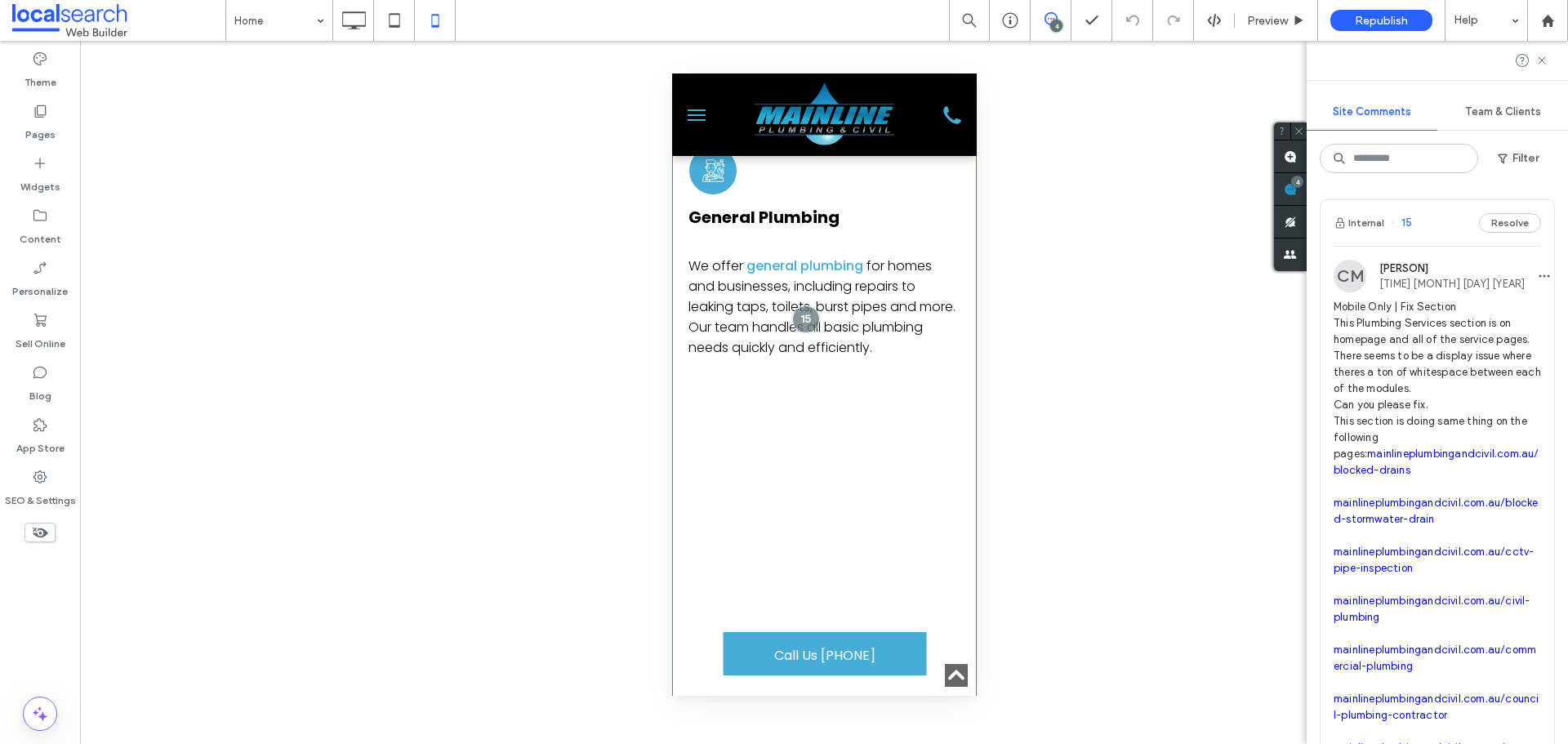 click at bounding box center [706, 142] 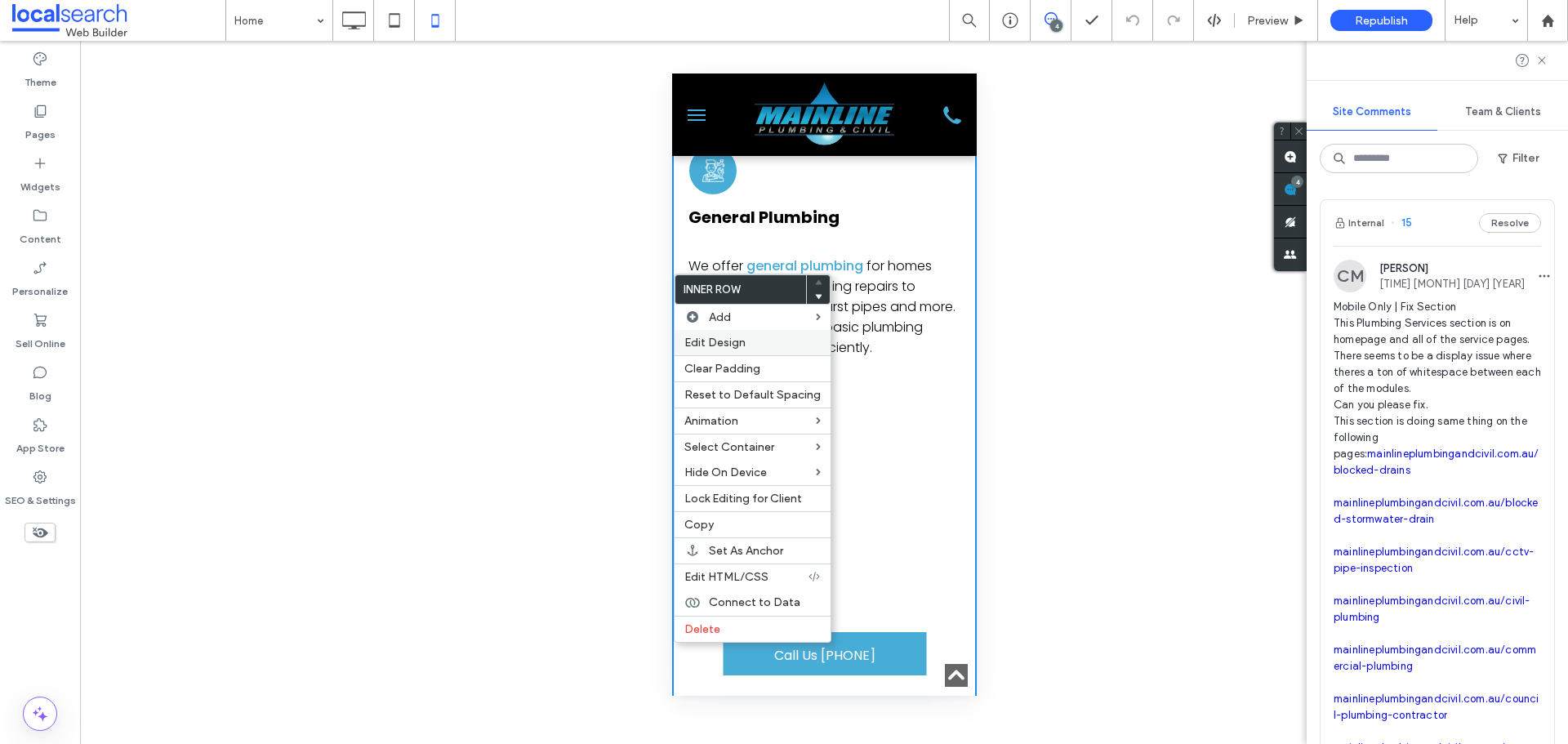 click on "Edit Design" at bounding box center (715, 342) 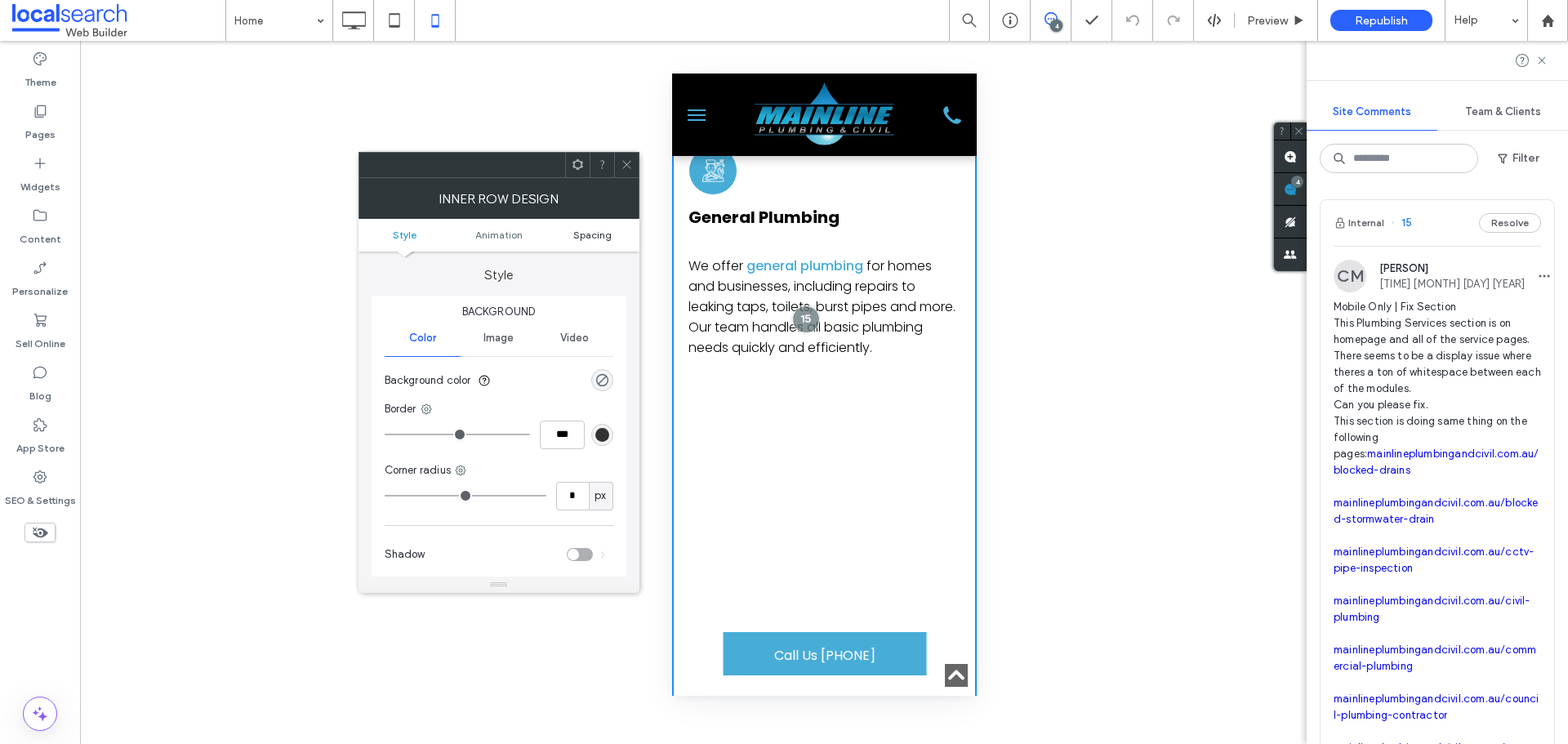 click on "Spacing" at bounding box center [592, 234] 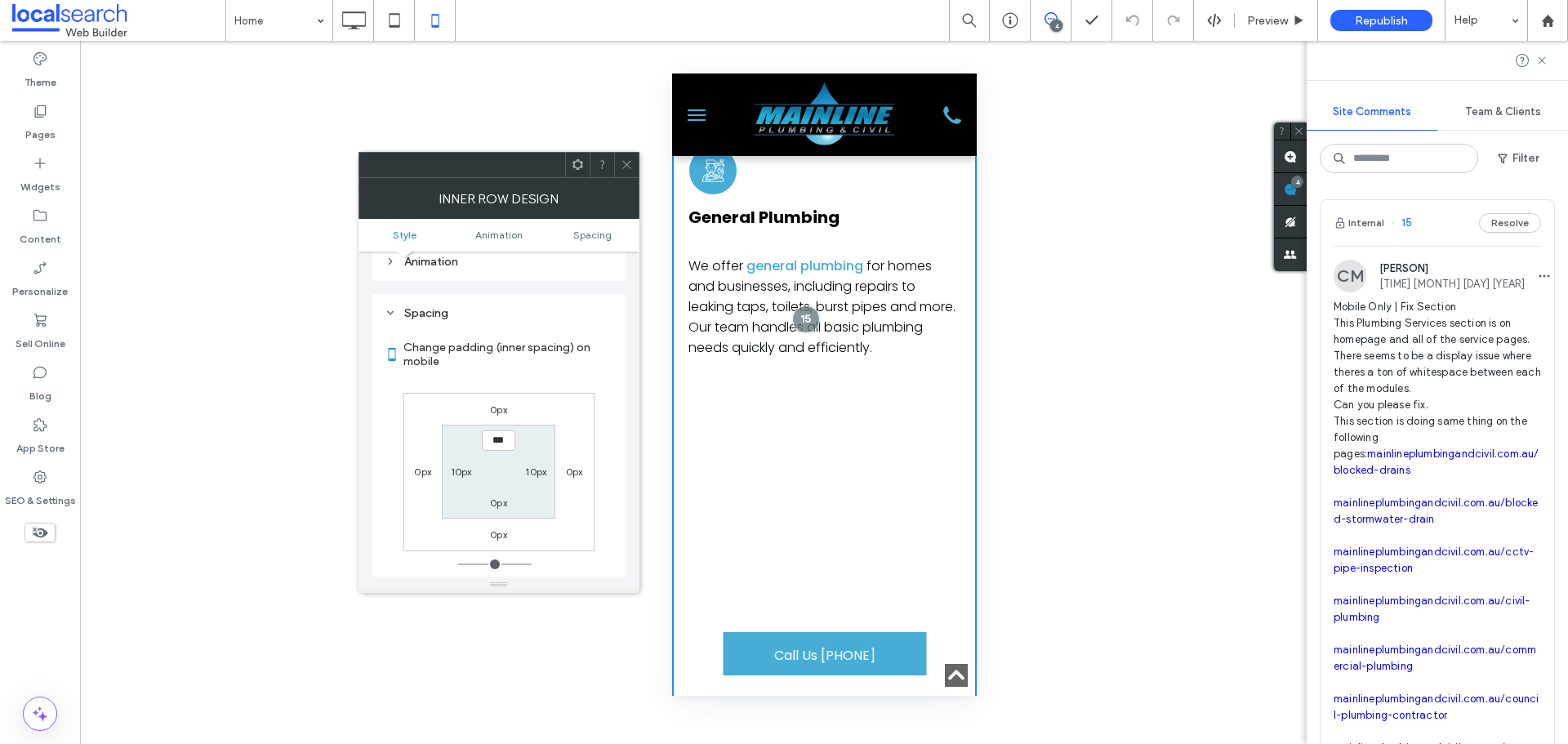 scroll, scrollTop: 383, scrollLeft: 0, axis: vertical 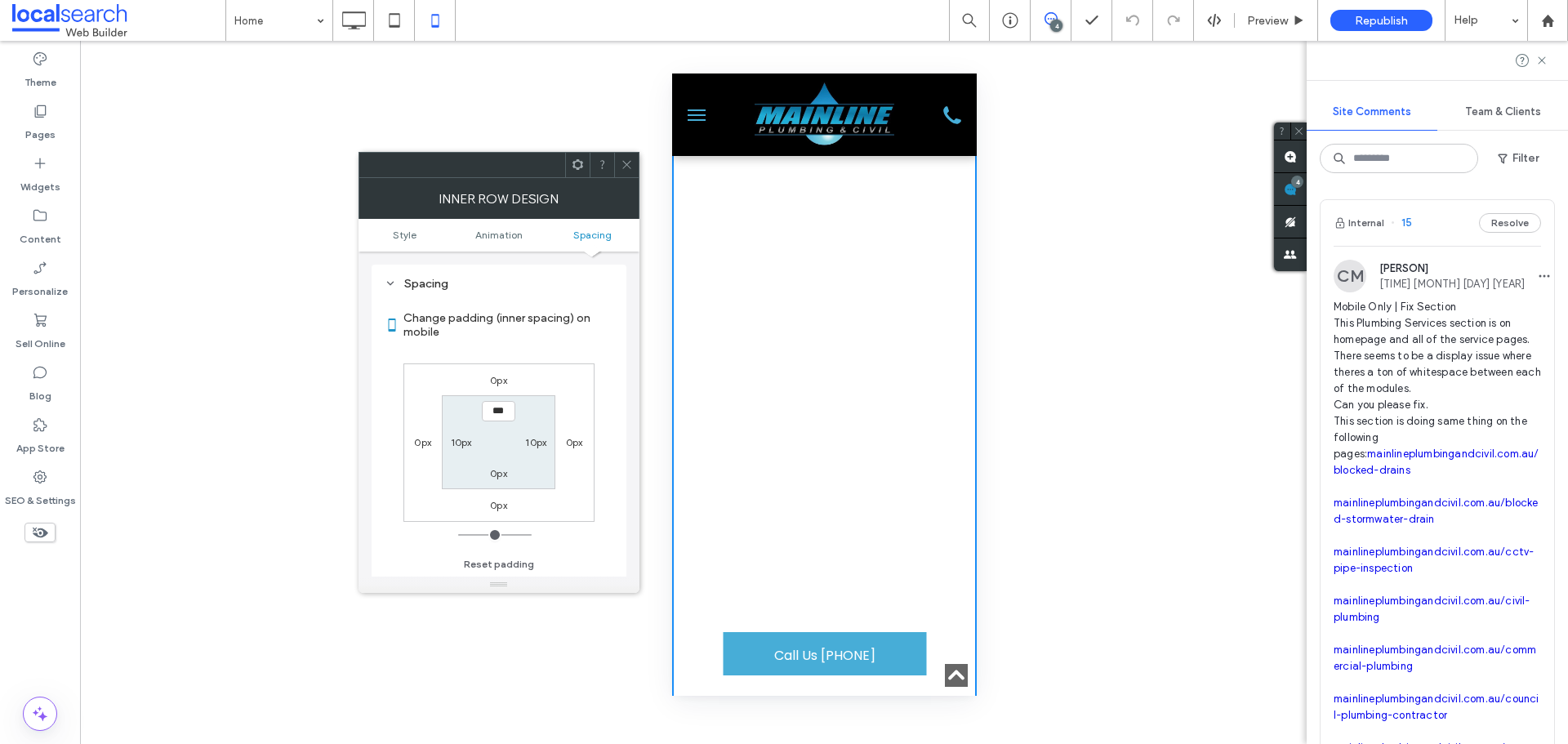 click at bounding box center (626, 165) 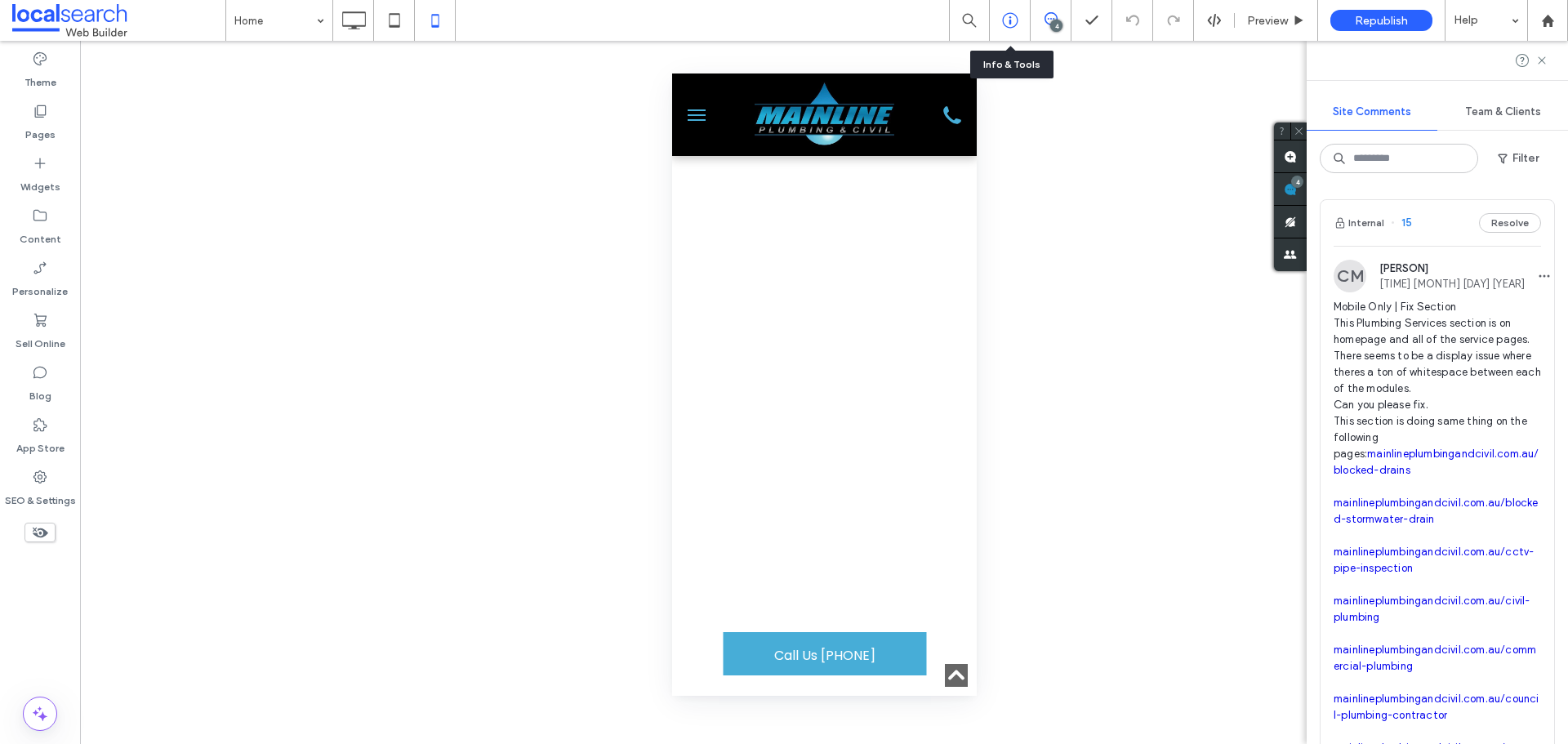 click 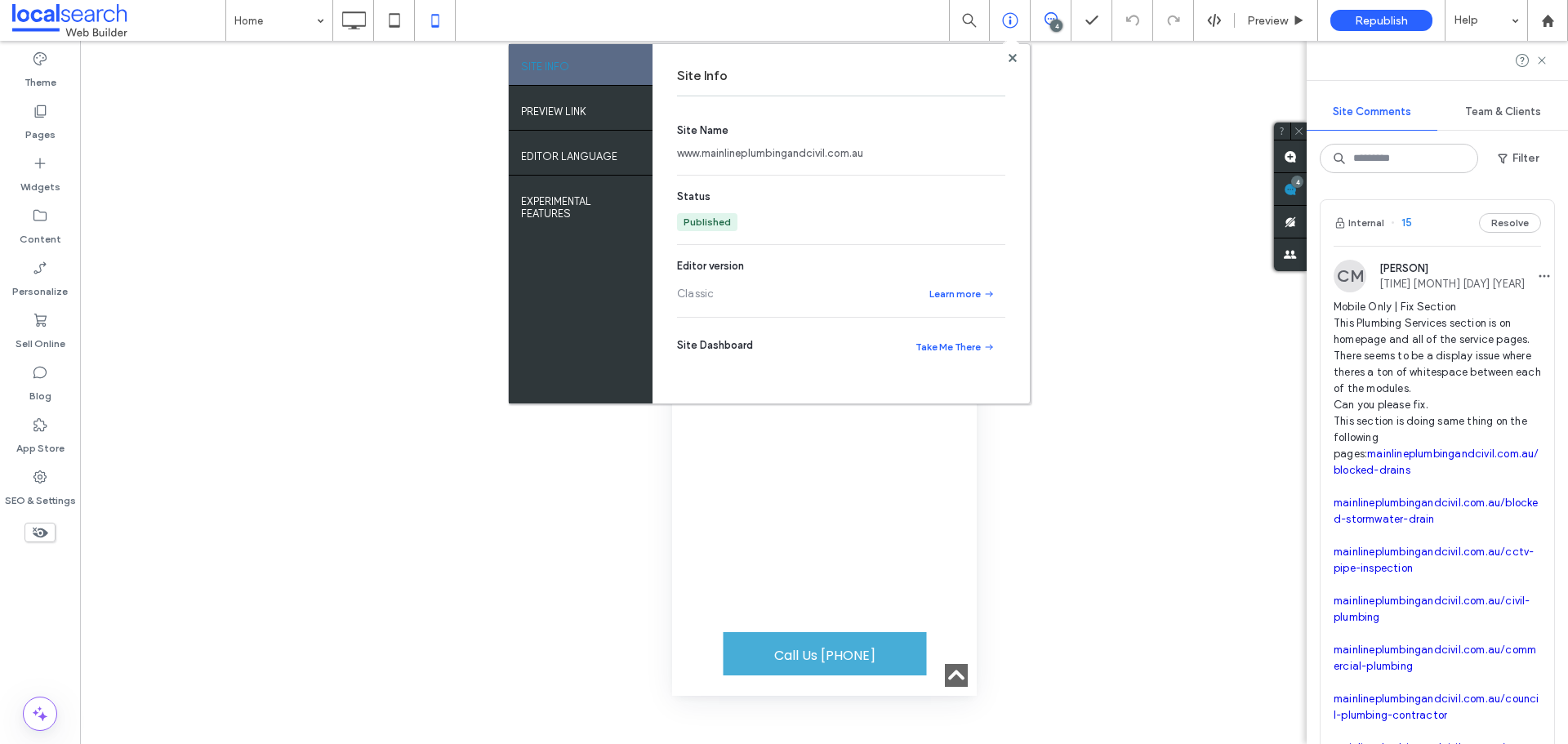 click on "www.mainlineplumbingandcivil.com.au" at bounding box center [770, 154] 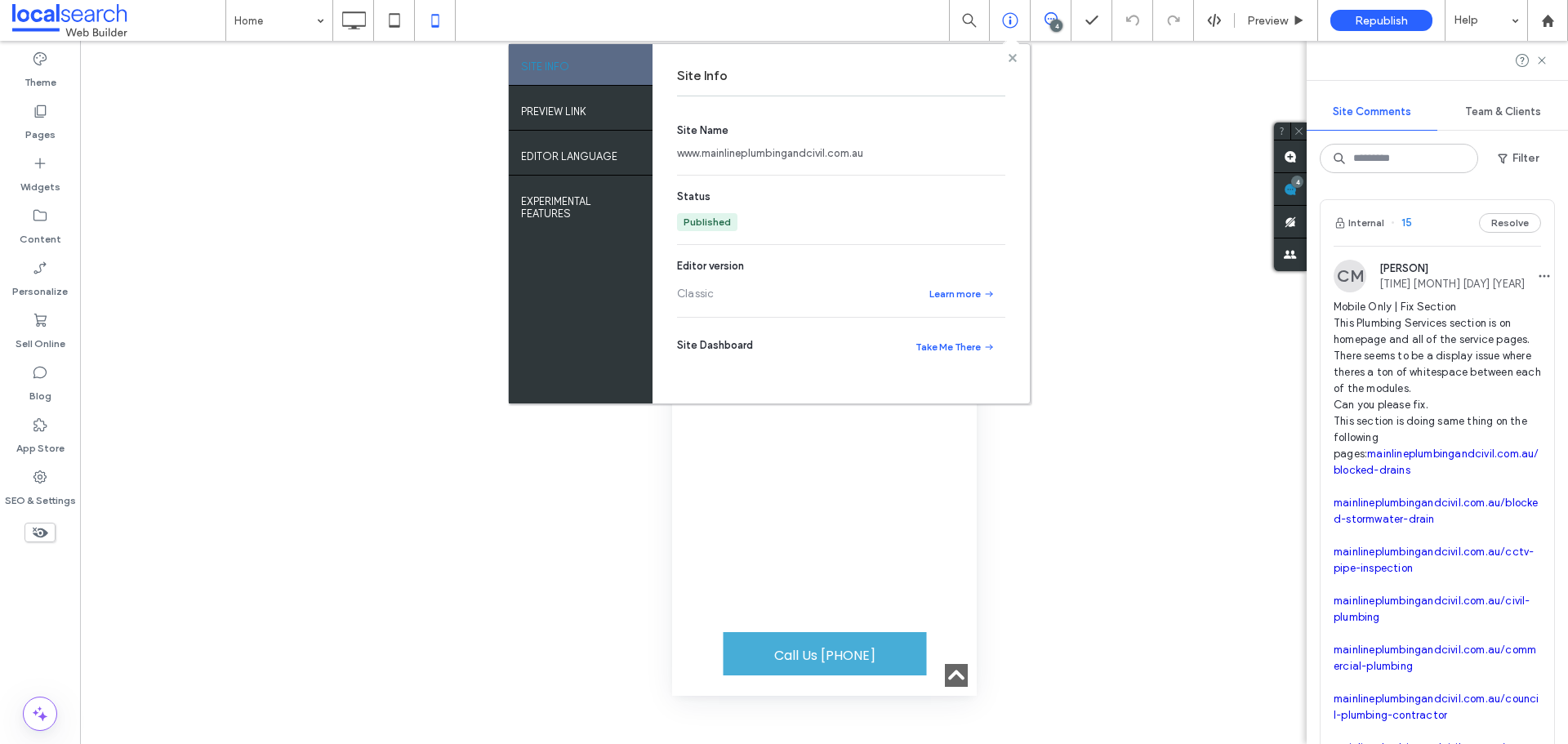 click 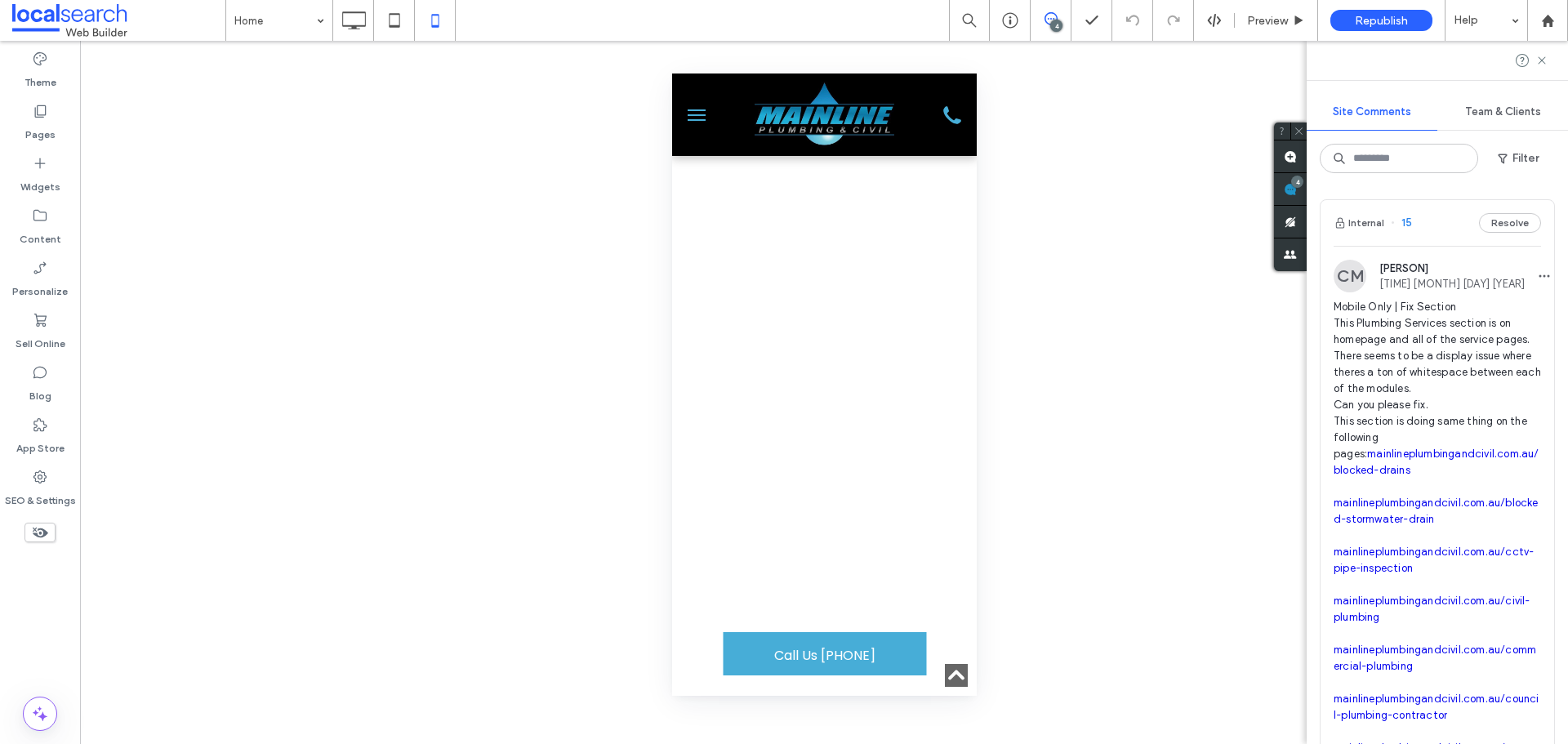 scroll, scrollTop: 8773, scrollLeft: 0, axis: vertical 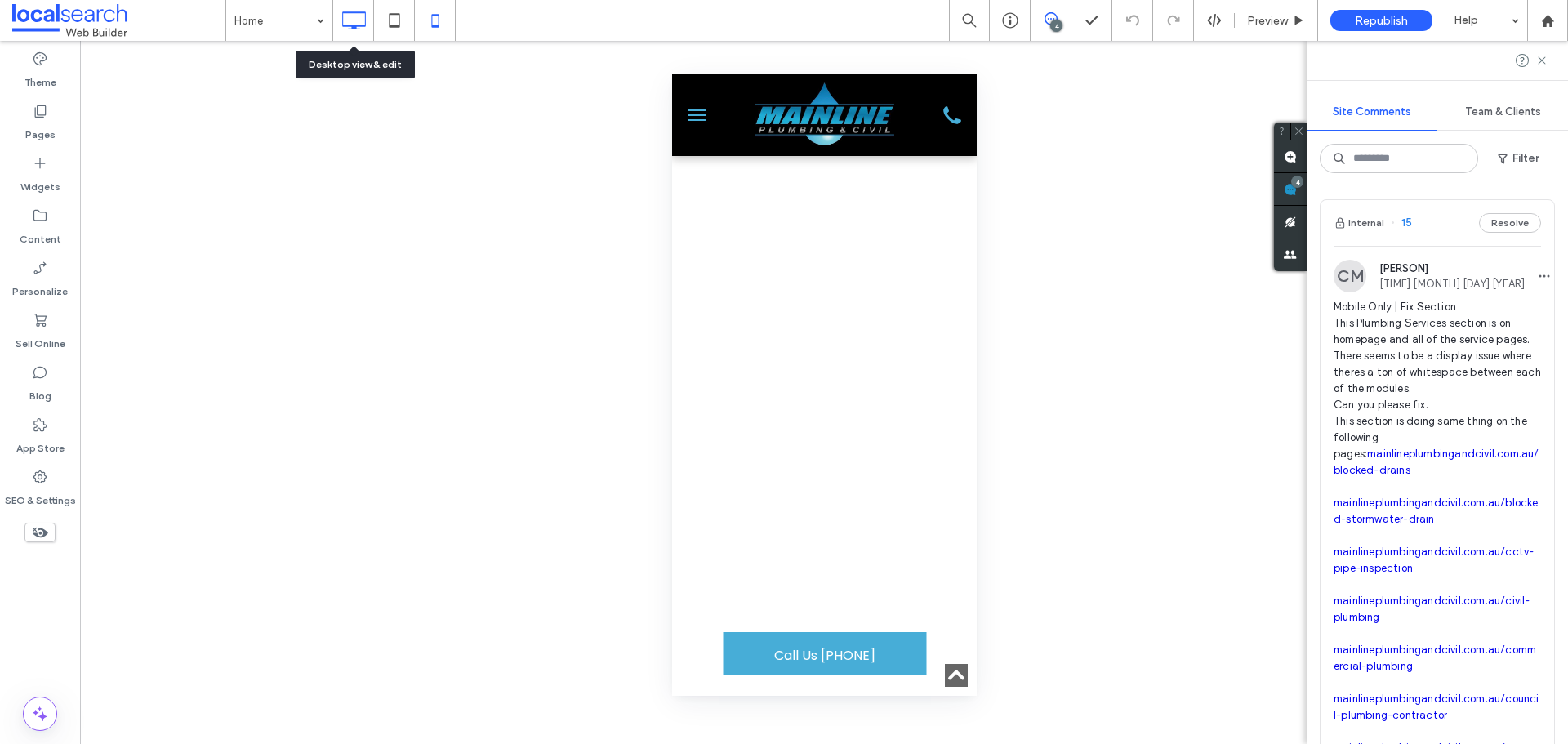 click 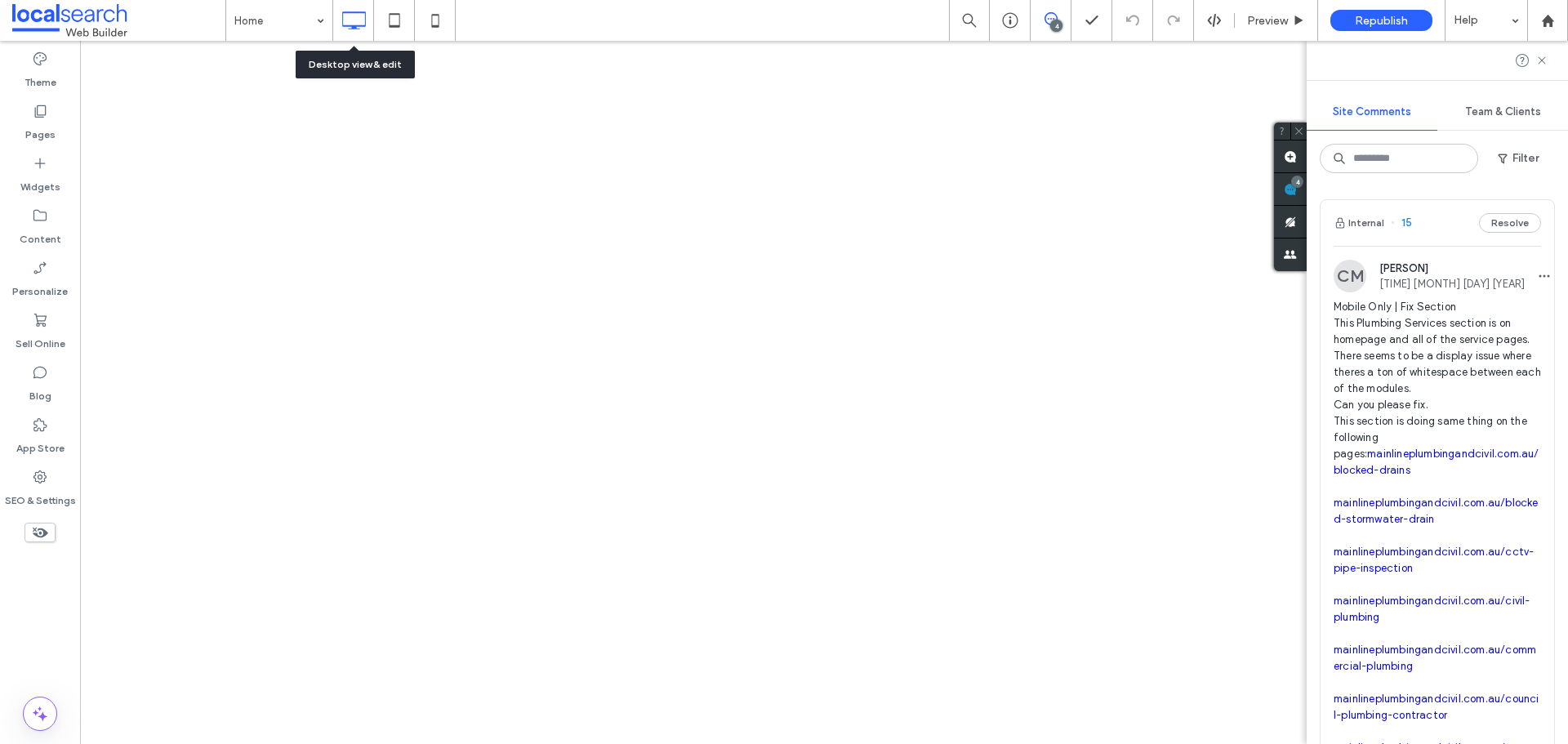 scroll, scrollTop: 0, scrollLeft: 0, axis: both 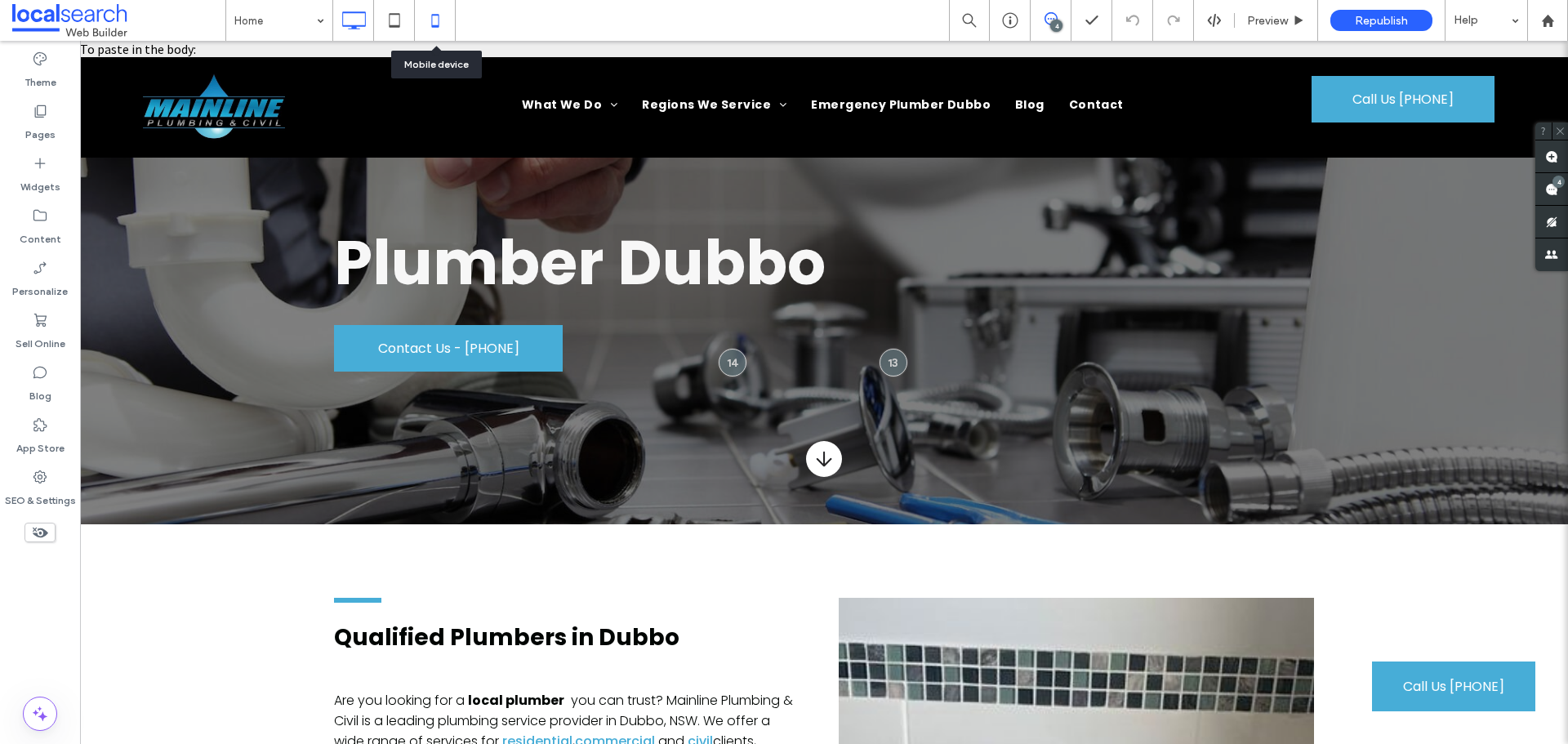 click 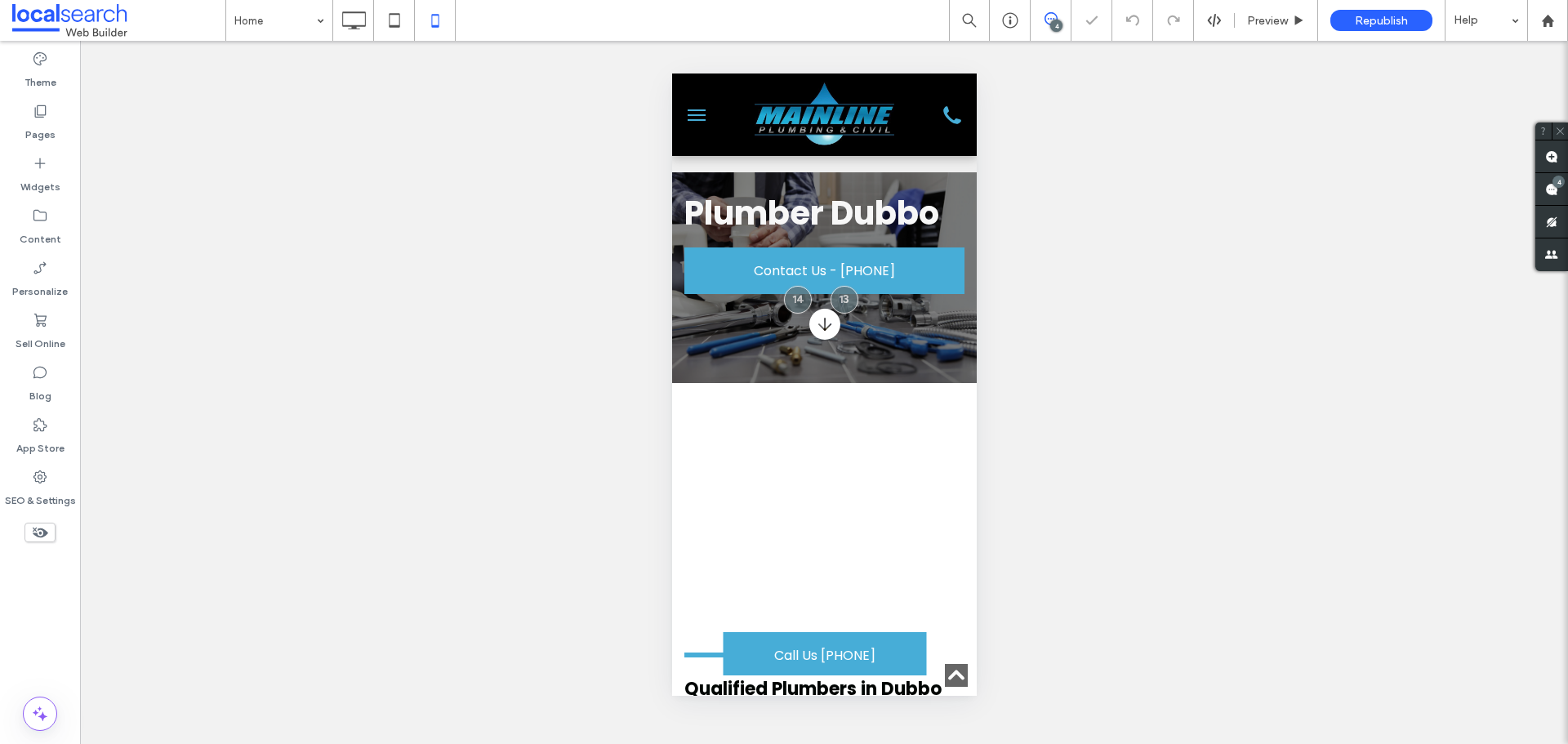 scroll, scrollTop: 4204, scrollLeft: 0, axis: vertical 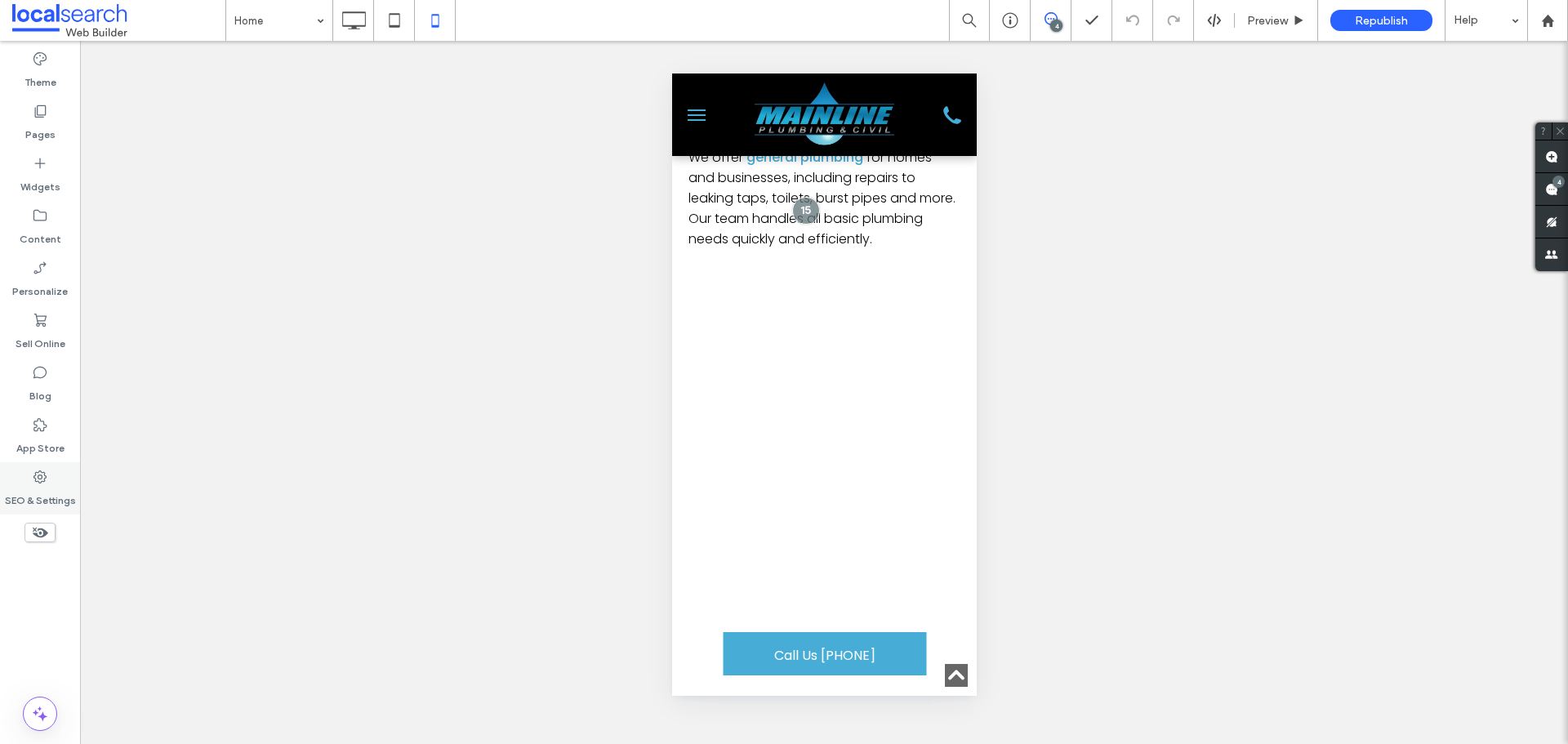 click on "SEO & Settings" at bounding box center (40, 497) 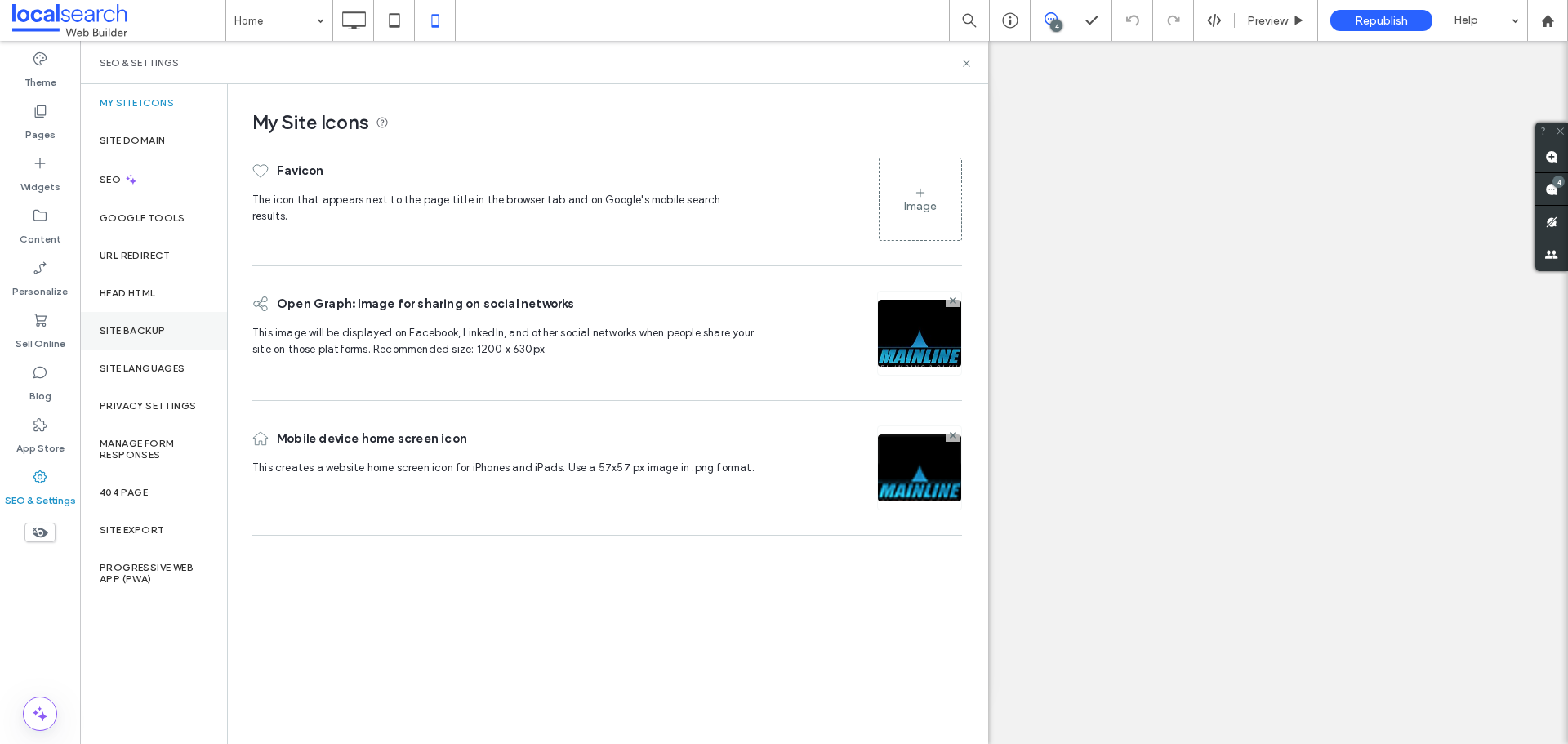click on "Site Backup" at bounding box center (132, 331) 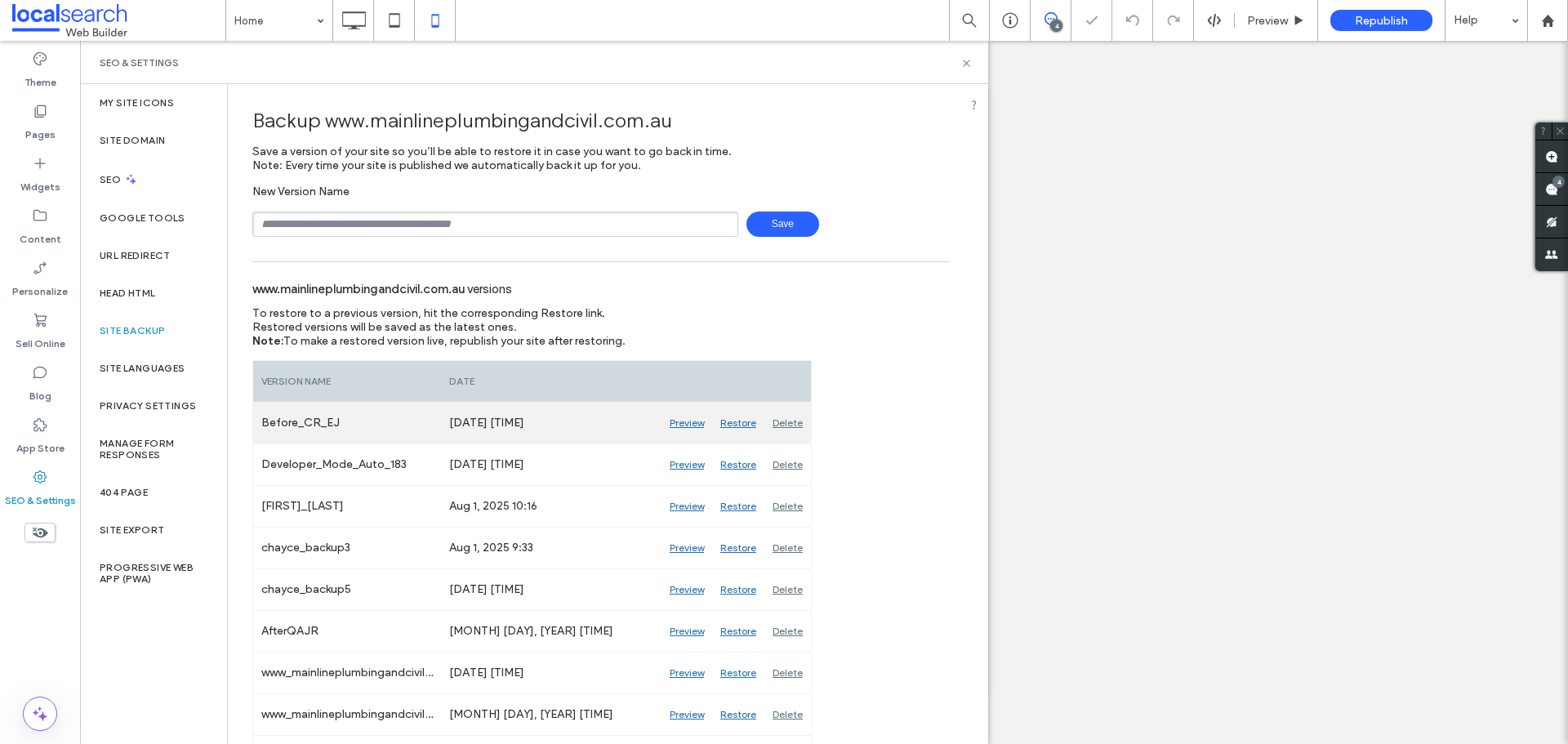 scroll, scrollTop: 82, scrollLeft: 0, axis: vertical 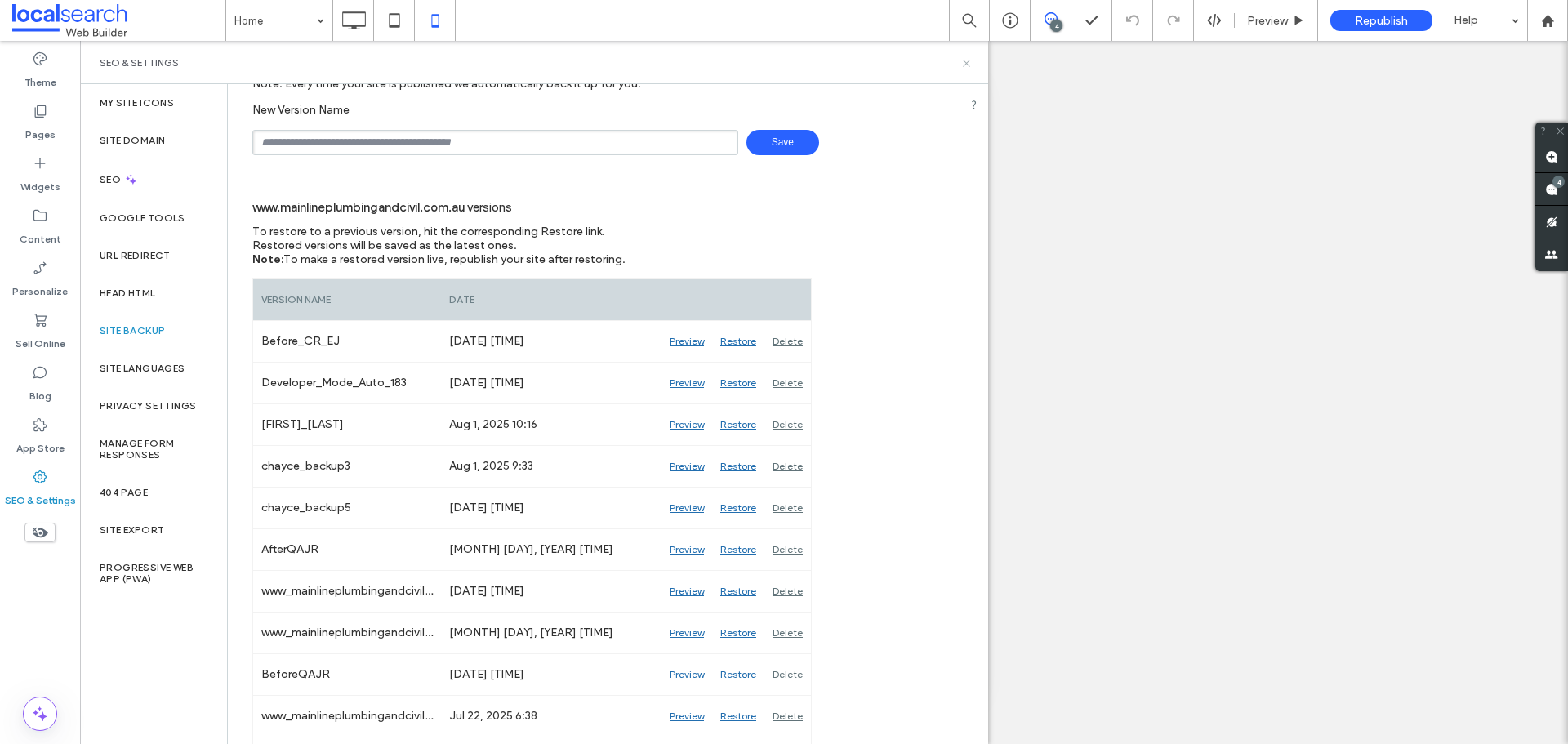 click 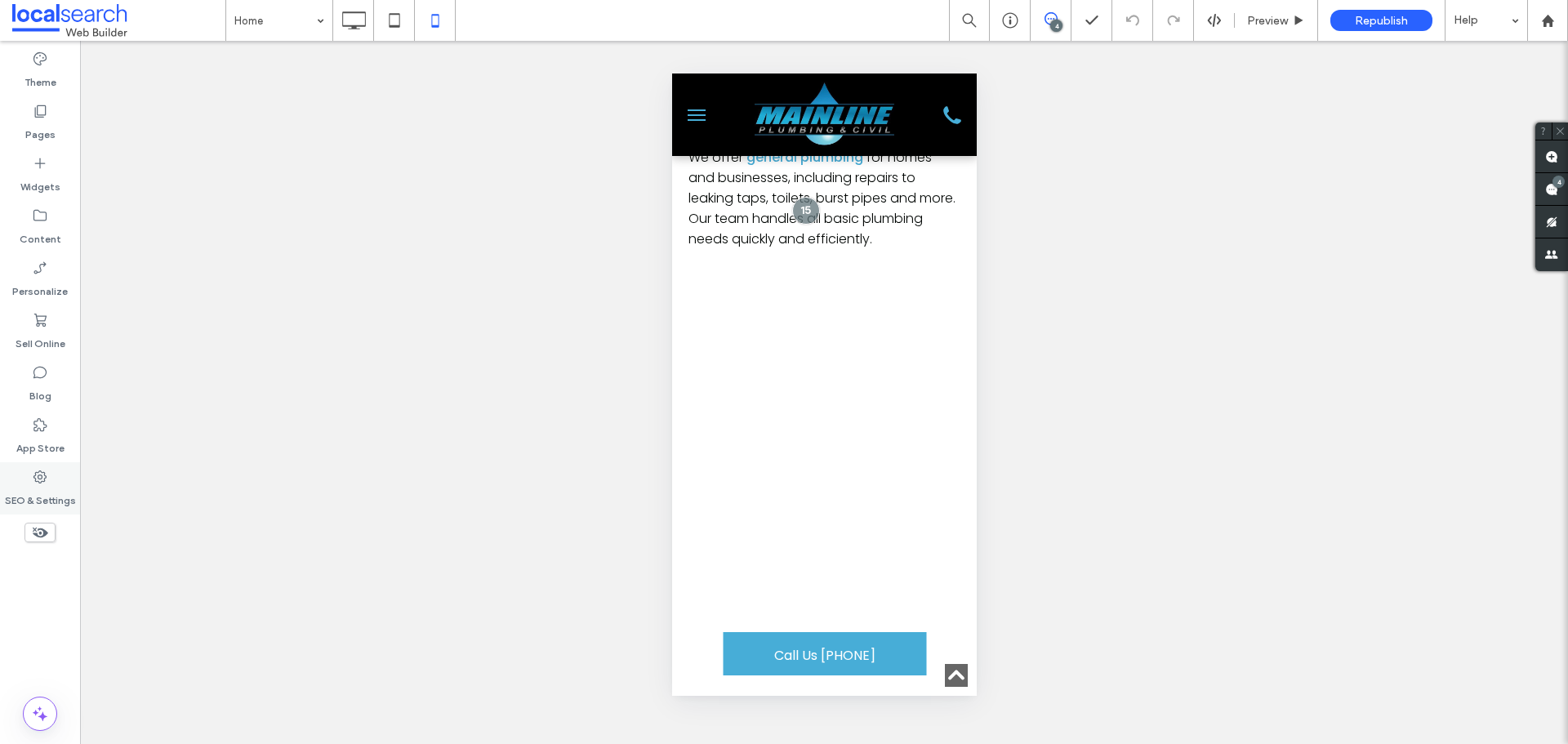 click 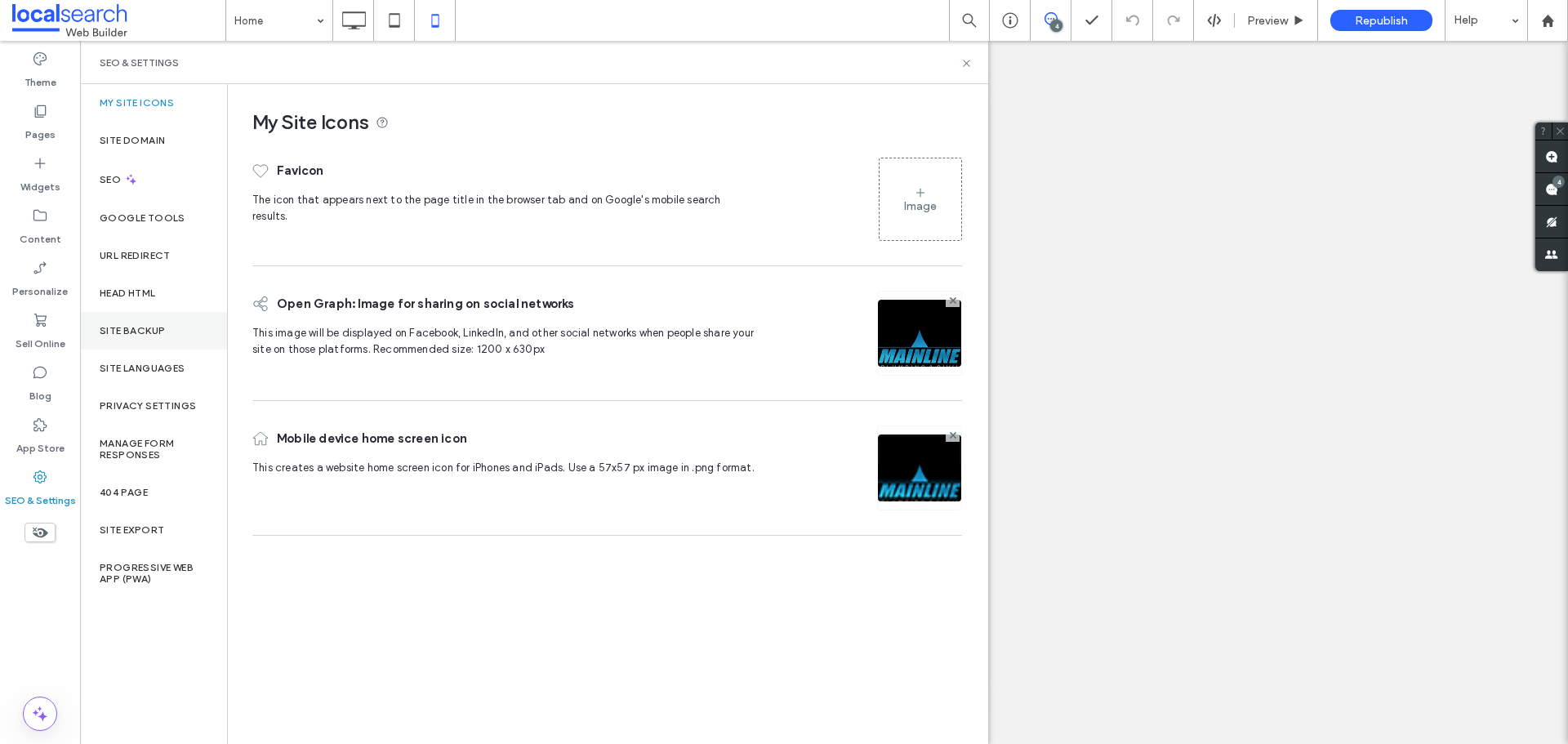 click on "Site Backup" at bounding box center [132, 331] 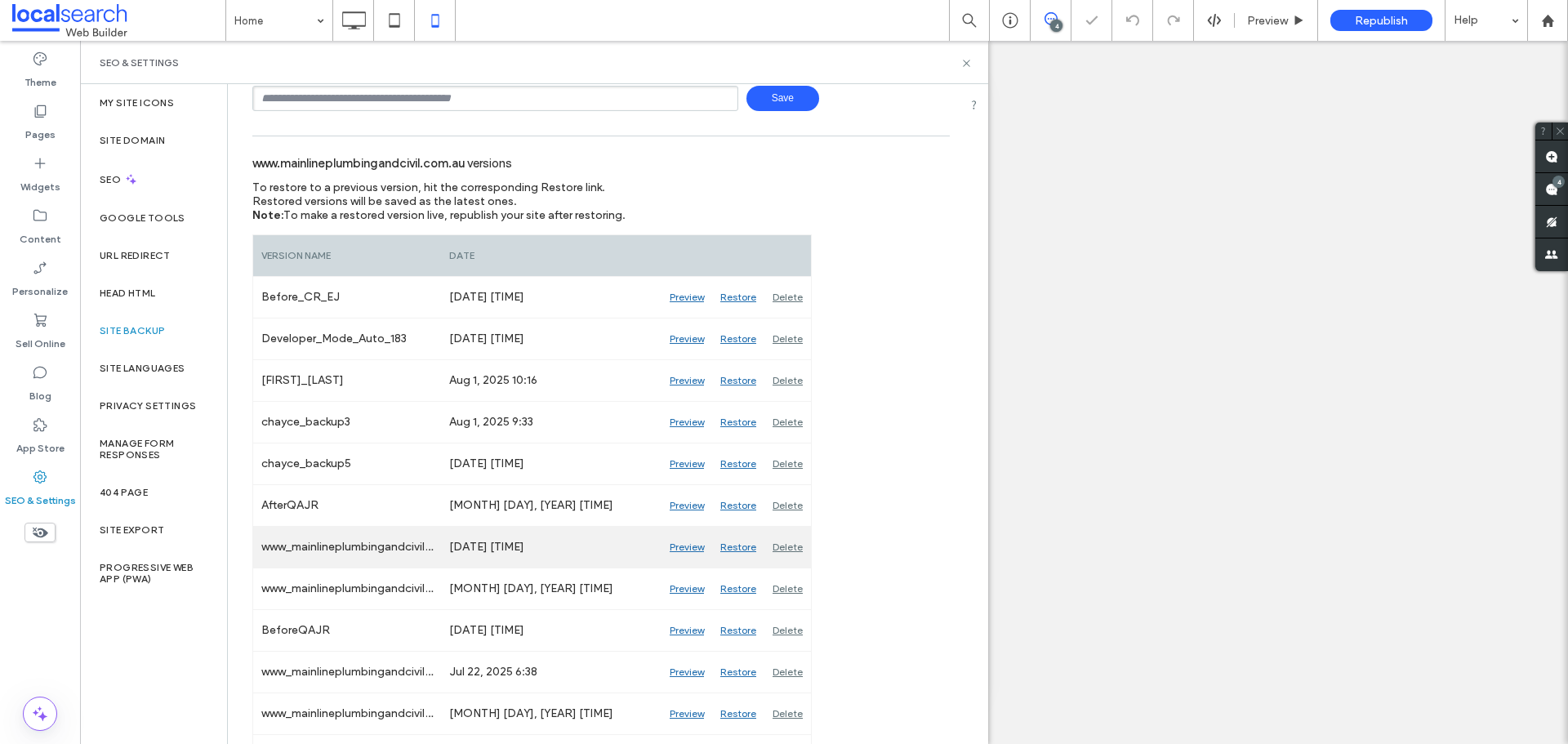 scroll, scrollTop: 163, scrollLeft: 0, axis: vertical 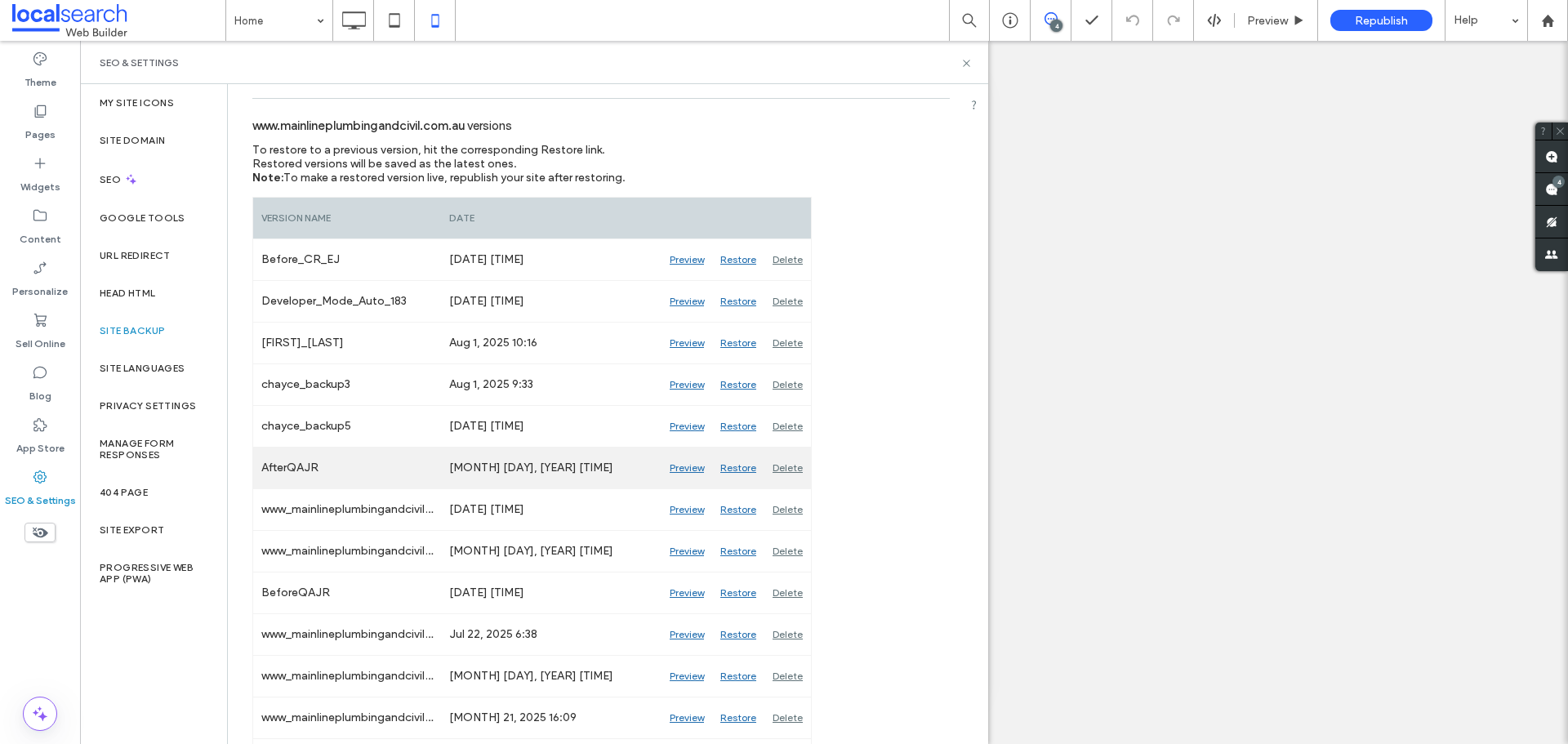 click on "Preview" at bounding box center (687, 468) 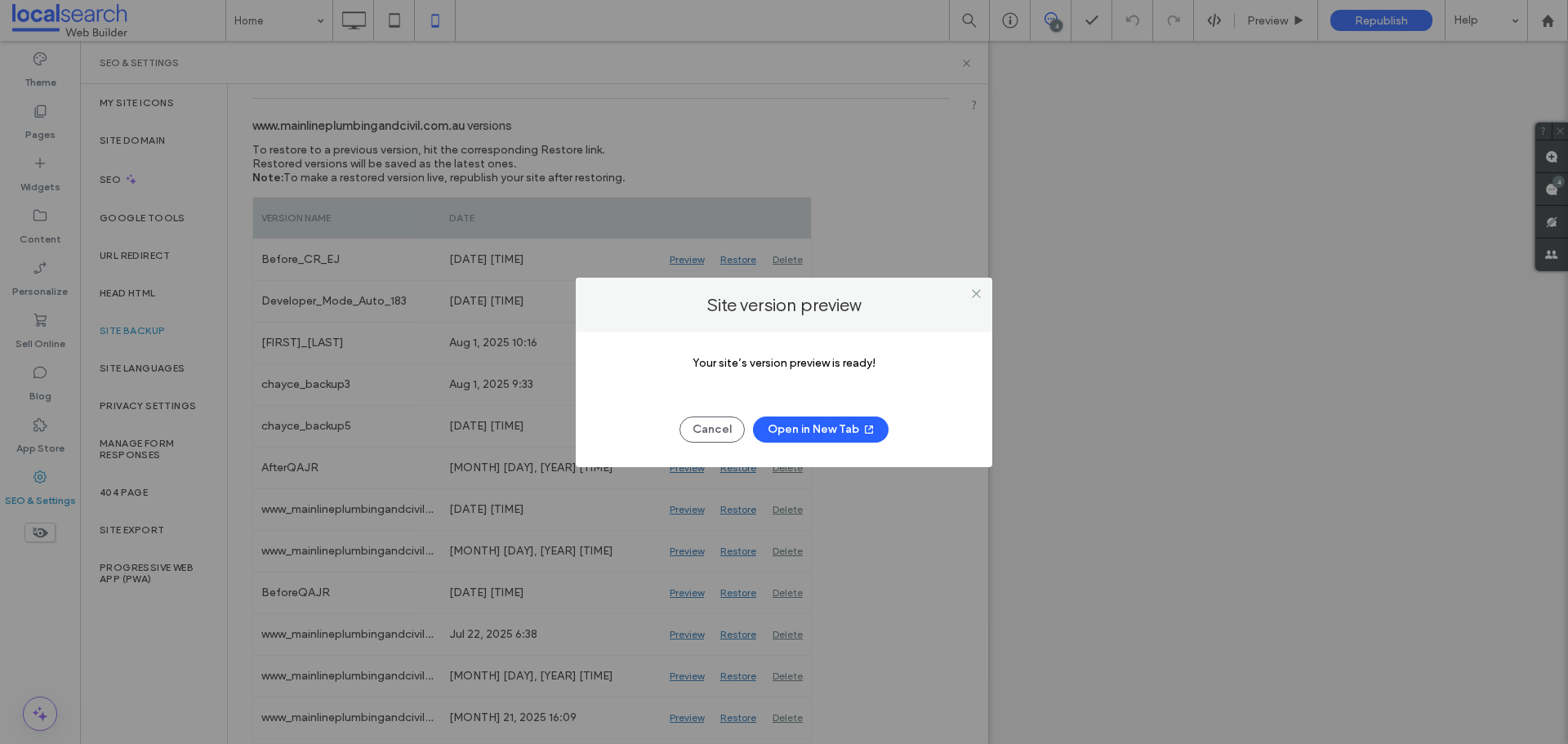 click on "Open in New Tab" at bounding box center (821, 430) 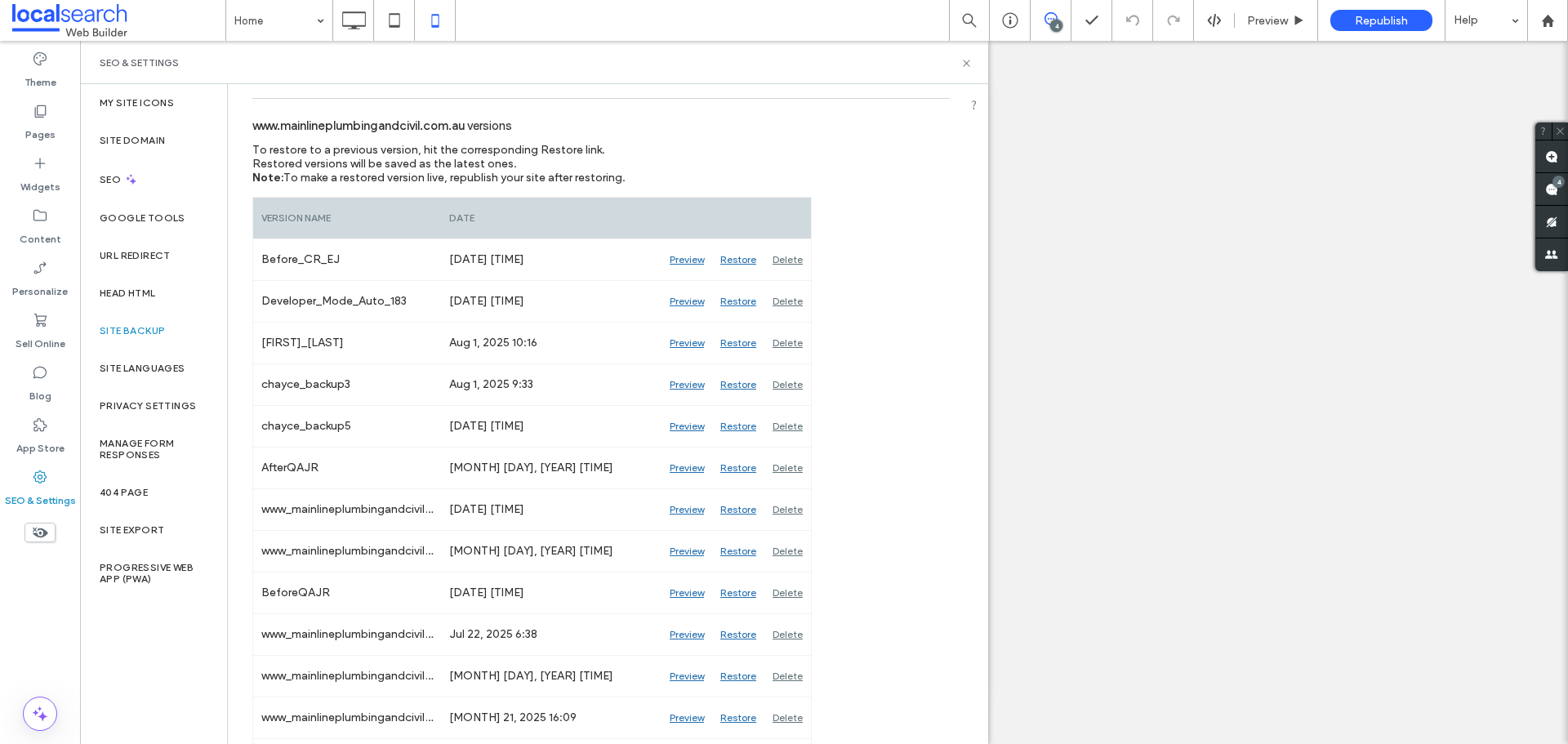 click 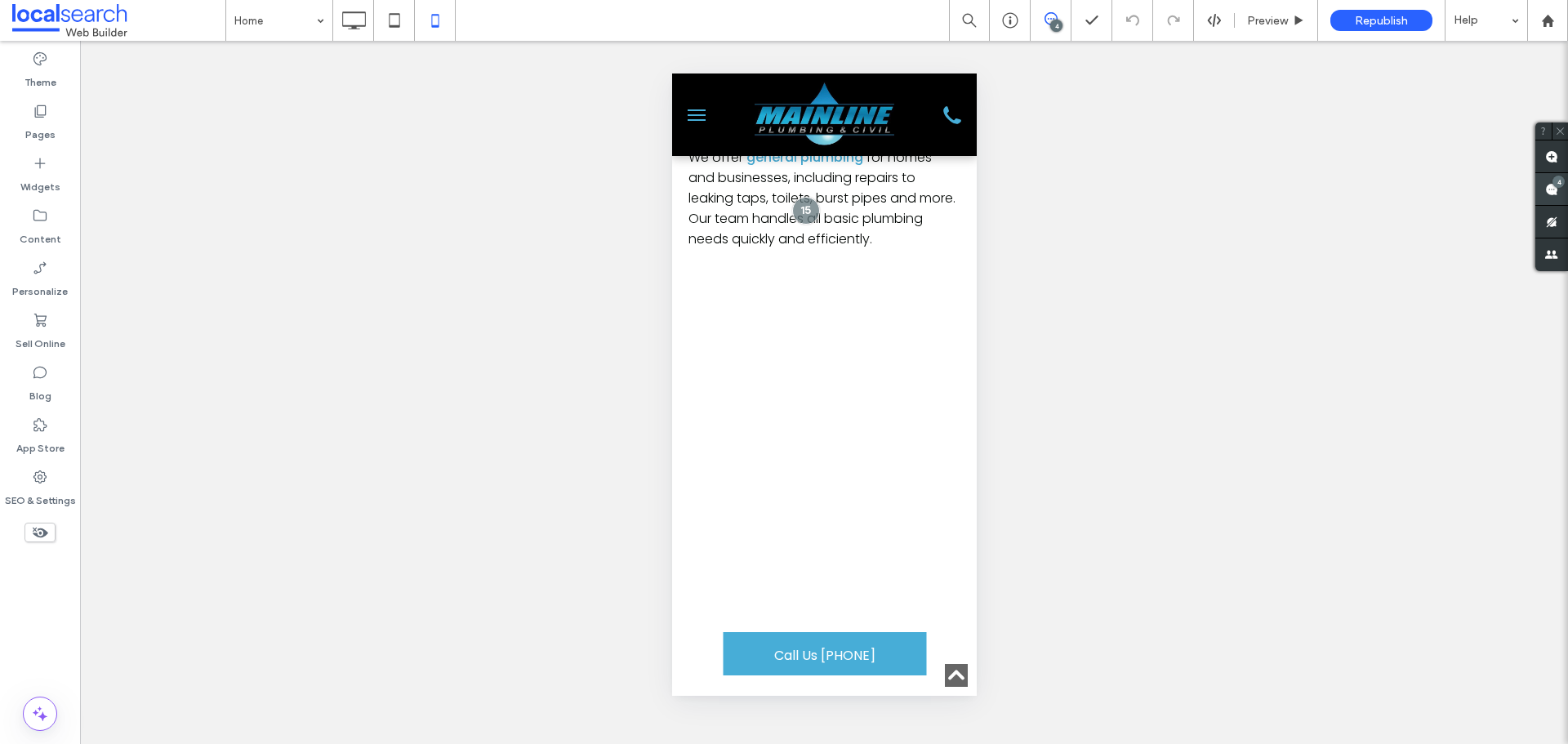 click at bounding box center (1552, 189) 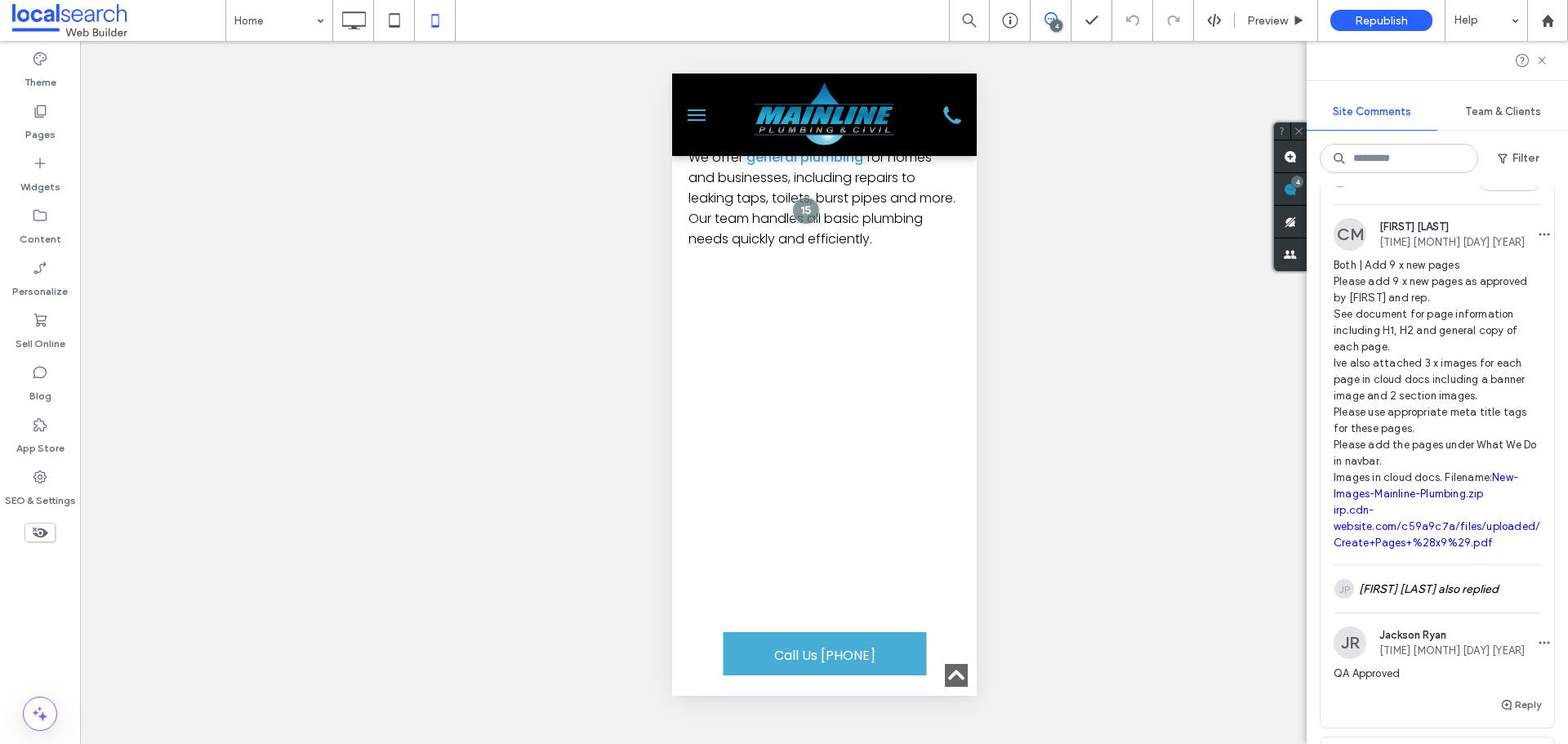 scroll, scrollTop: 980, scrollLeft: 0, axis: vertical 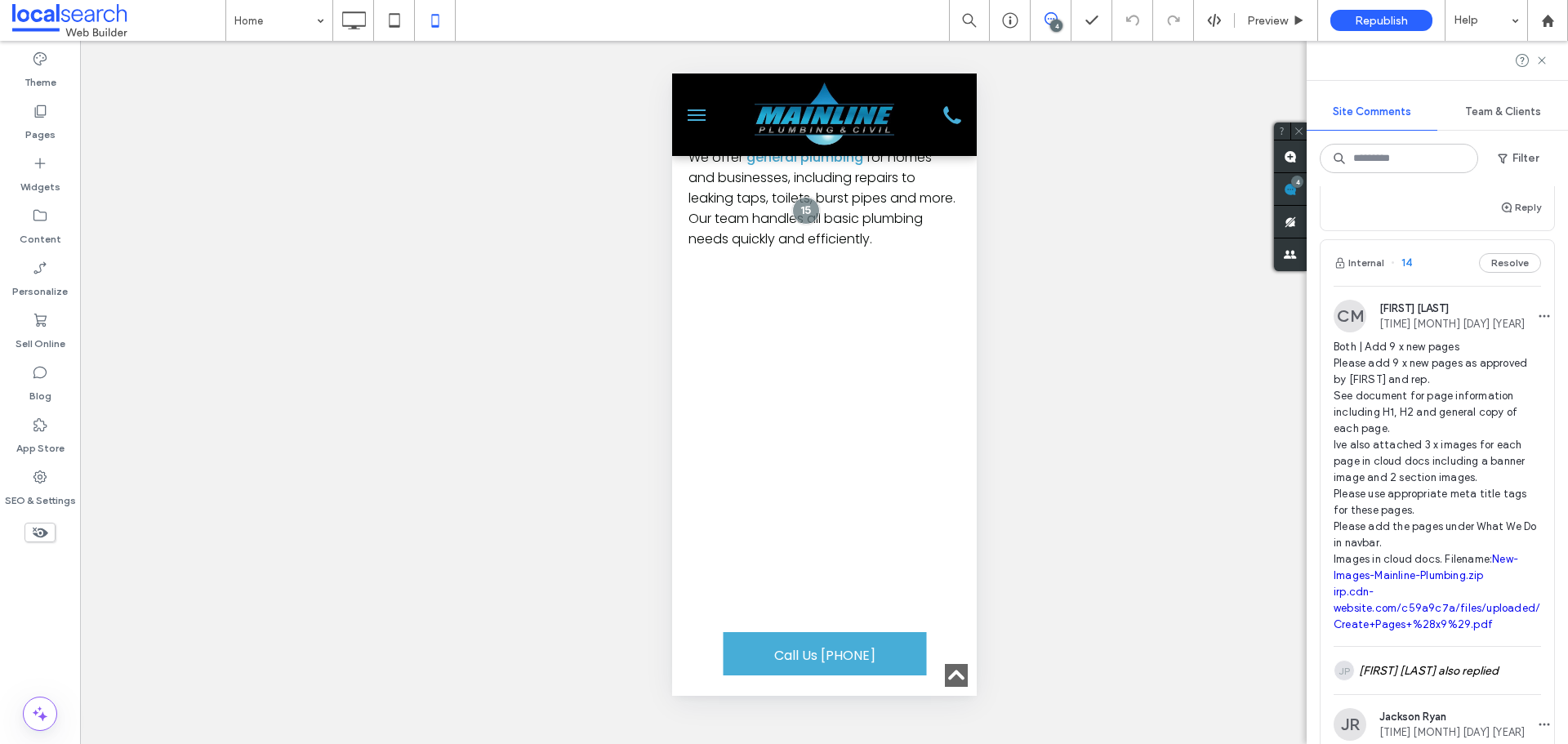 click on "Internal 14 Resolve" at bounding box center [1437, 263] 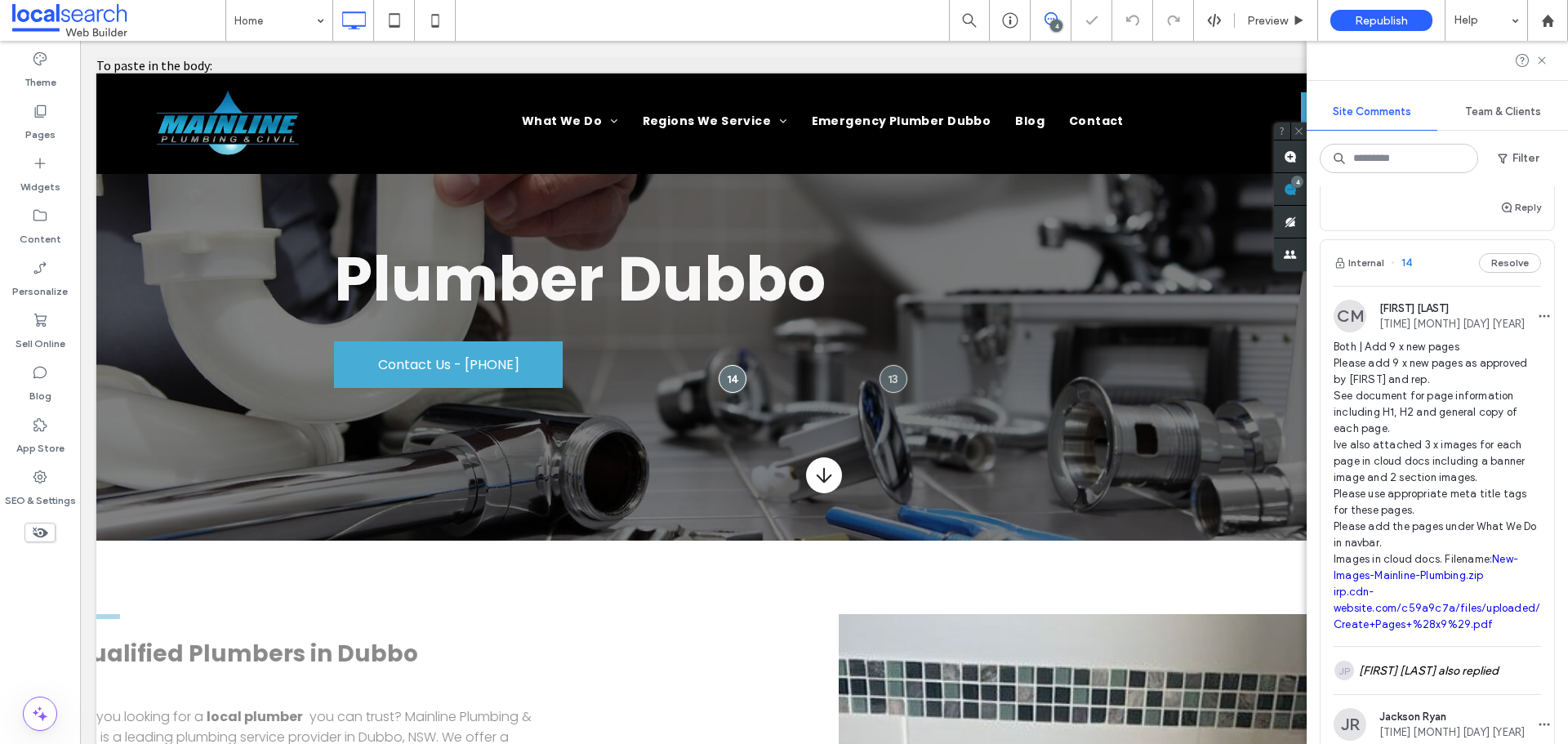 scroll, scrollTop: 0, scrollLeft: 0, axis: both 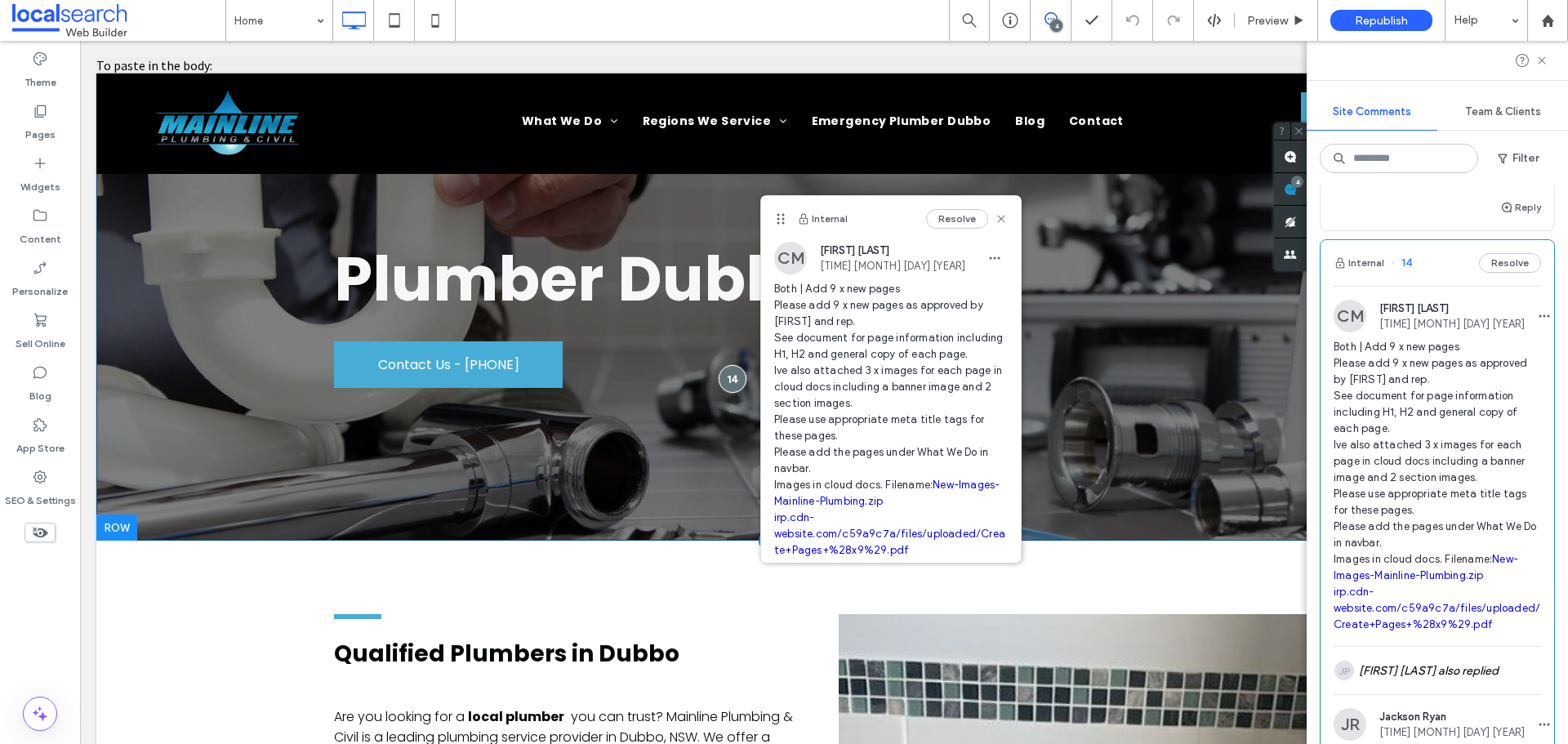 click at bounding box center [733, 379] 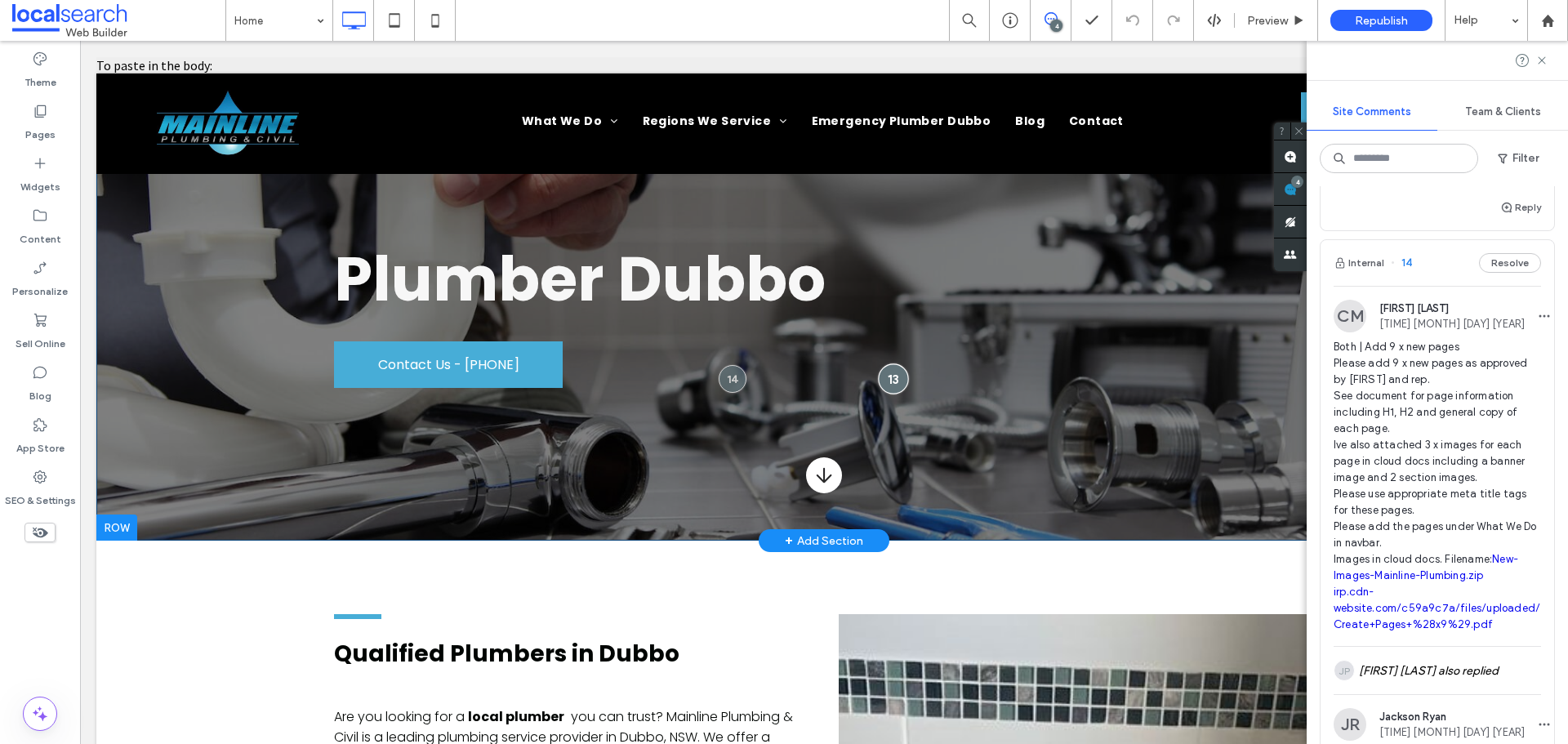 click at bounding box center (893, 378) 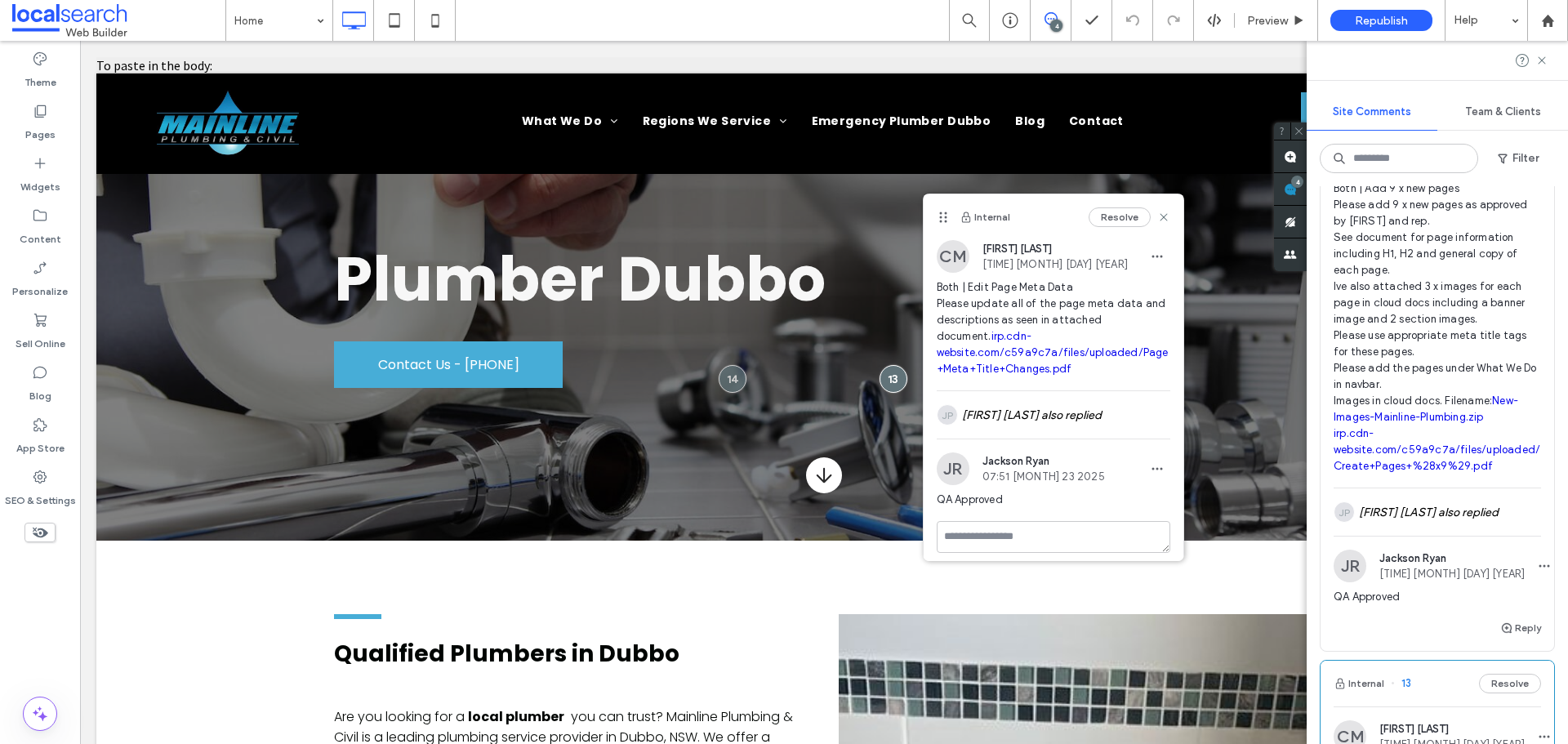scroll, scrollTop: 1143, scrollLeft: 0, axis: vertical 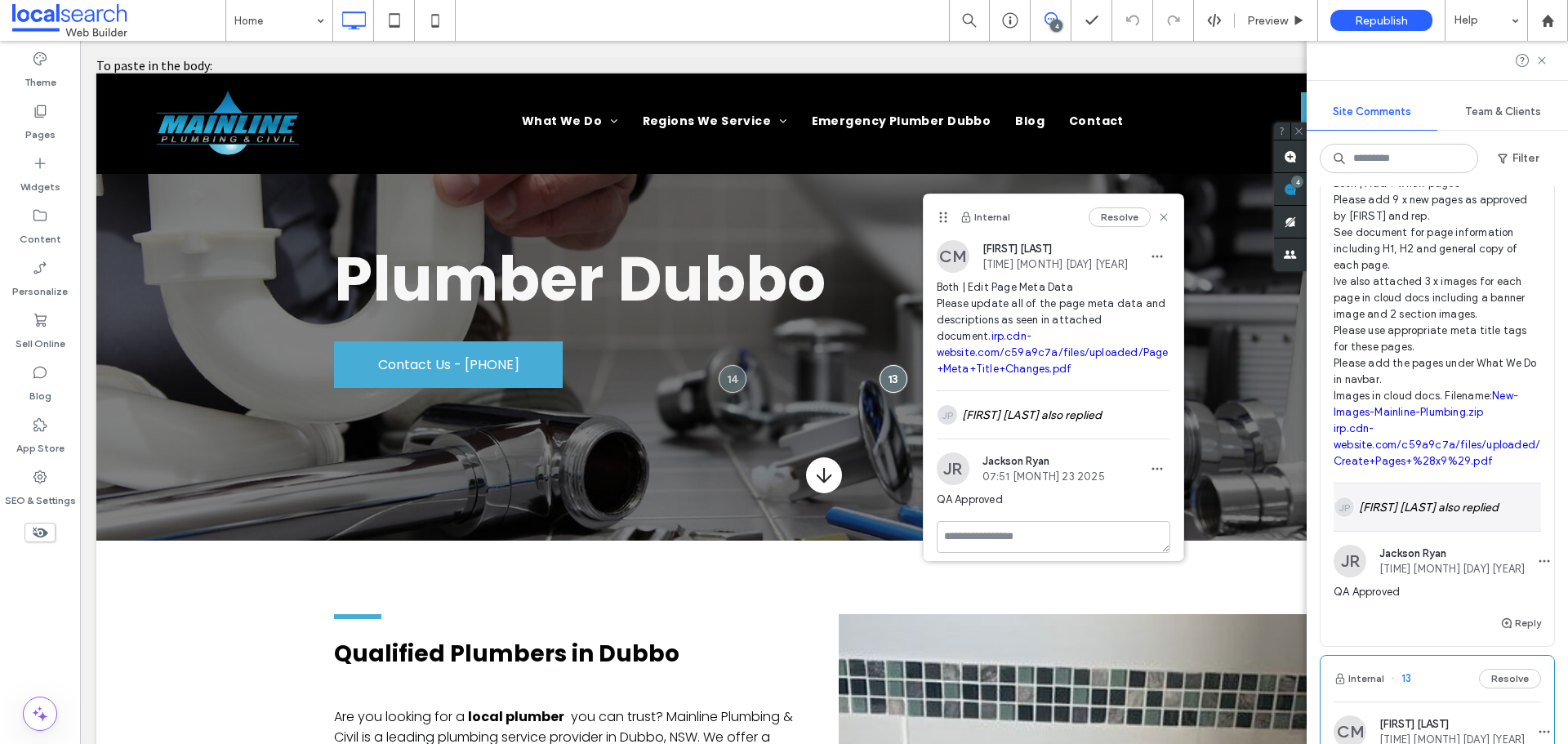 click on "JP James  Panton also replied" at bounding box center [1437, 507] 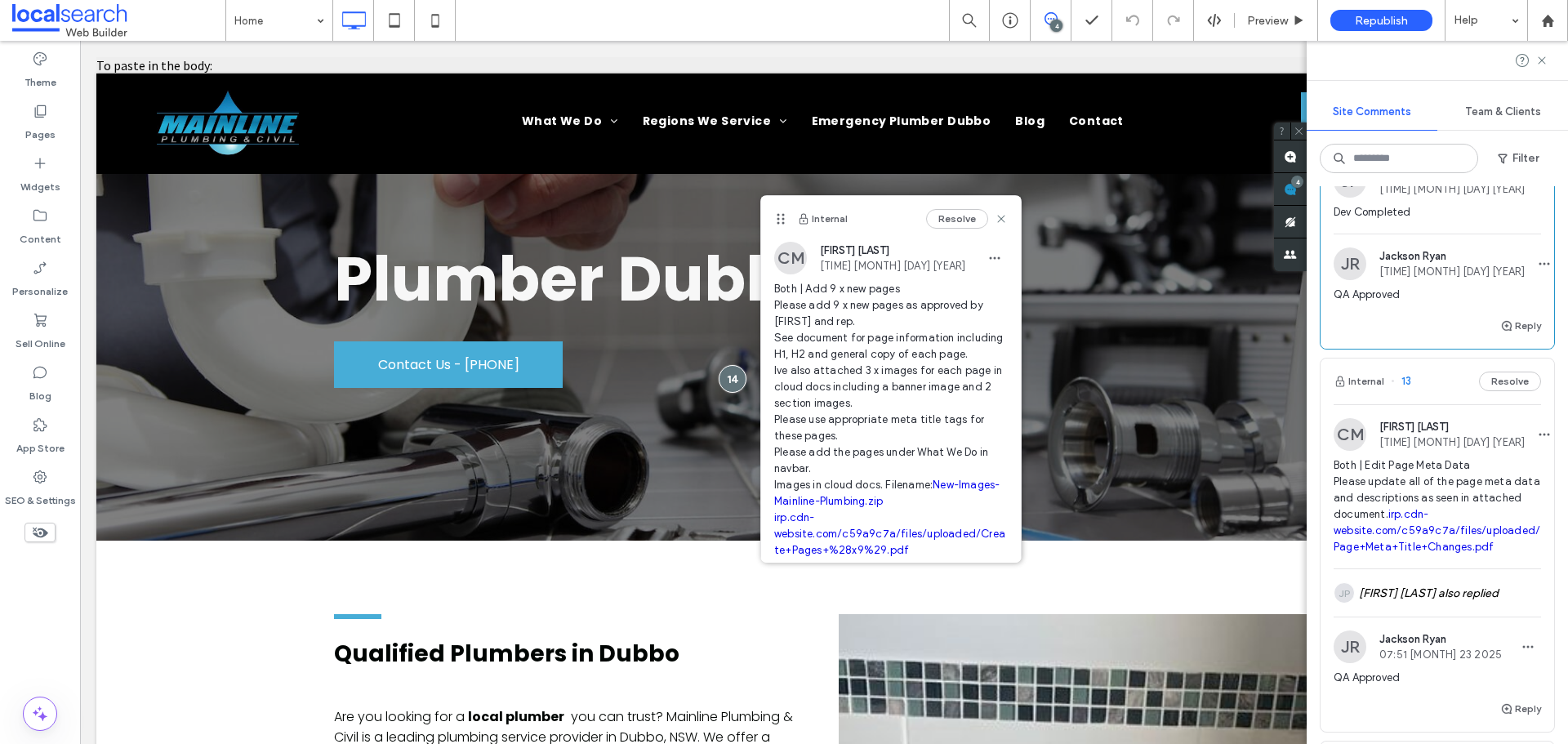 scroll, scrollTop: 1552, scrollLeft: 0, axis: vertical 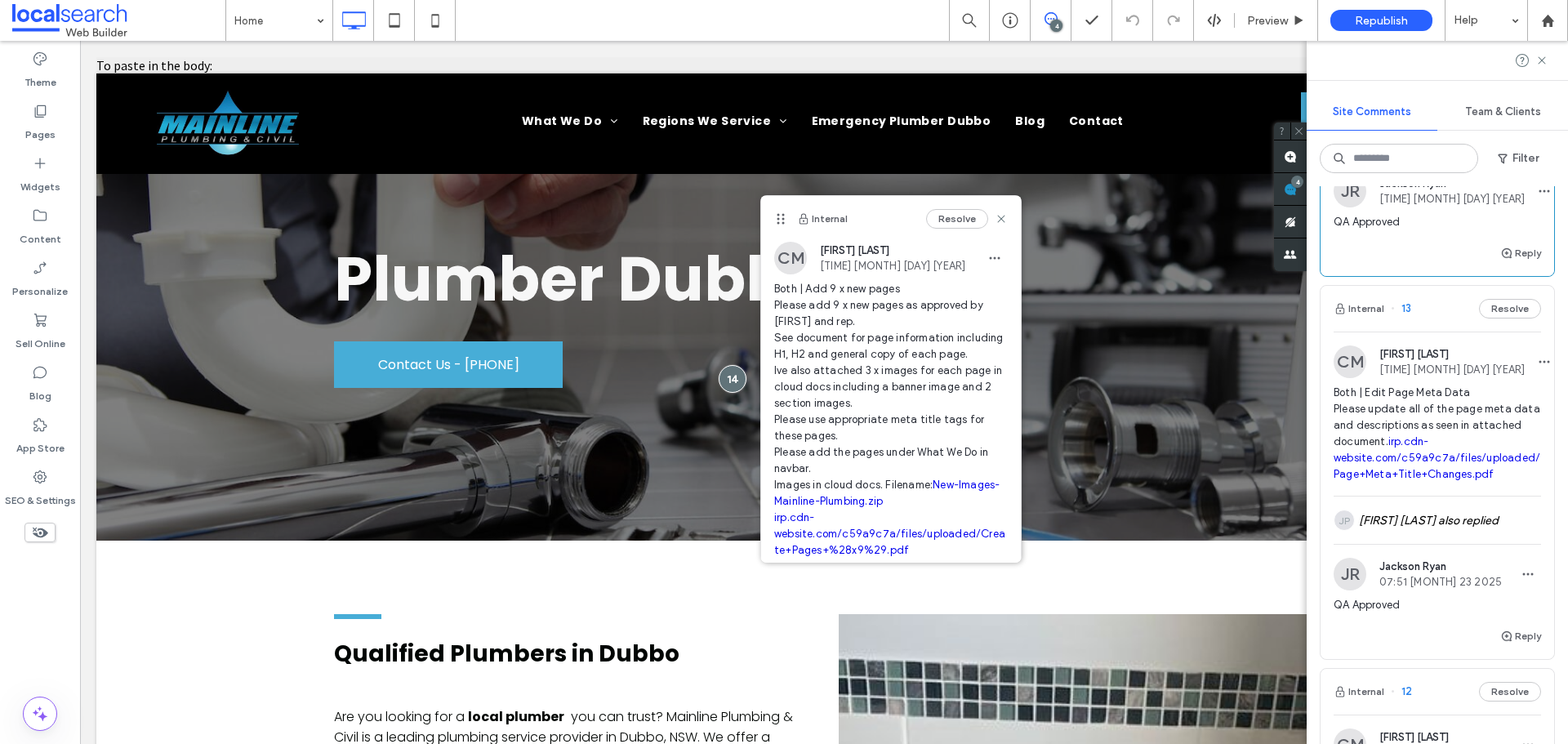 click on "Internal 13 Resolve" at bounding box center (1437, 309) 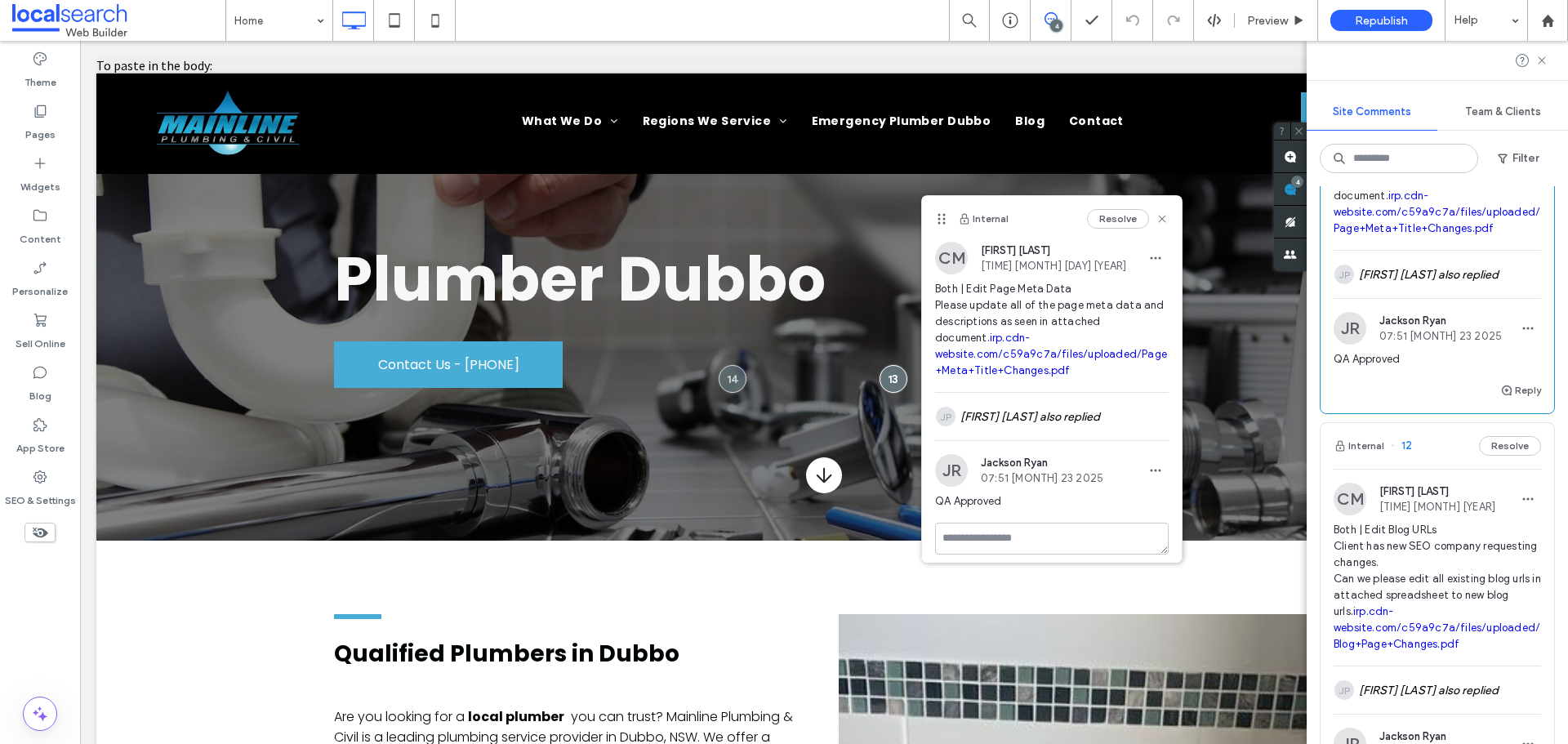 scroll, scrollTop: 1878, scrollLeft: 0, axis: vertical 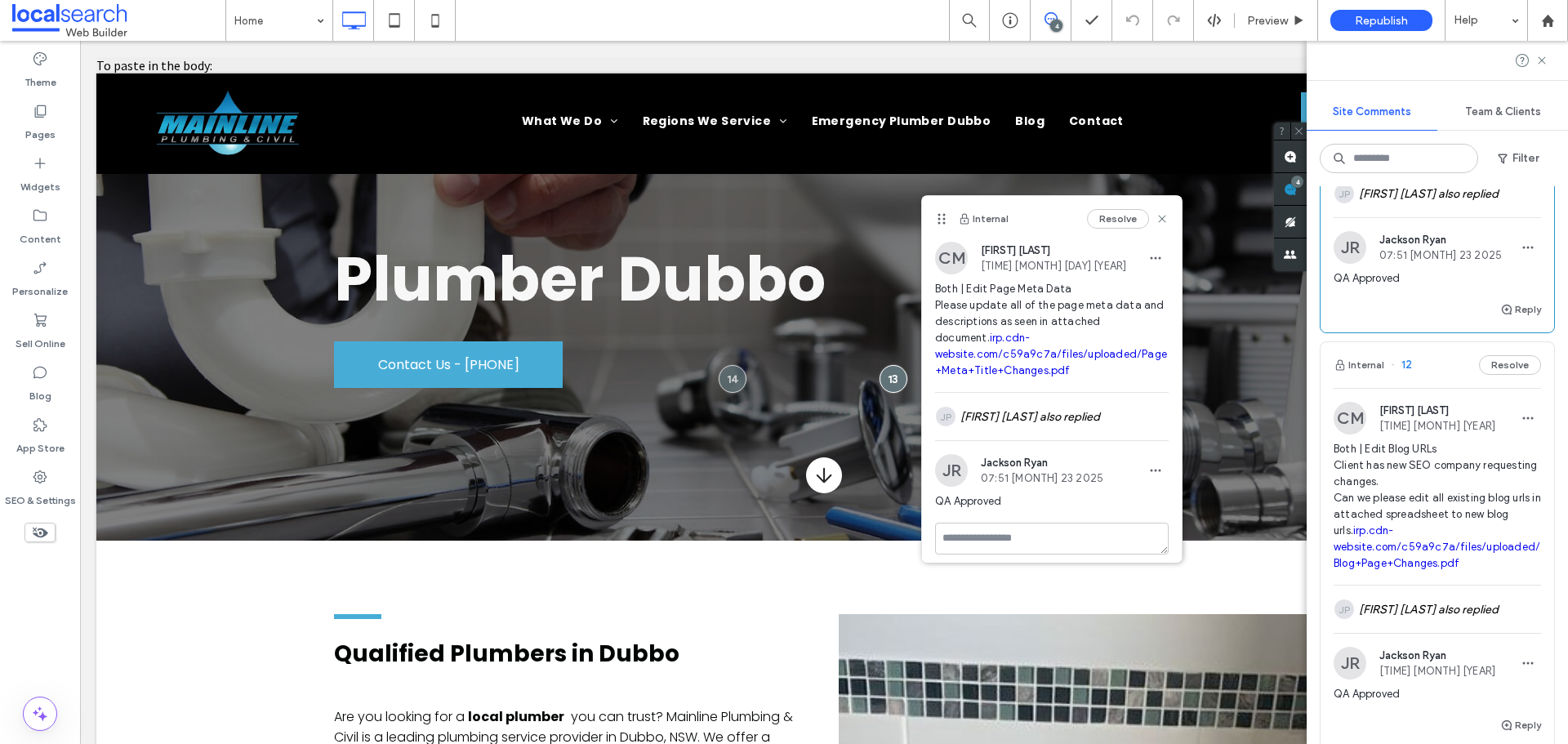 click on "Internal 12 Resolve" at bounding box center (1437, 365) 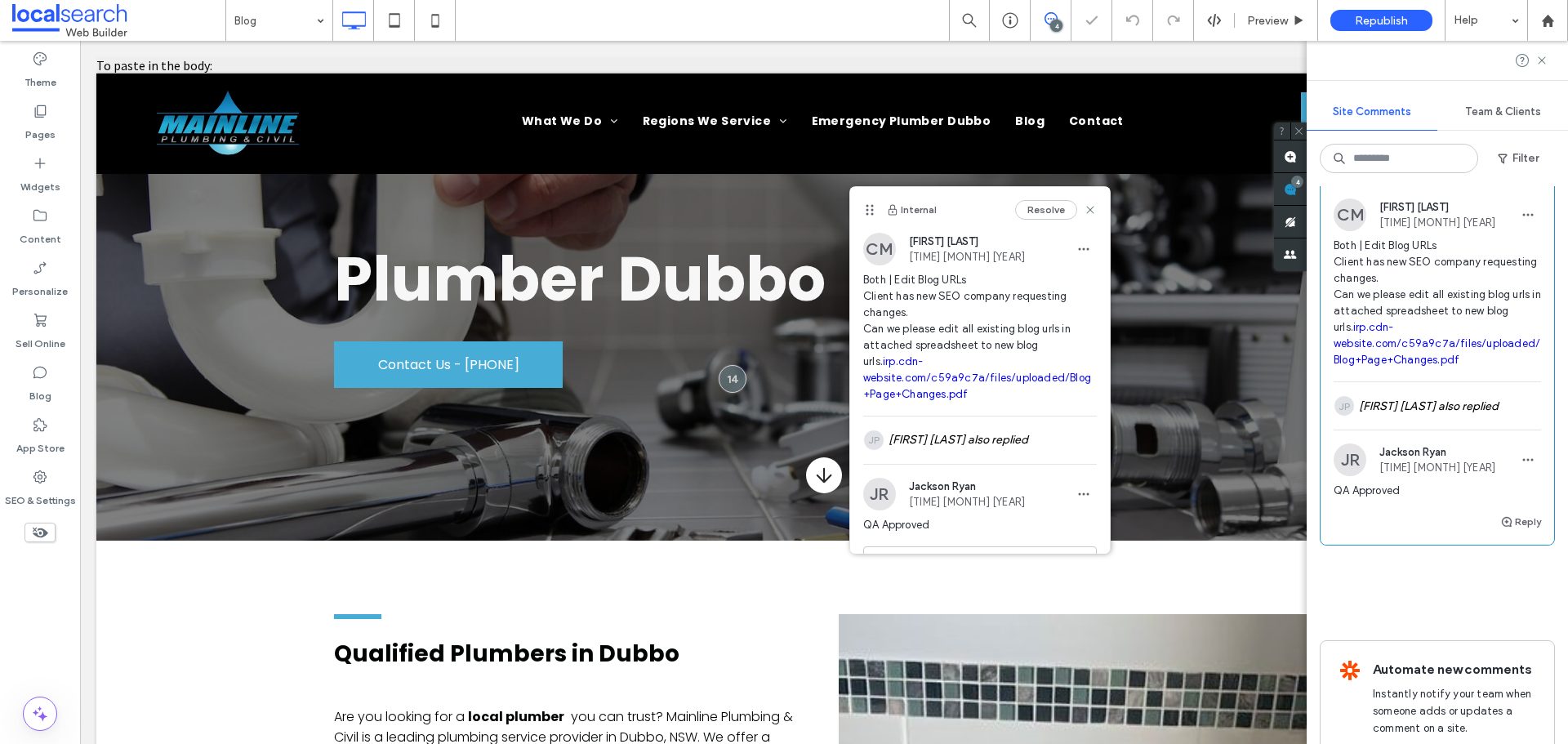 scroll, scrollTop: 2191, scrollLeft: 0, axis: vertical 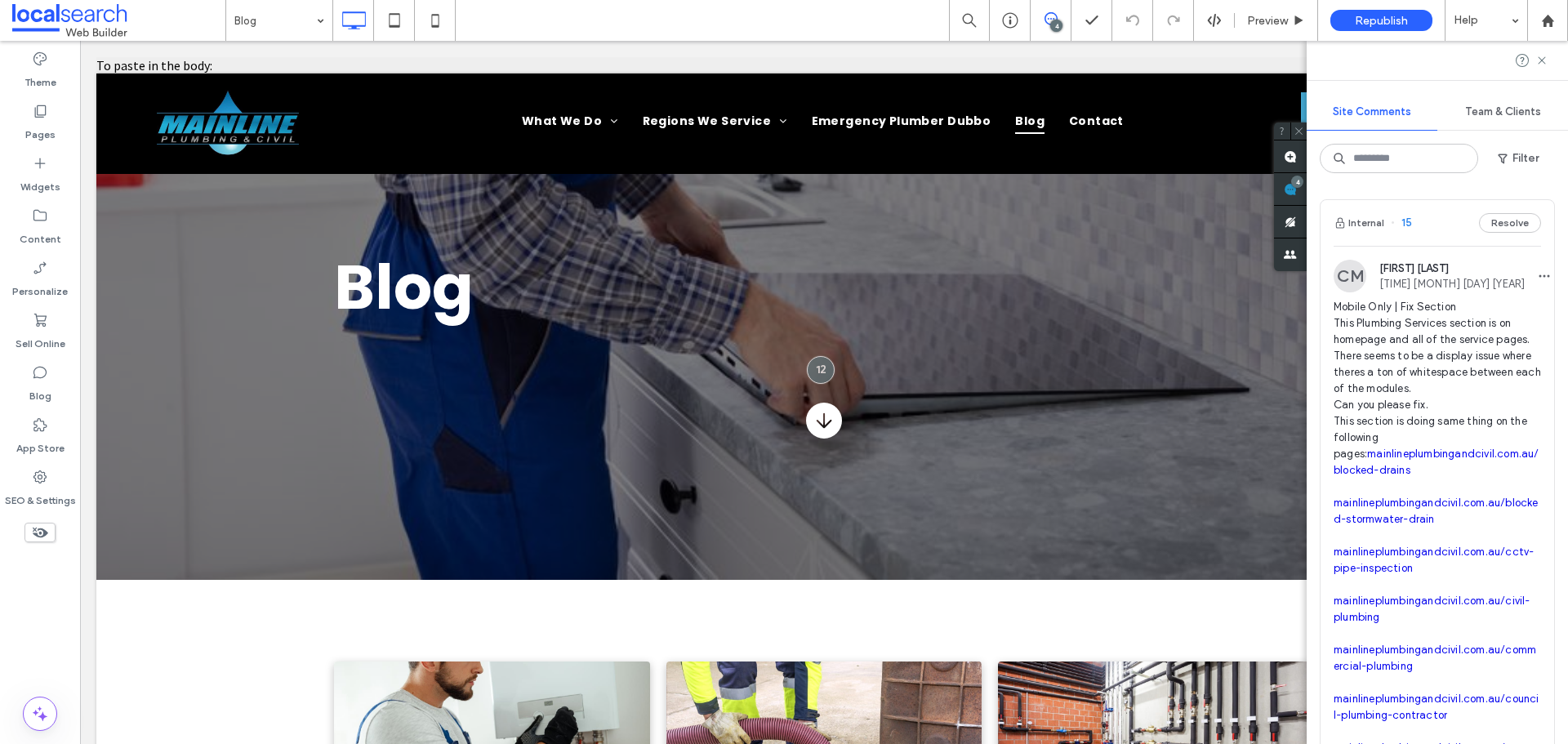 click on "Internal 15 Resolve" at bounding box center (1437, 223) 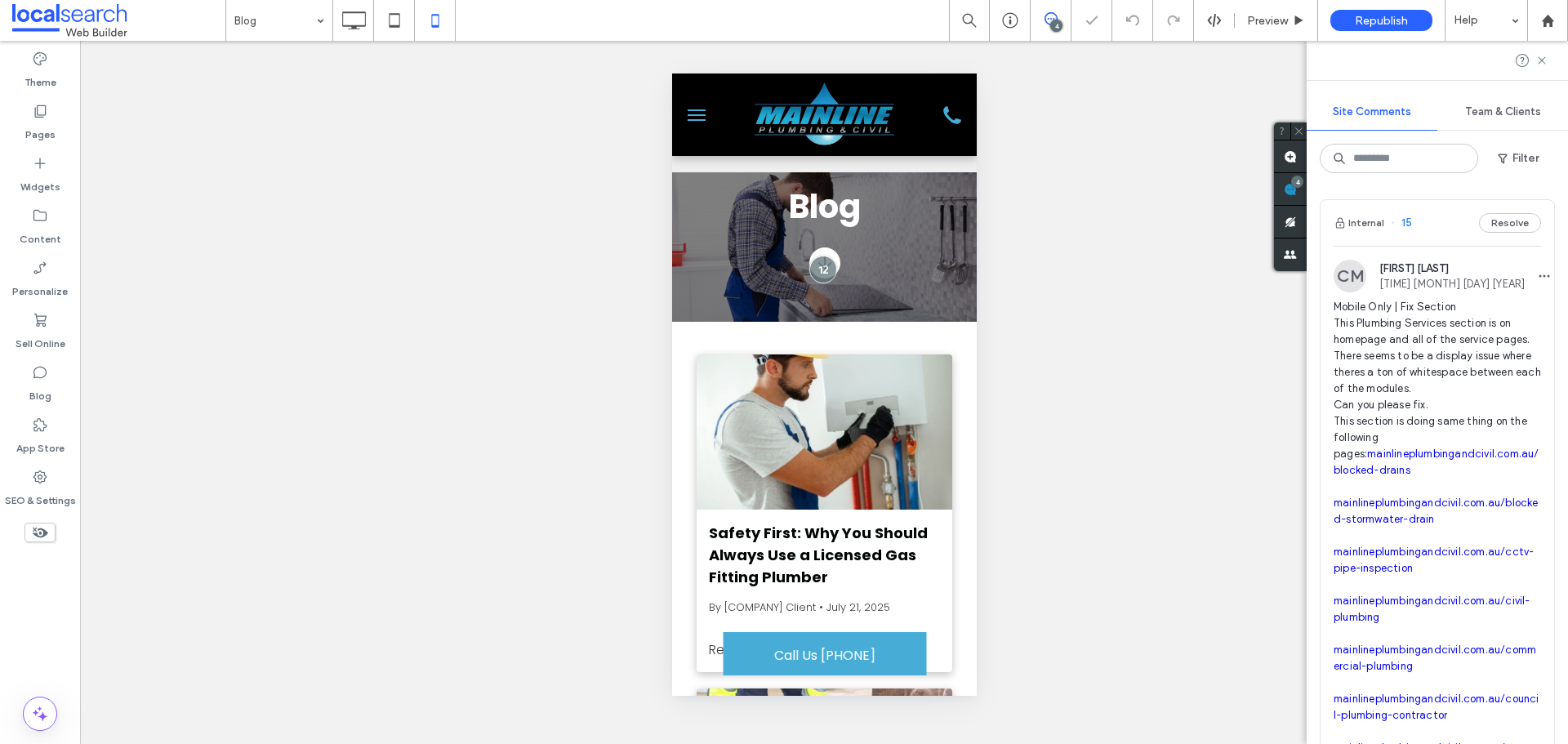 scroll, scrollTop: 0, scrollLeft: 0, axis: both 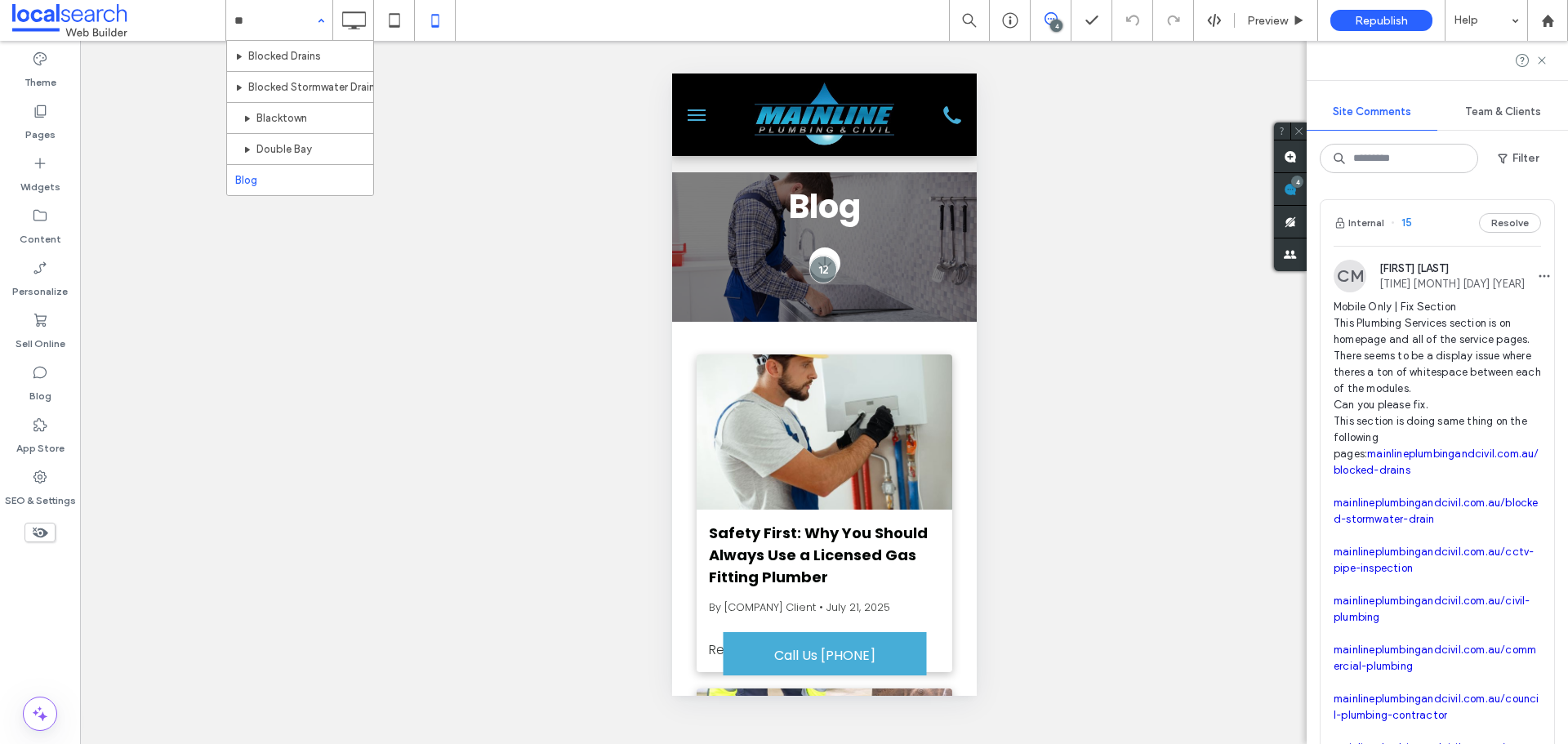 type on "***" 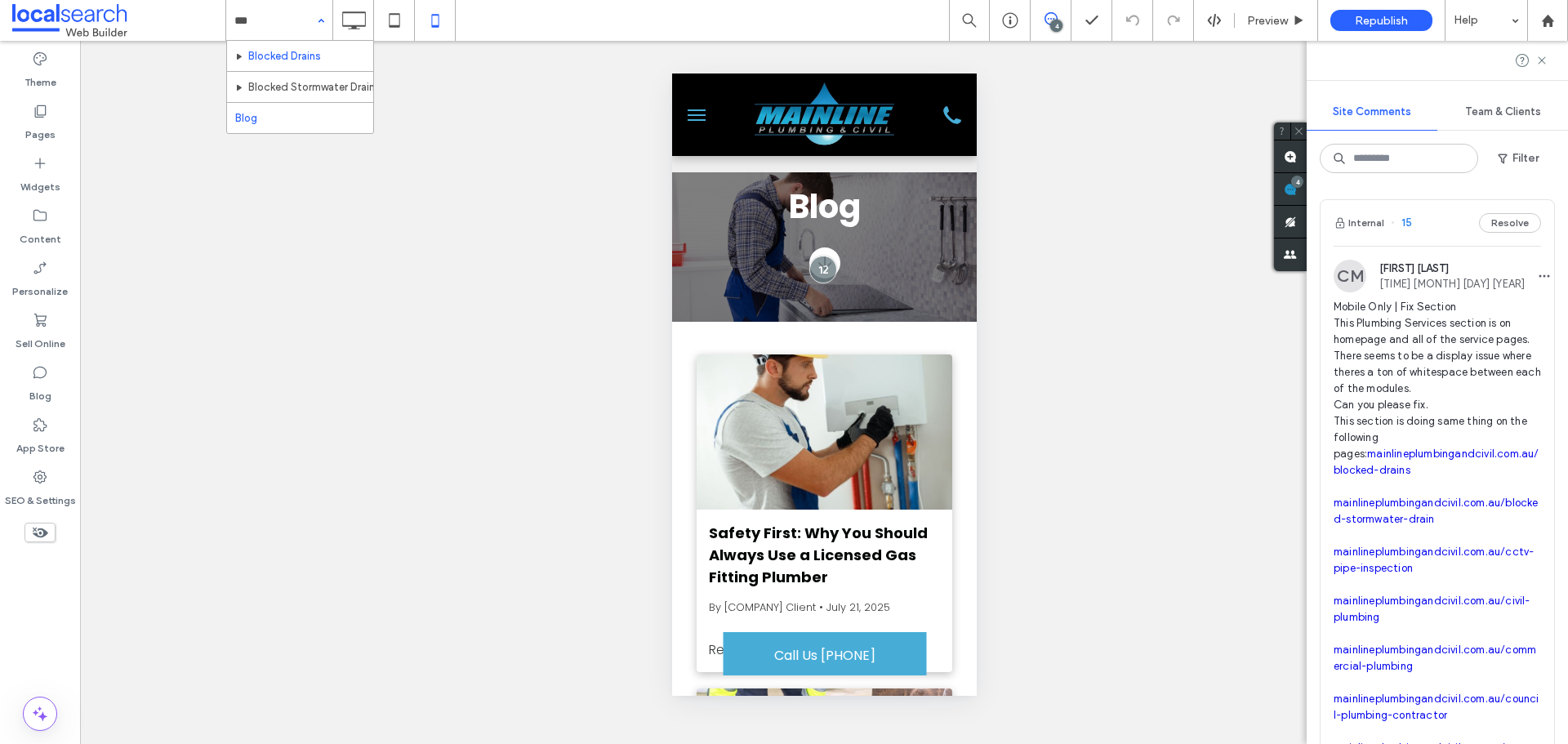type 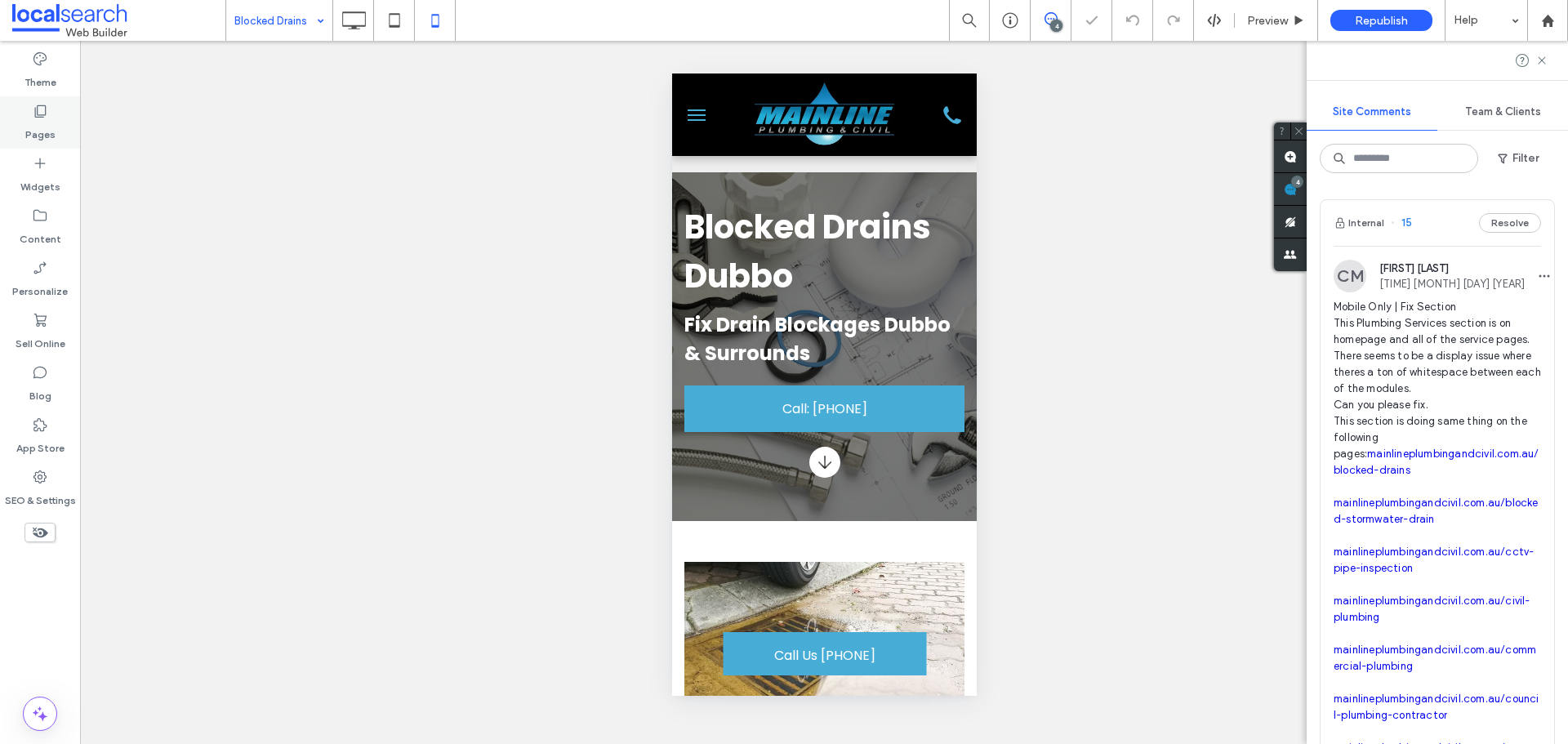 scroll, scrollTop: 0, scrollLeft: 0, axis: both 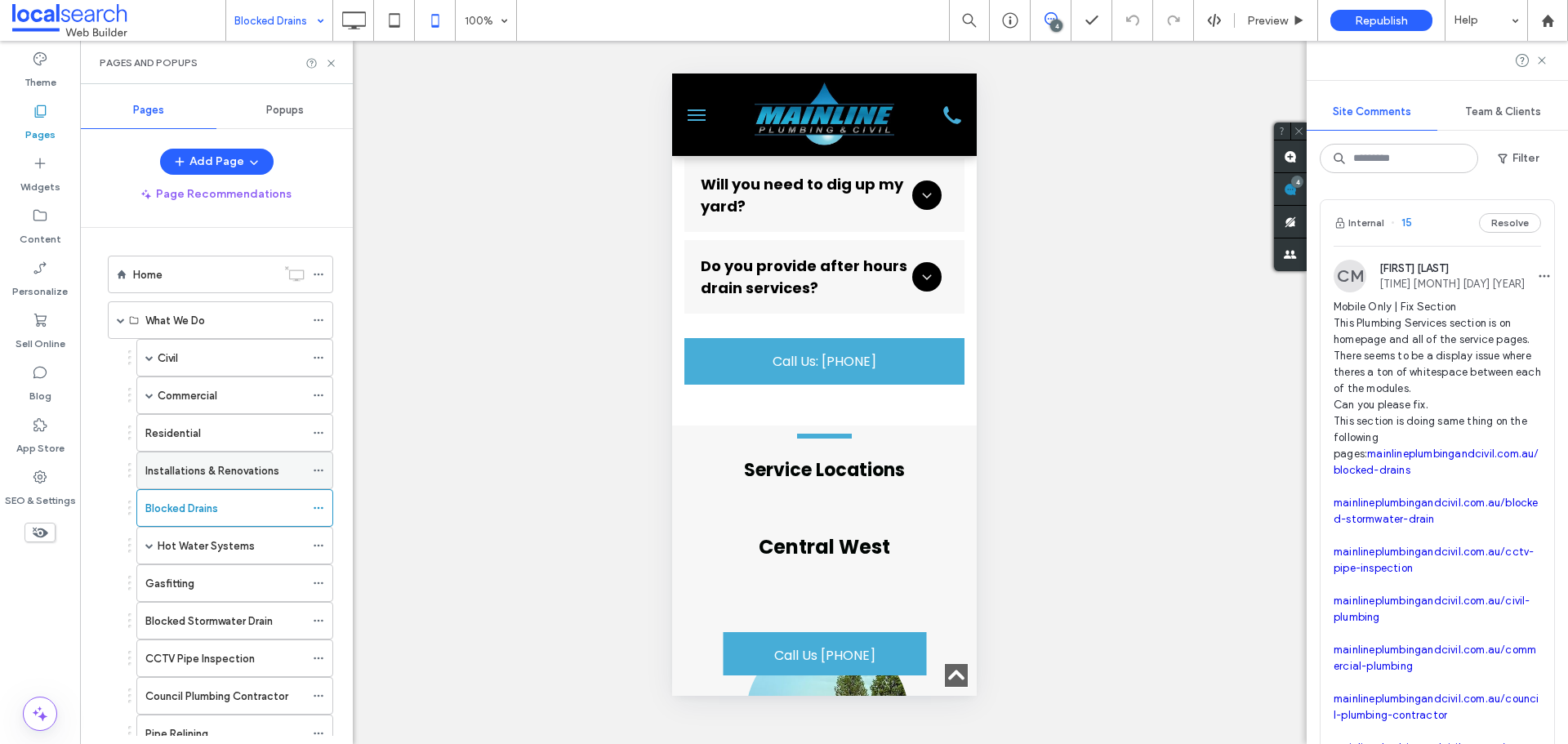 click on "Installations & Renovations" at bounding box center (212, 470) 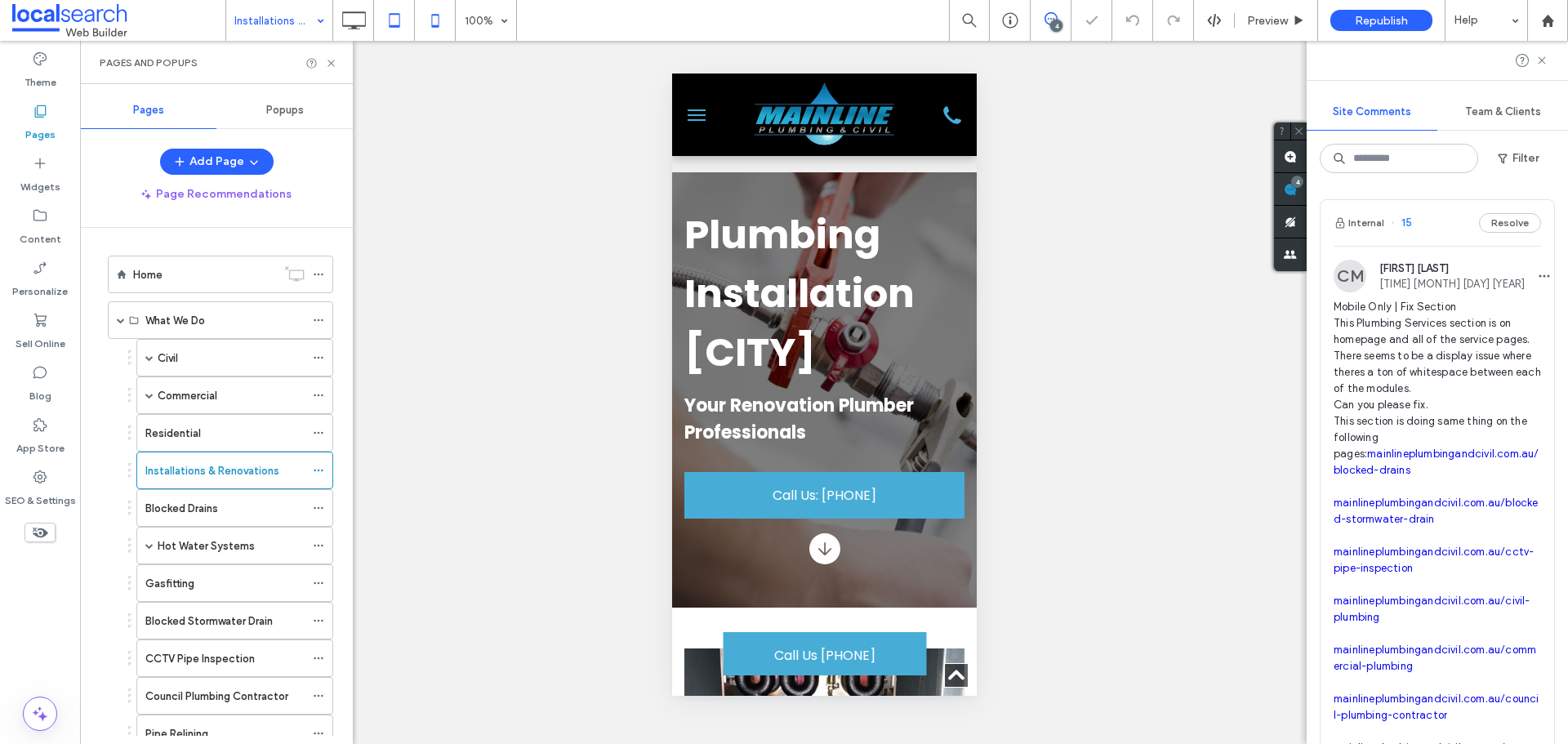 scroll, scrollTop: 1470, scrollLeft: 0, axis: vertical 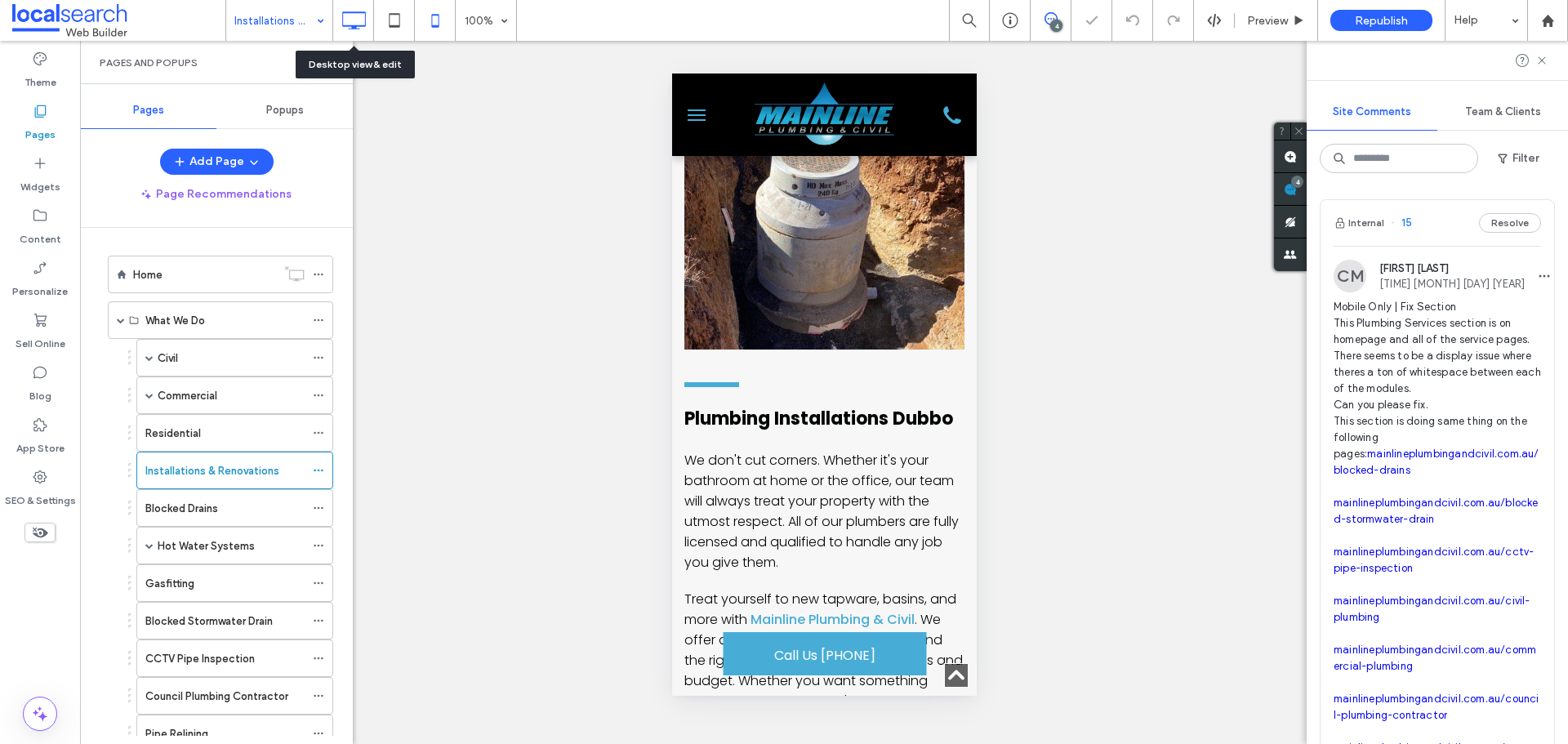 click 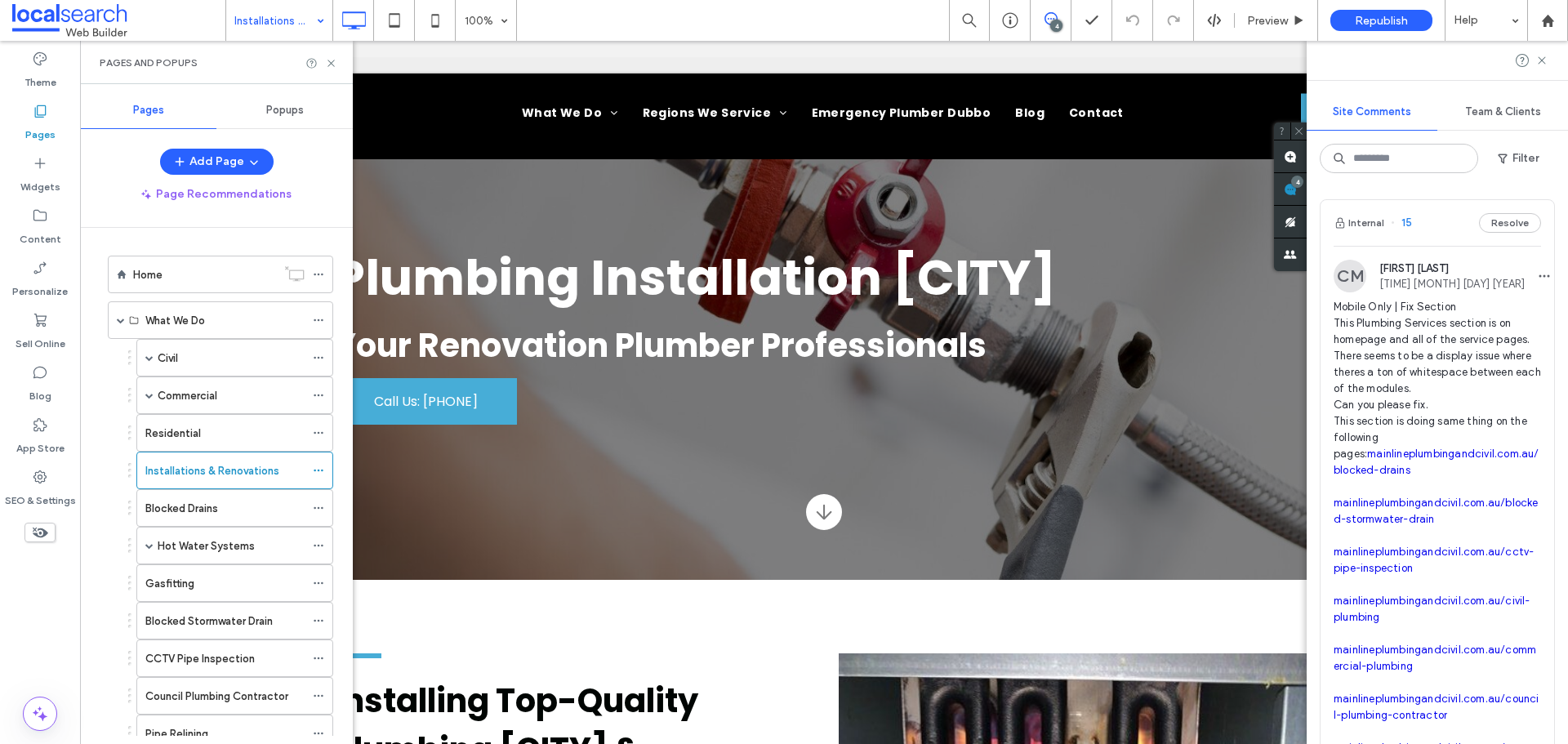 scroll, scrollTop: 2858, scrollLeft: 0, axis: vertical 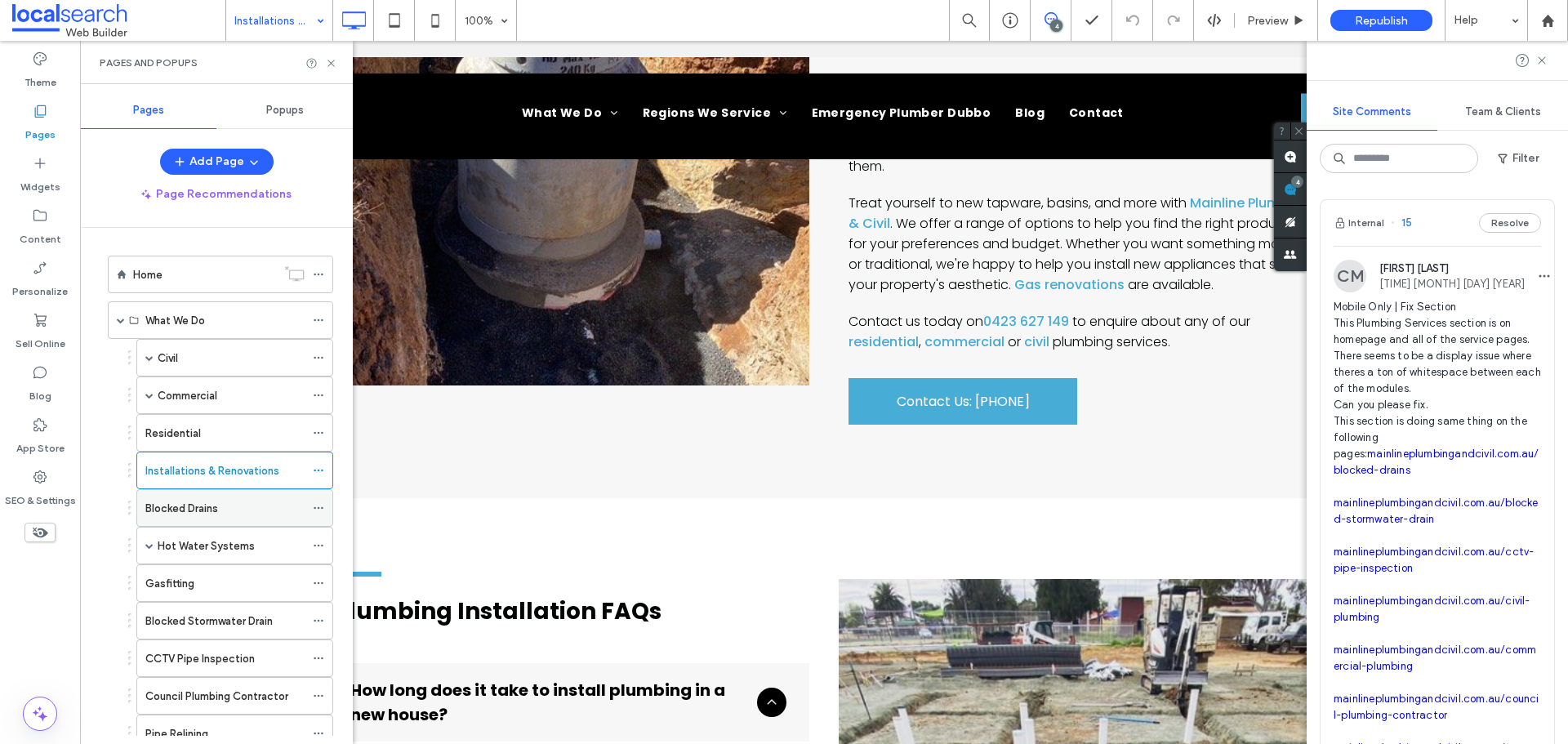 click on "Blocked Drains" at bounding box center [225, 508] 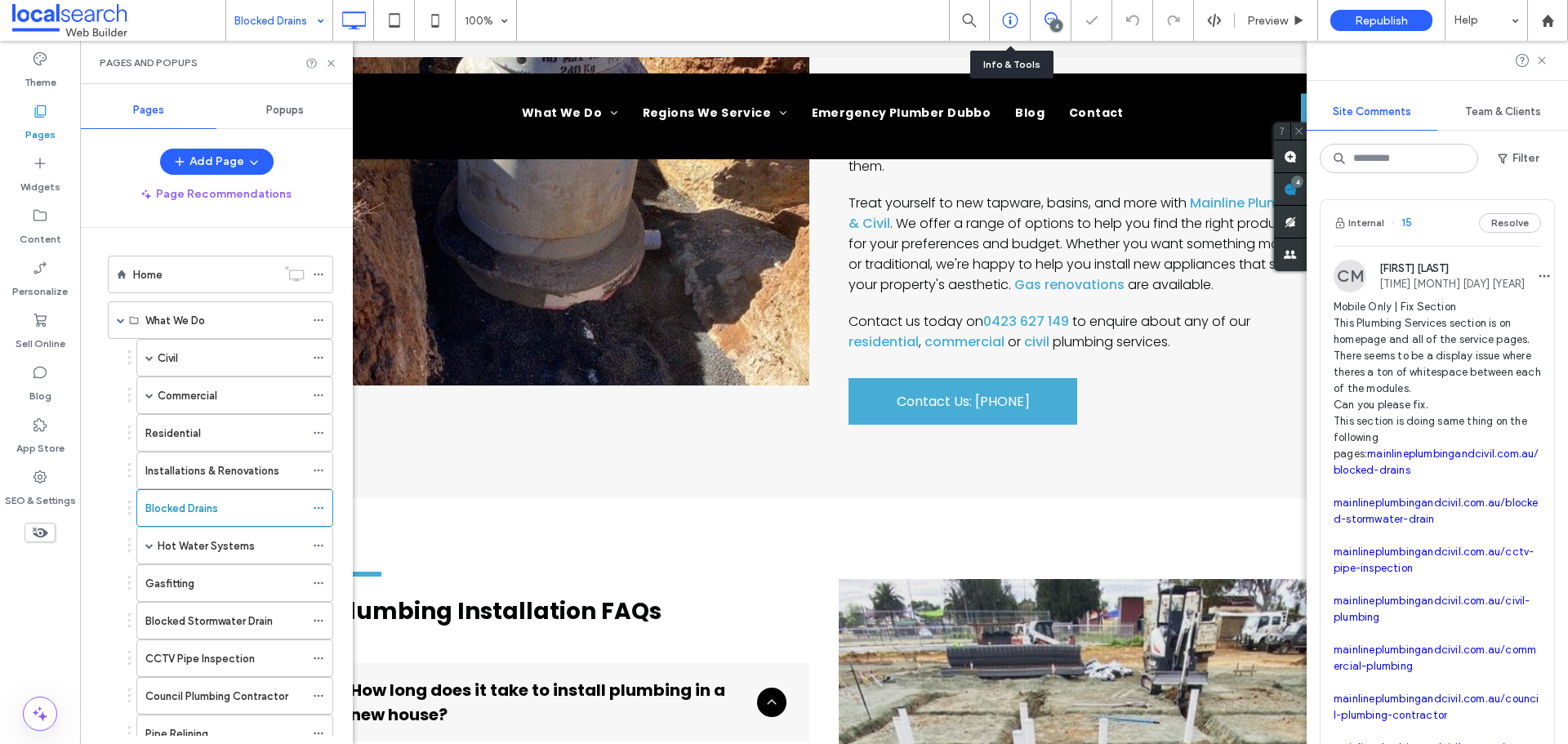 click at bounding box center (1010, 20) 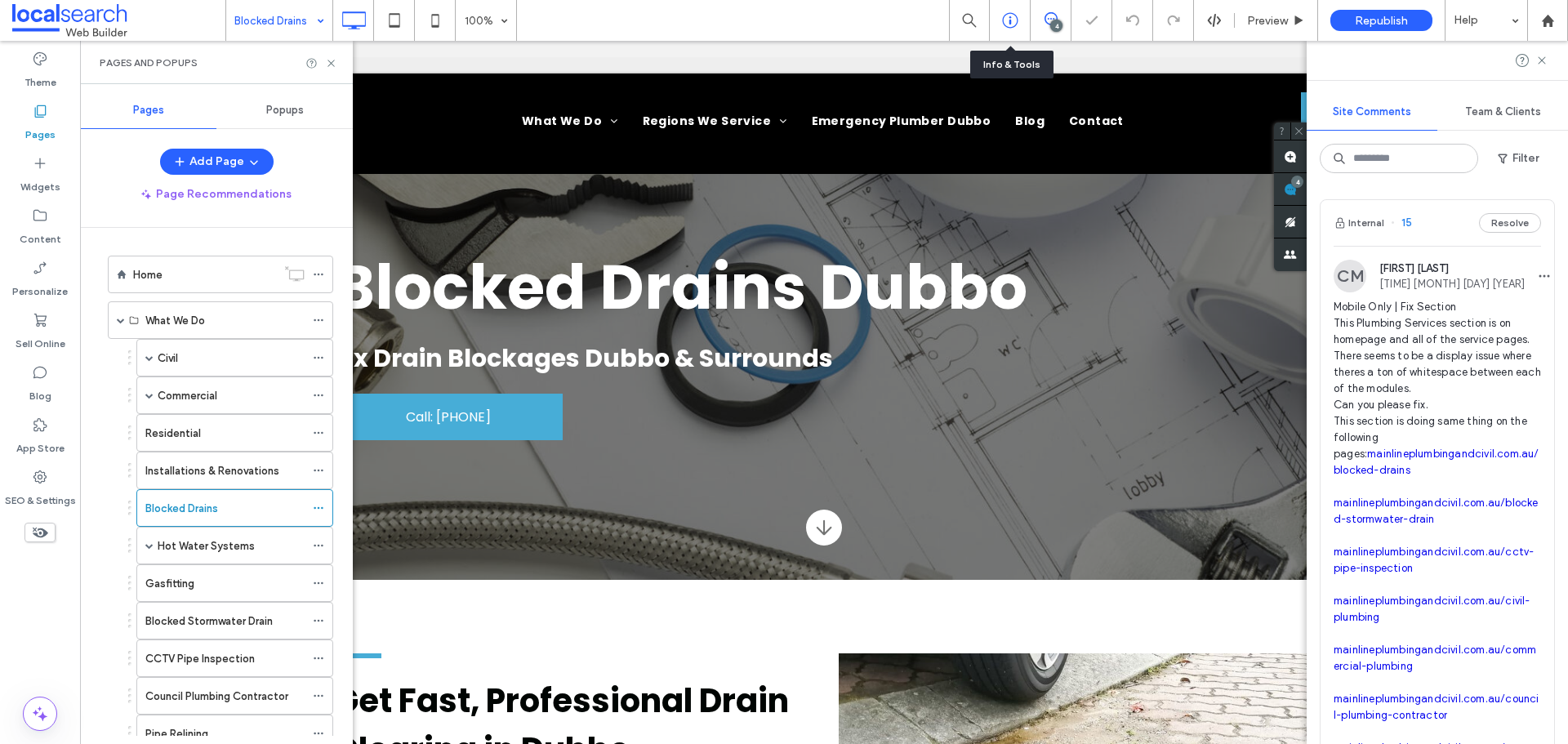 scroll, scrollTop: 82, scrollLeft: 0, axis: vertical 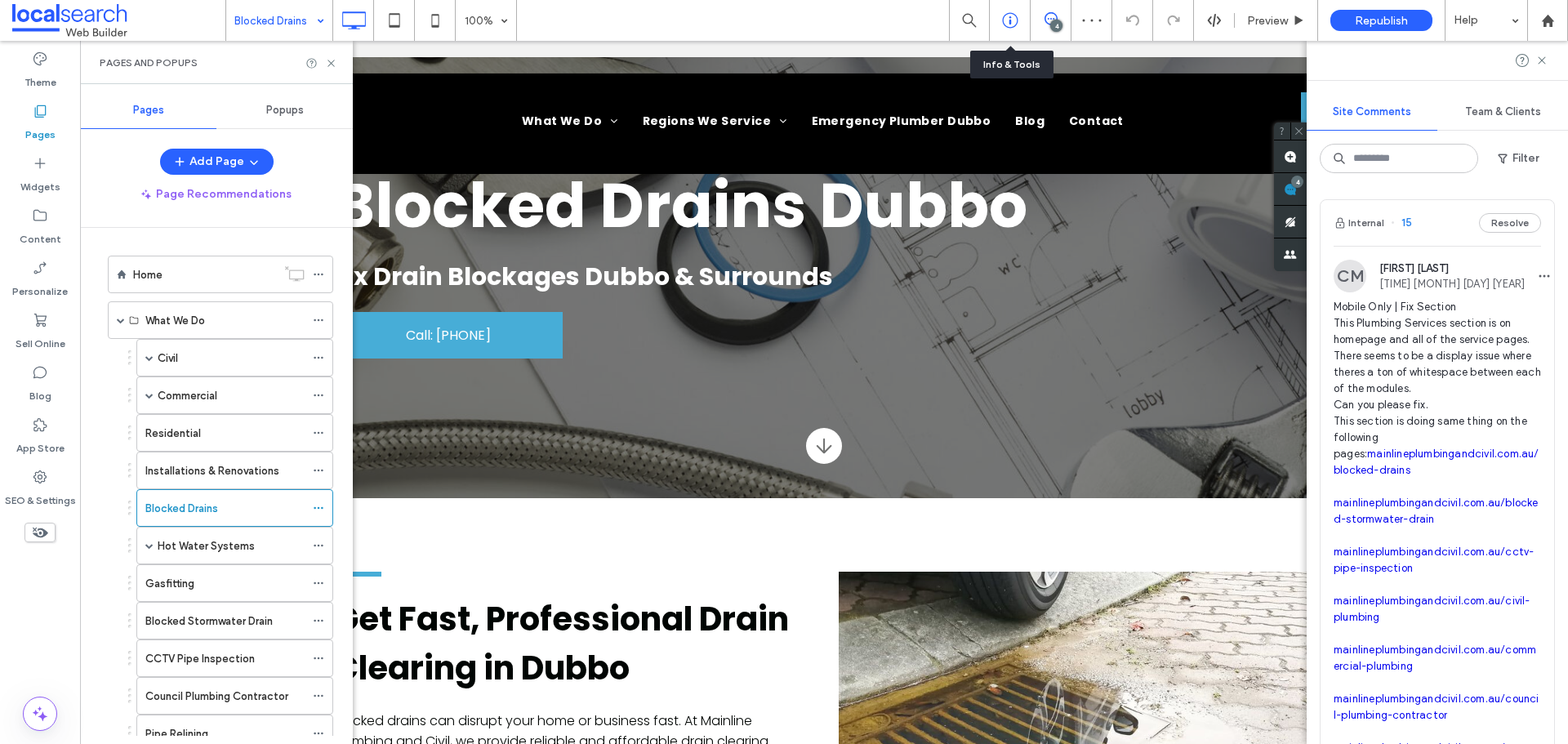 click 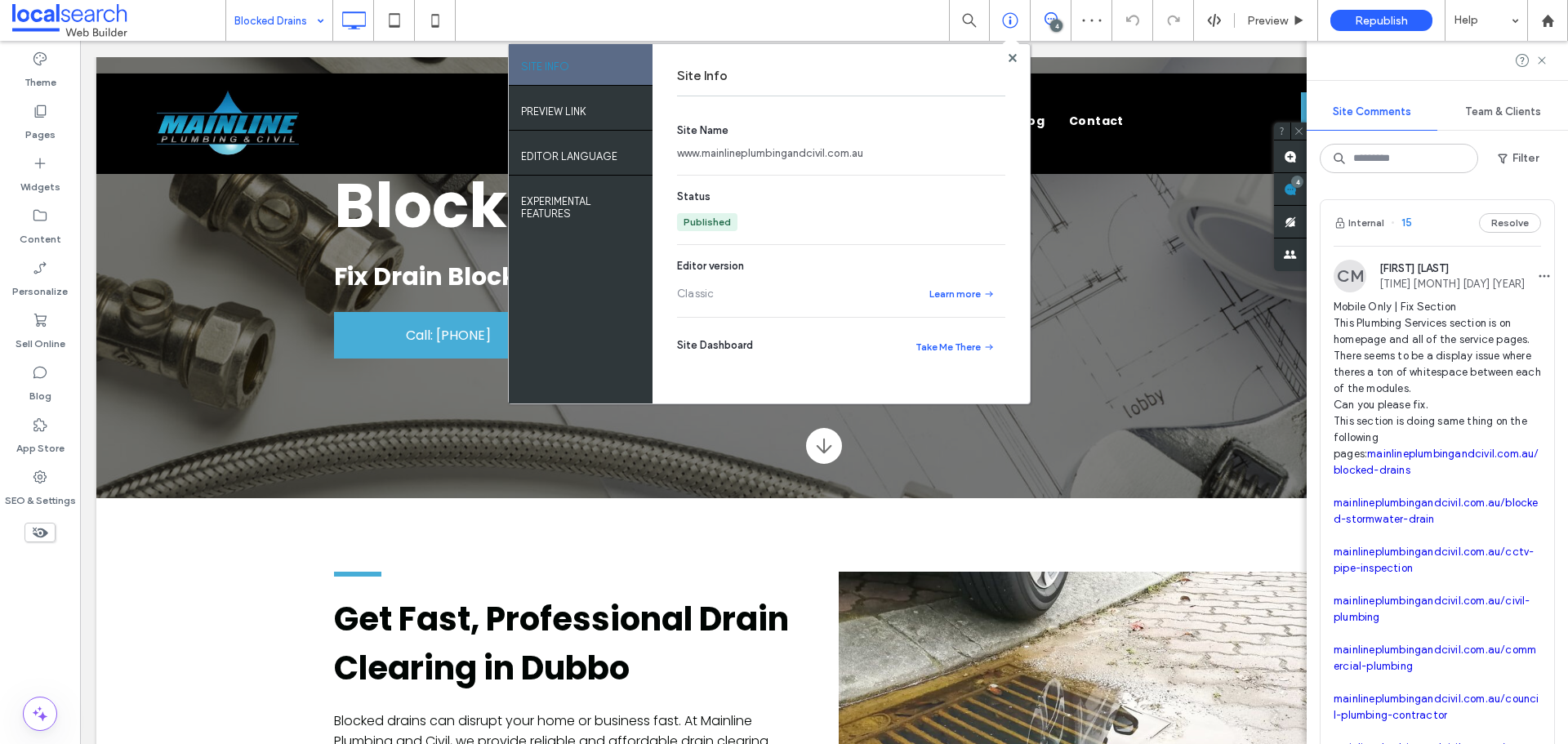 click on "www.mainlineplumbingandcivil.com.au" at bounding box center (770, 154) 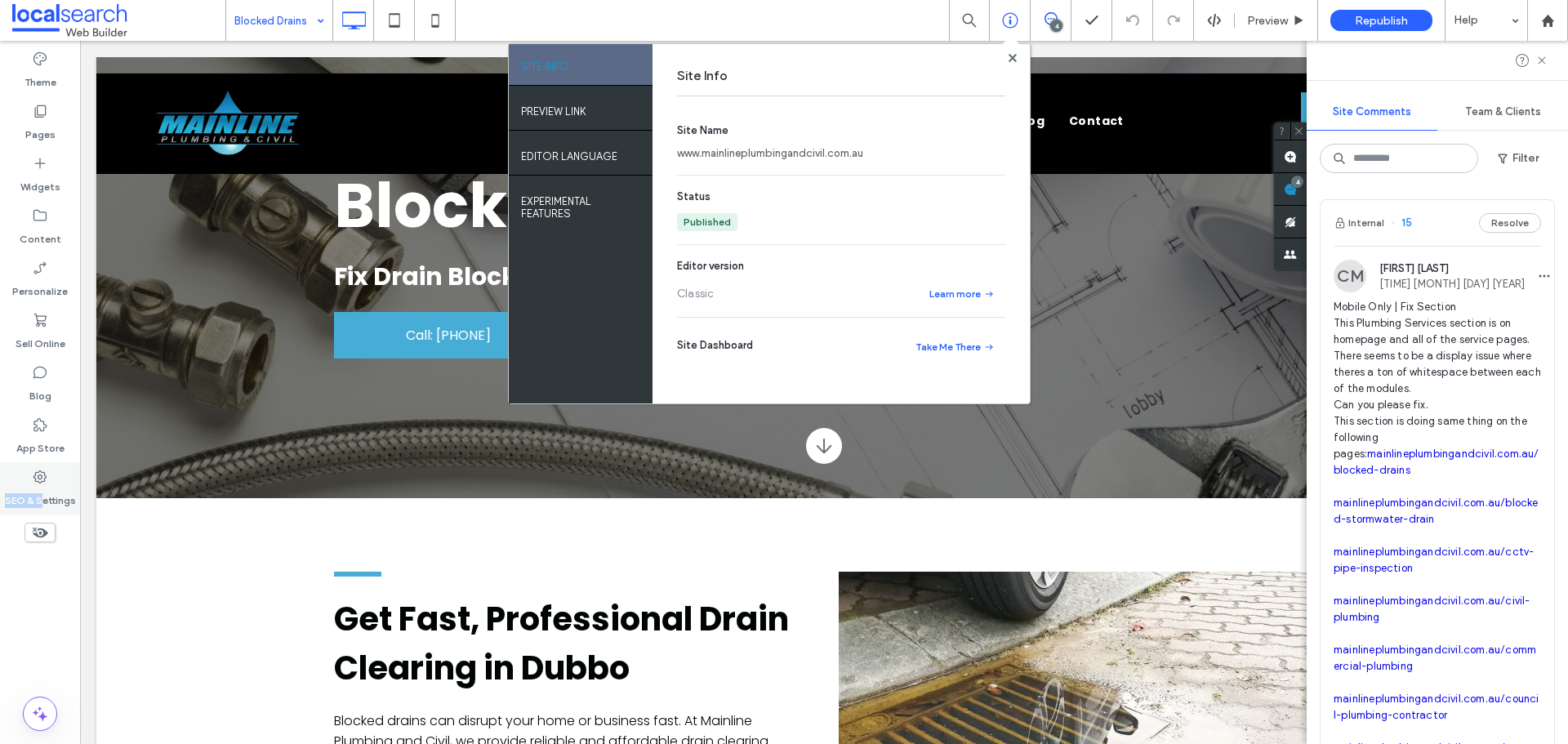 click on "SEO & Settings" at bounding box center [40, 488] 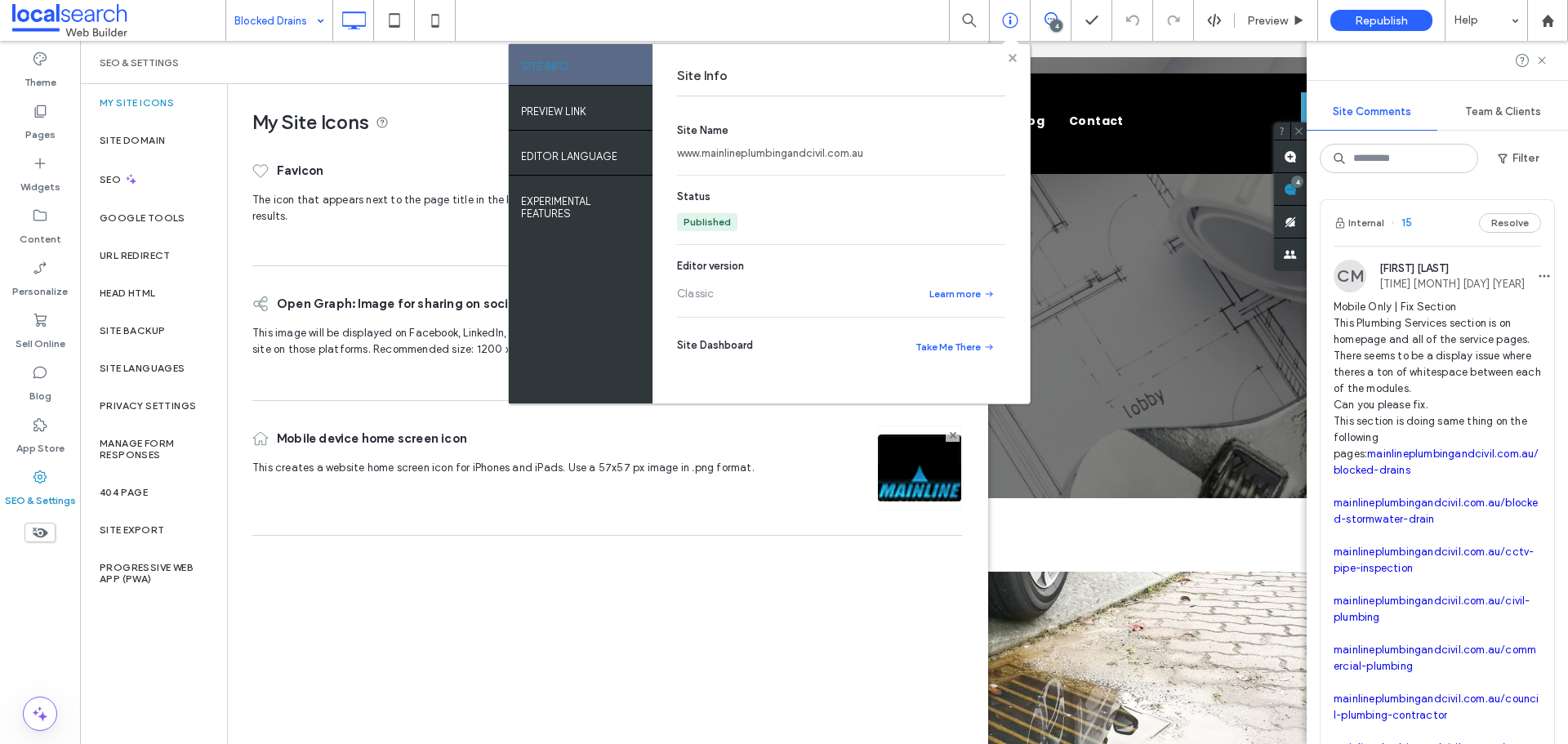 click 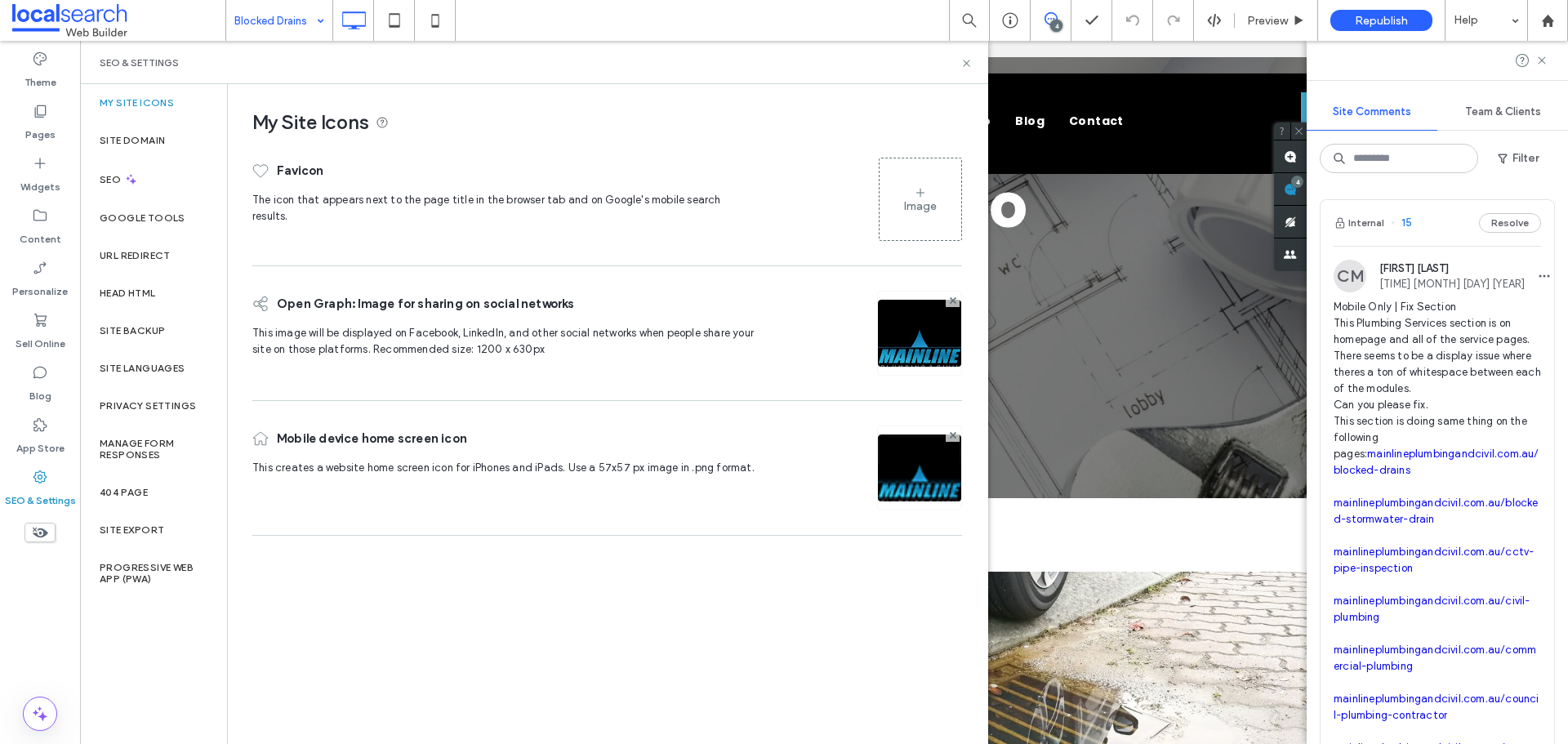 click on "Image" at bounding box center [920, 199] 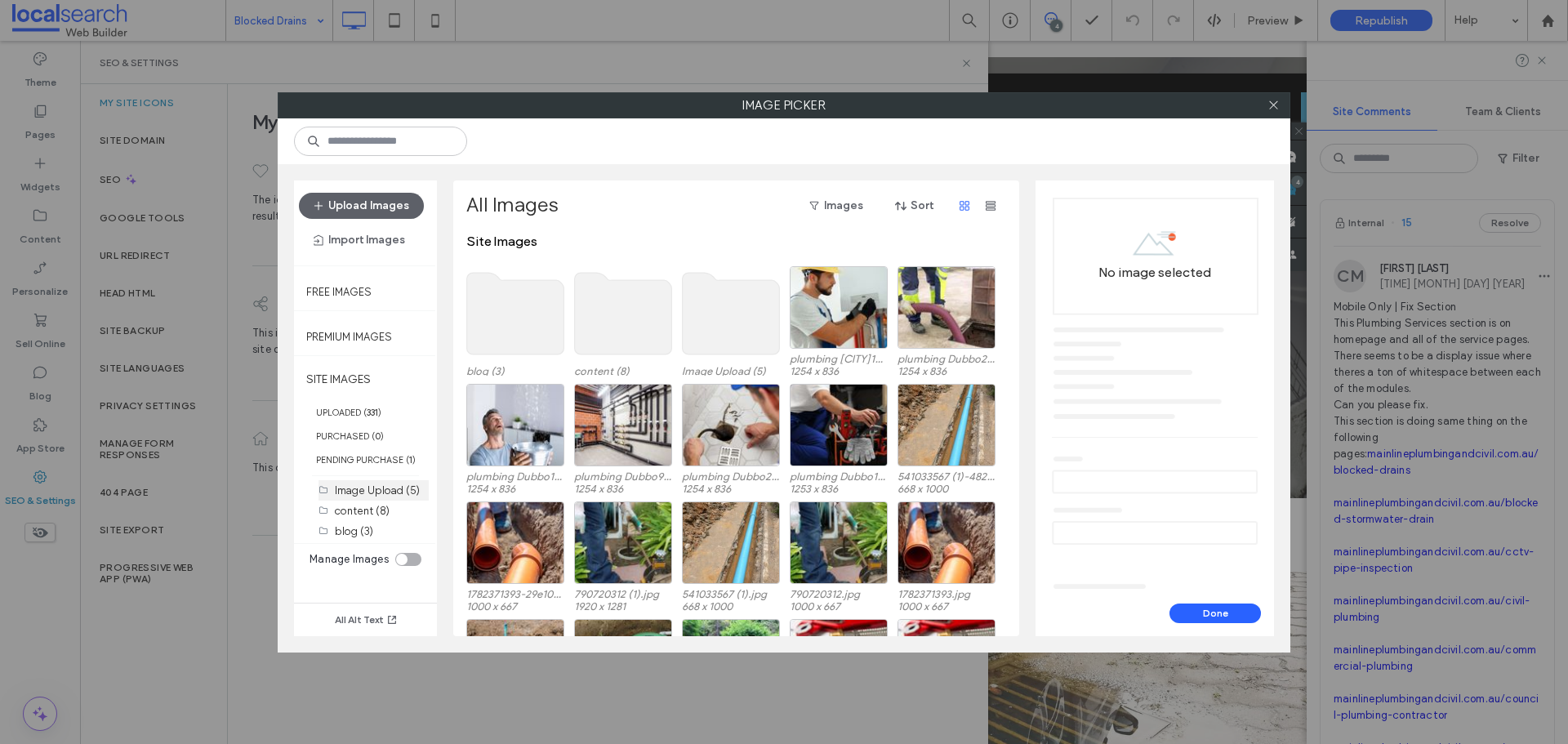 click on "Image Upload (5)" at bounding box center [377, 490] 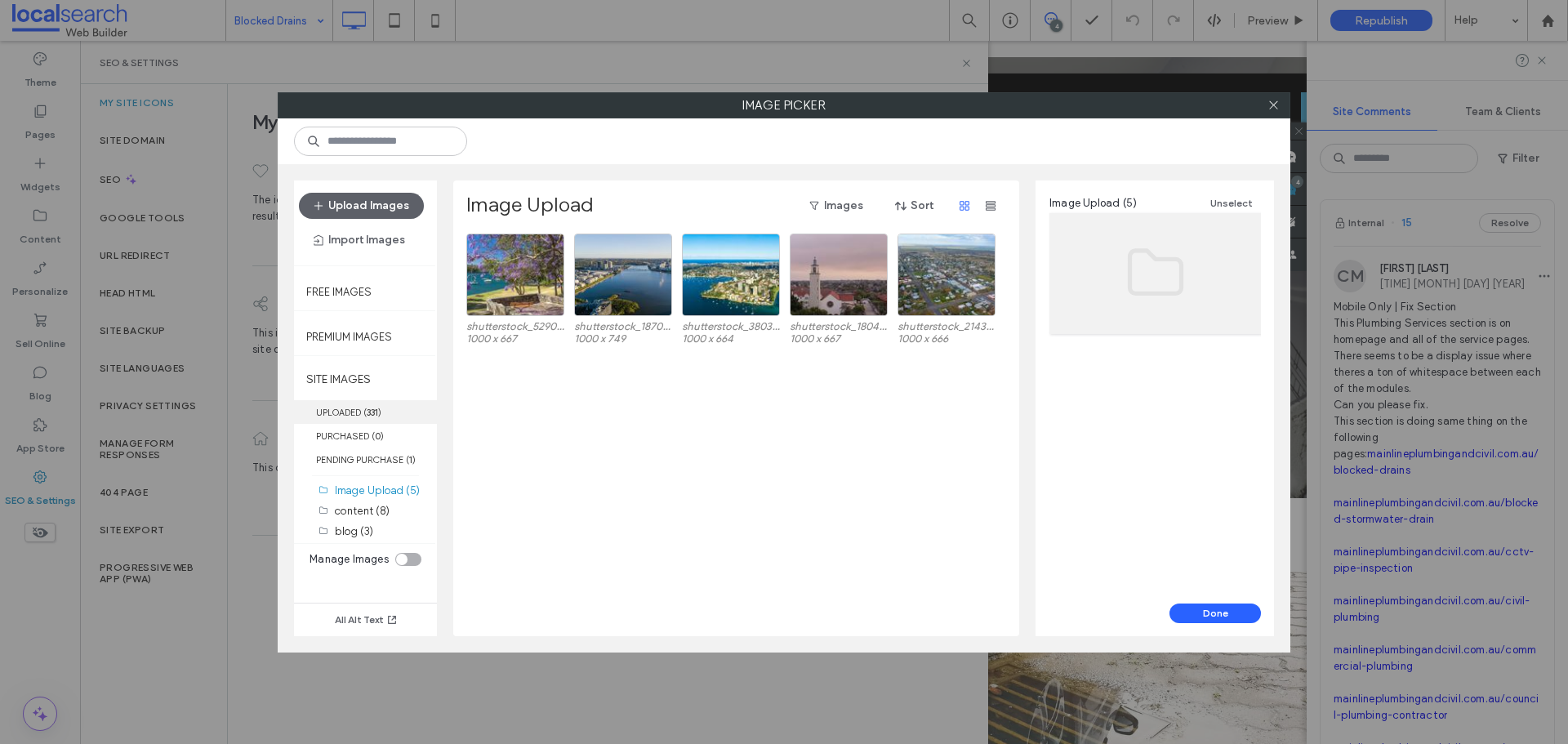 click on "UPLOADED ( 331 )" at bounding box center (365, 412) 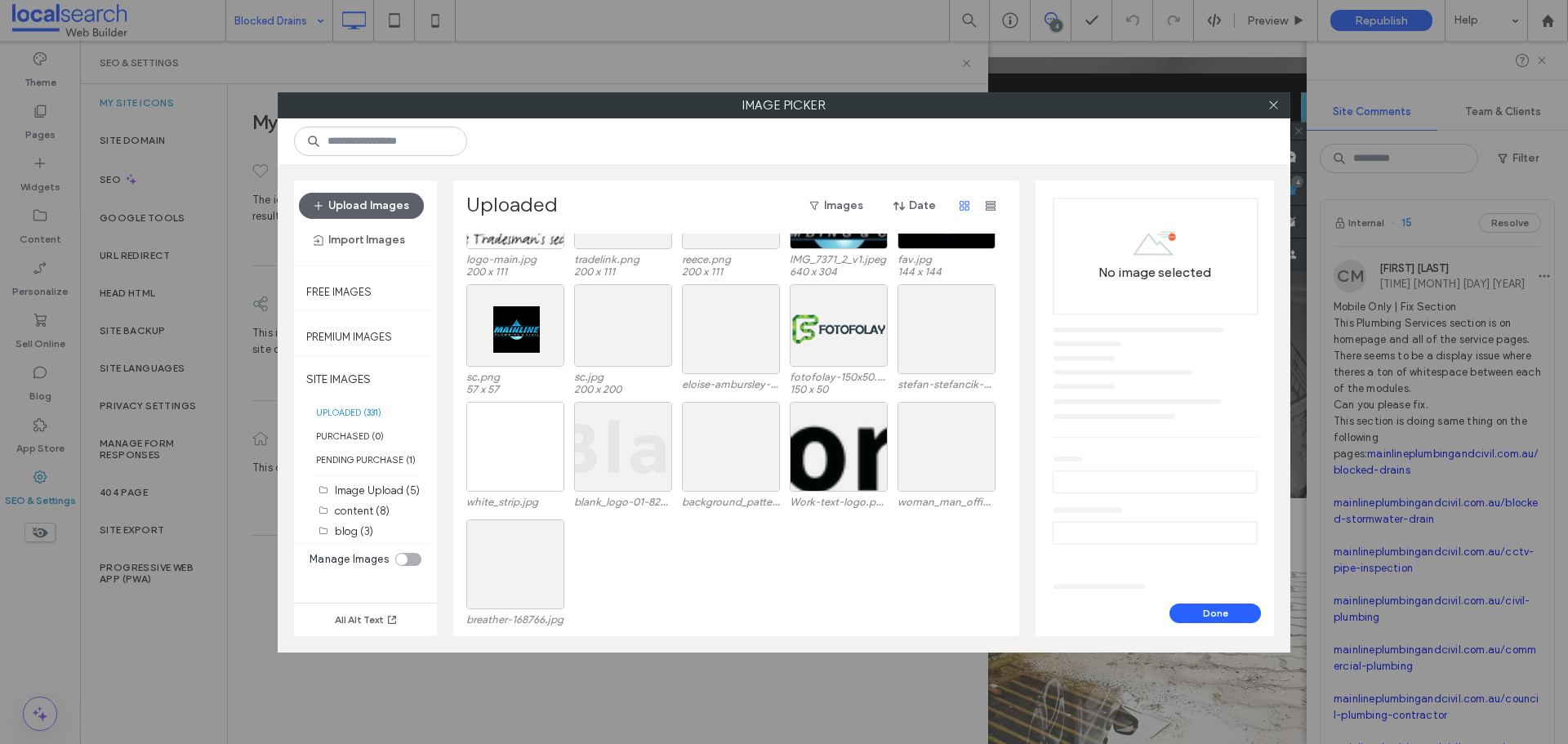 scroll, scrollTop: 7477, scrollLeft: 0, axis: vertical 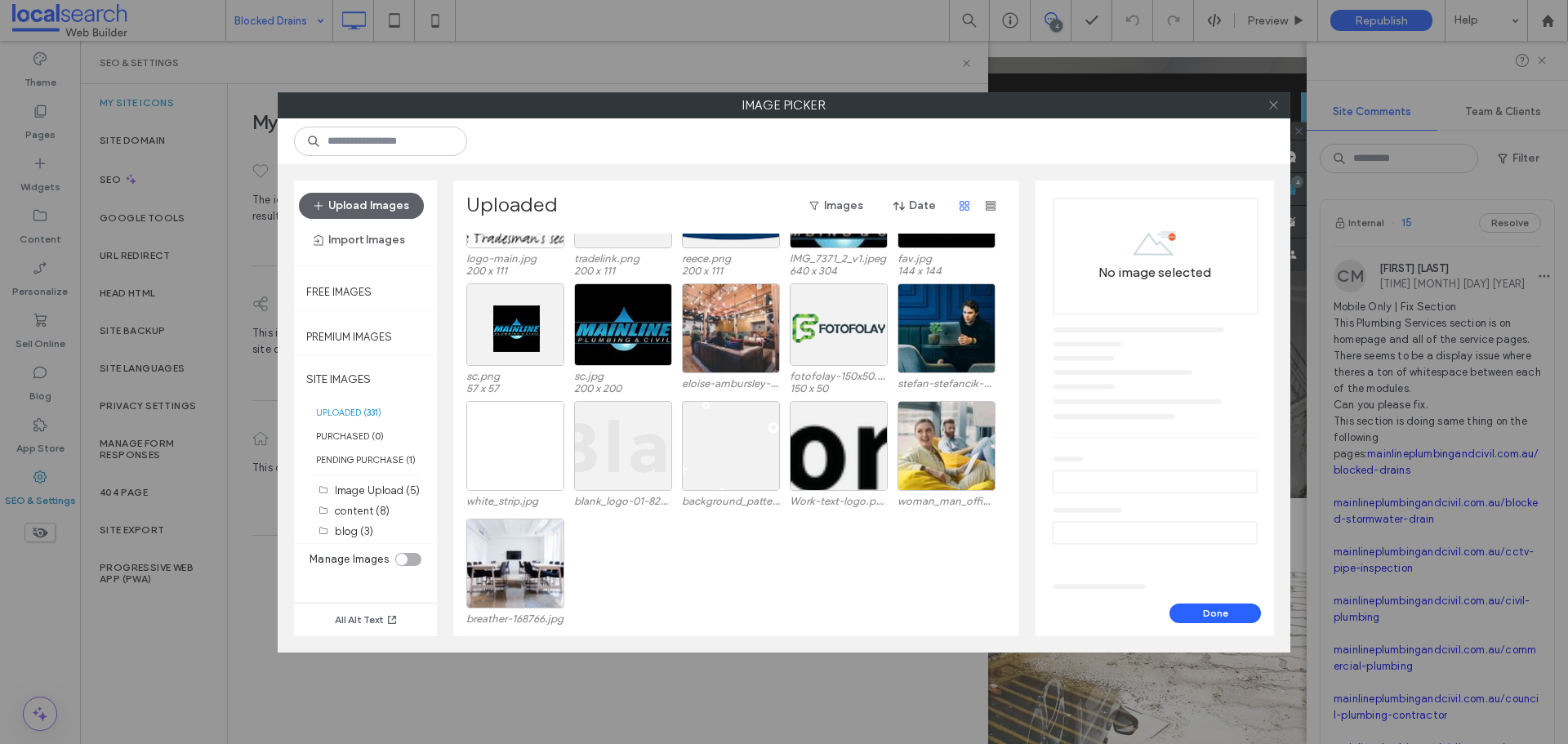 click 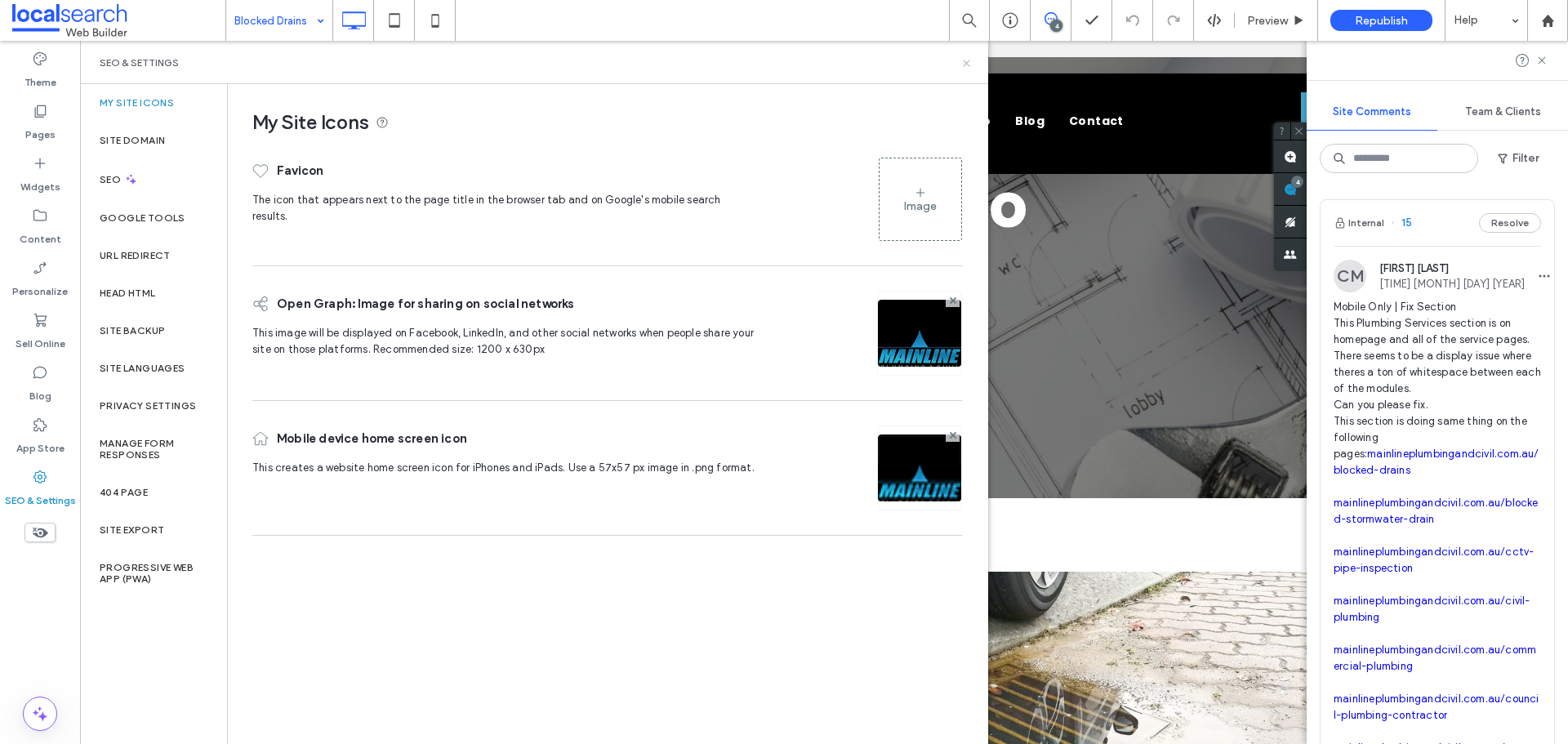 drag, startPoint x: 968, startPoint y: 60, endPoint x: 870, endPoint y: 36, distance: 100.895986 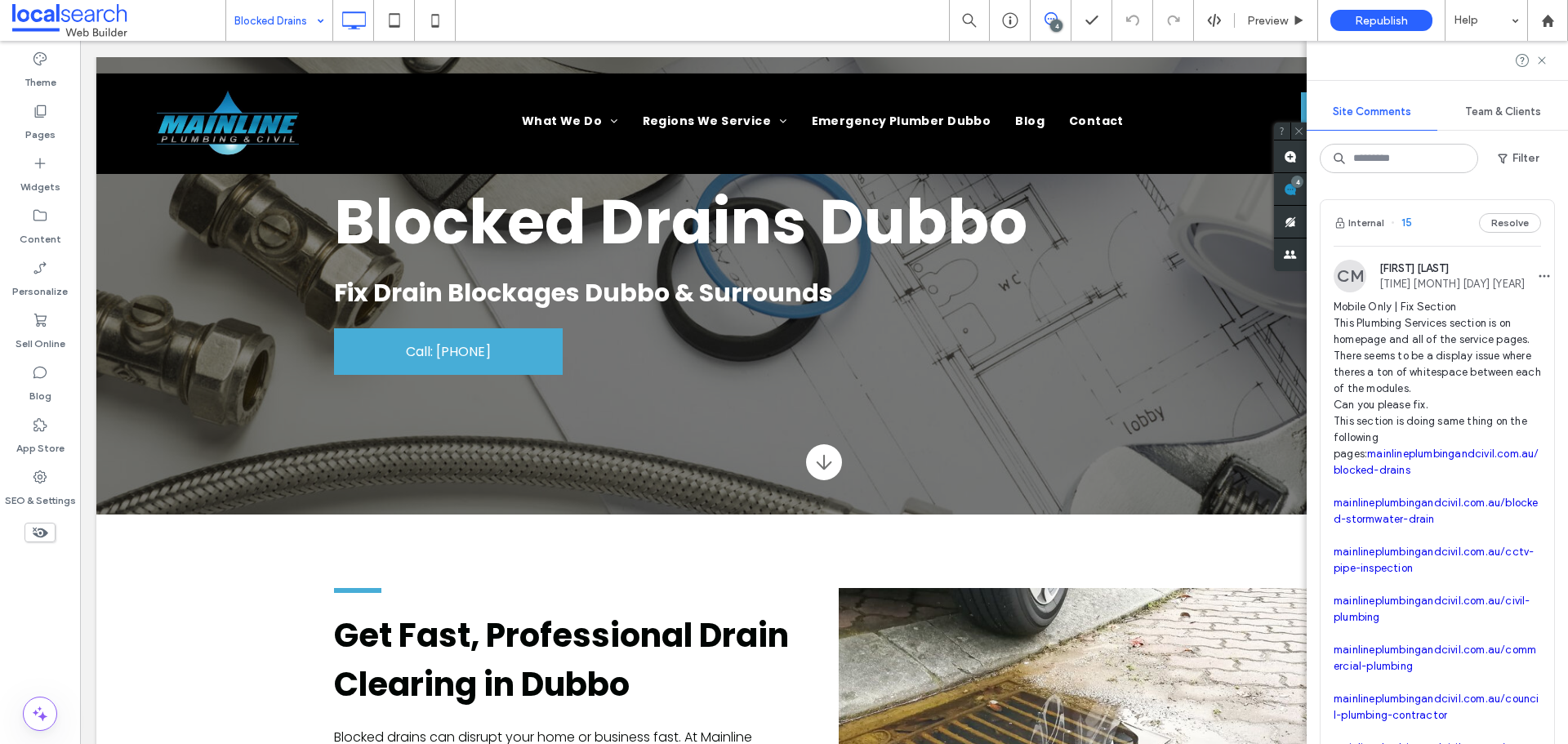 scroll, scrollTop: 0, scrollLeft: 0, axis: both 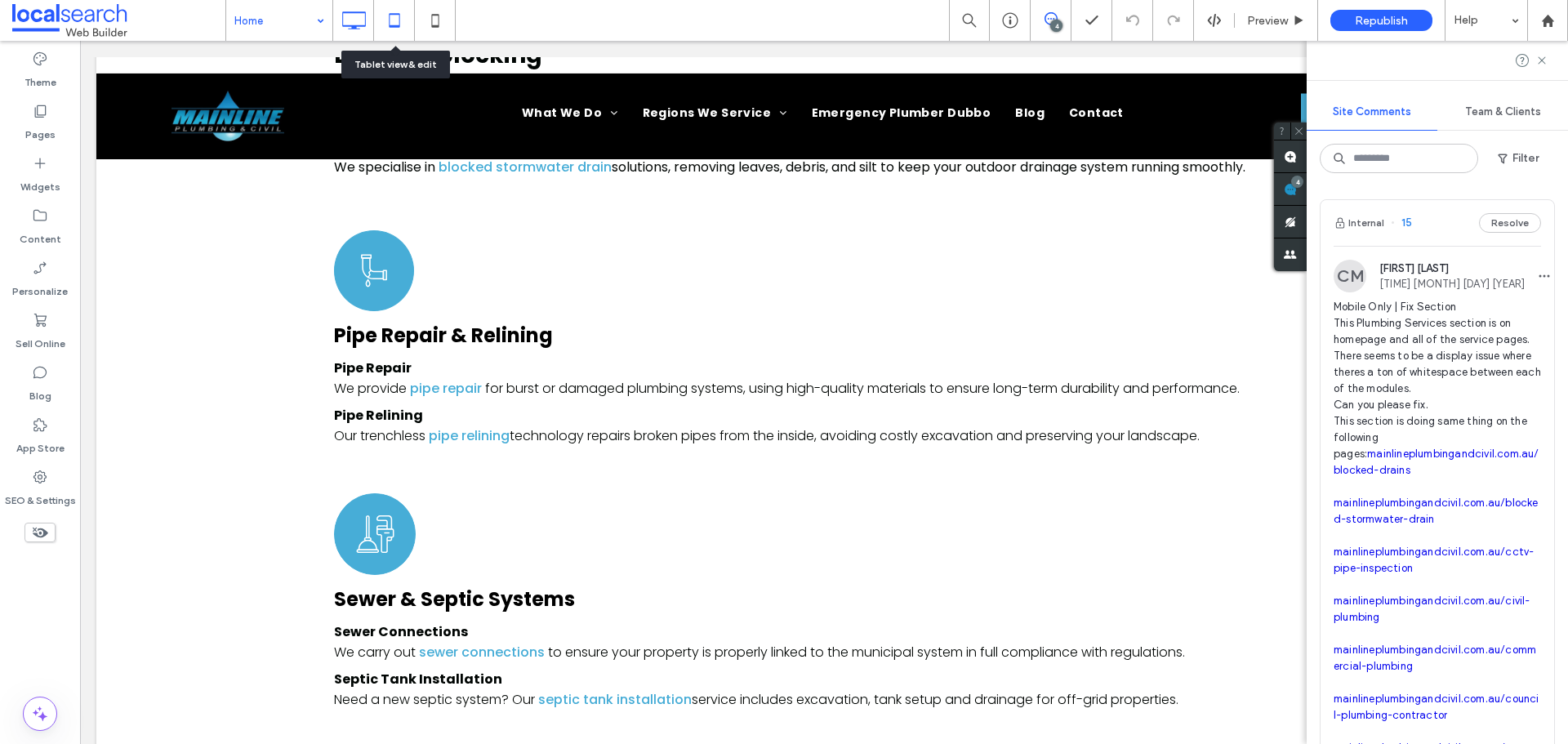 click 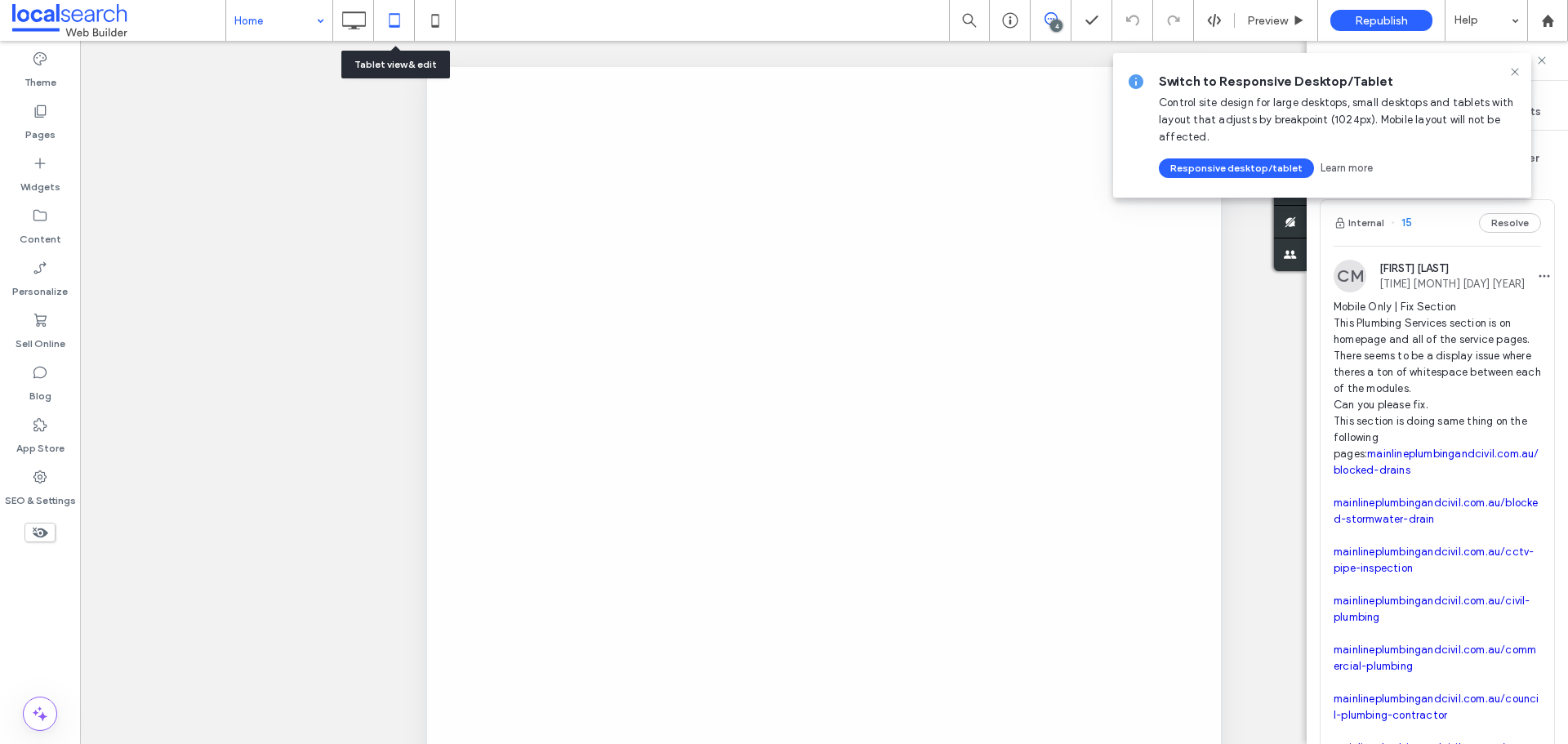 scroll, scrollTop: 0, scrollLeft: 0, axis: both 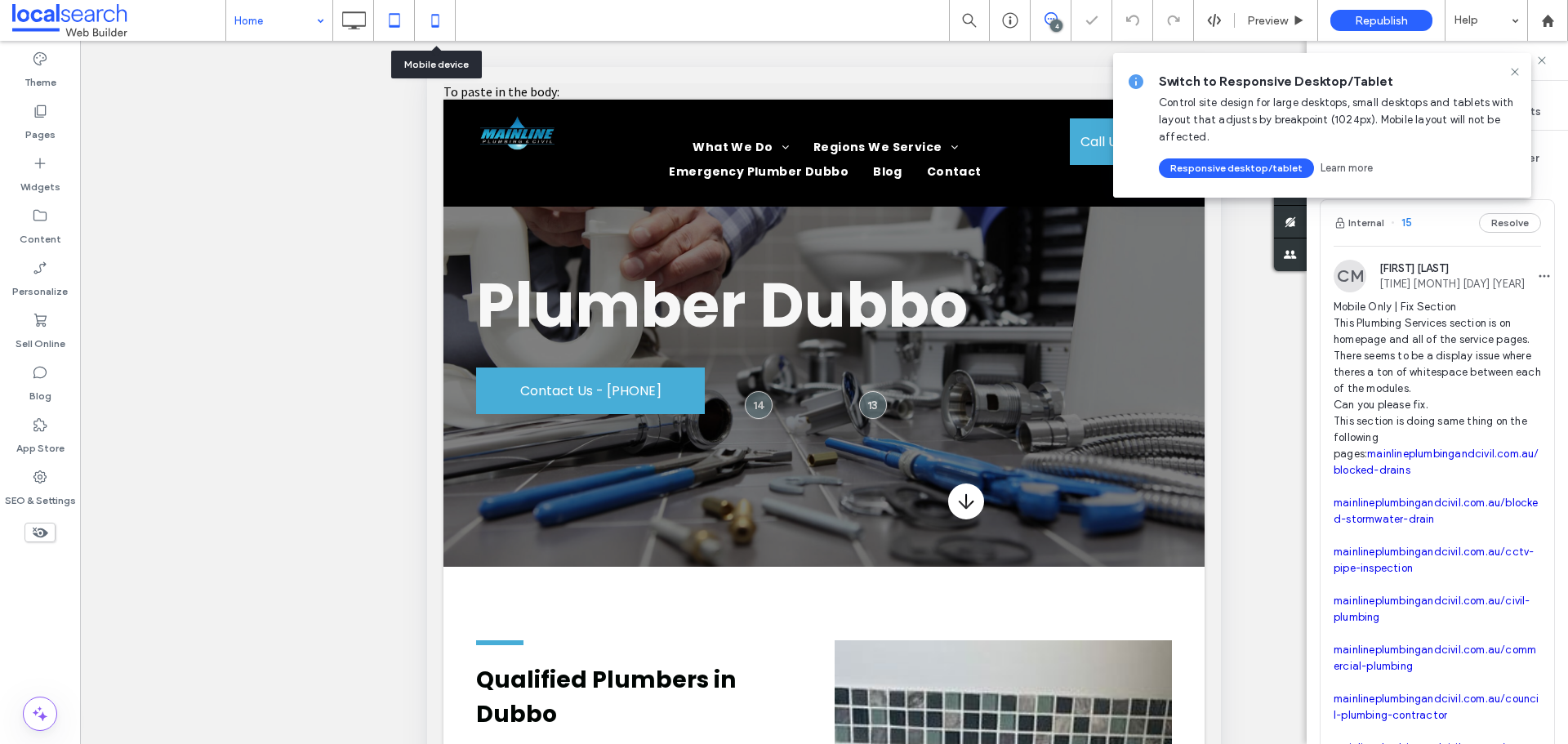 click 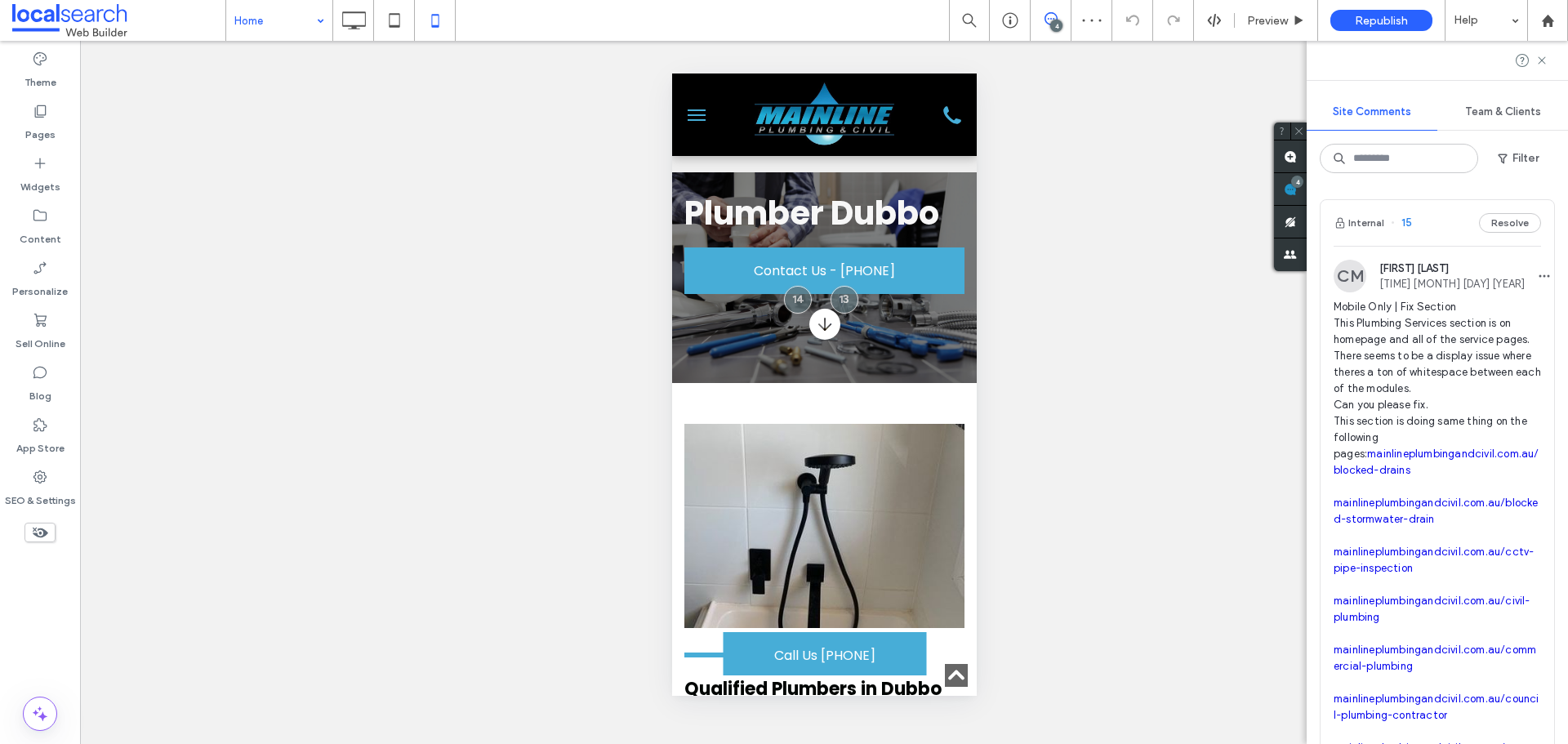 scroll, scrollTop: 1666, scrollLeft: 0, axis: vertical 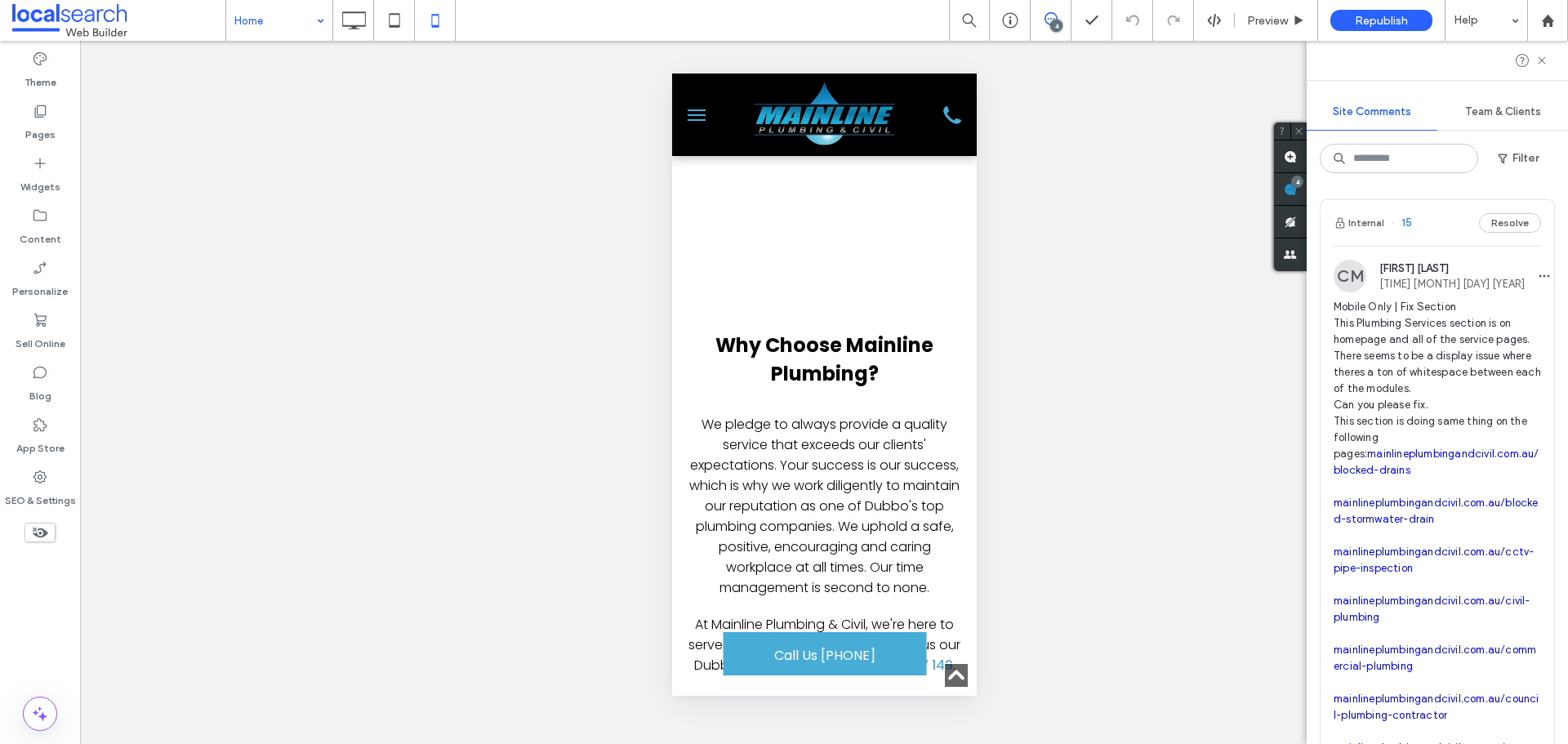 click on "4 Preview Republish Help" at bounding box center (1258, 20) 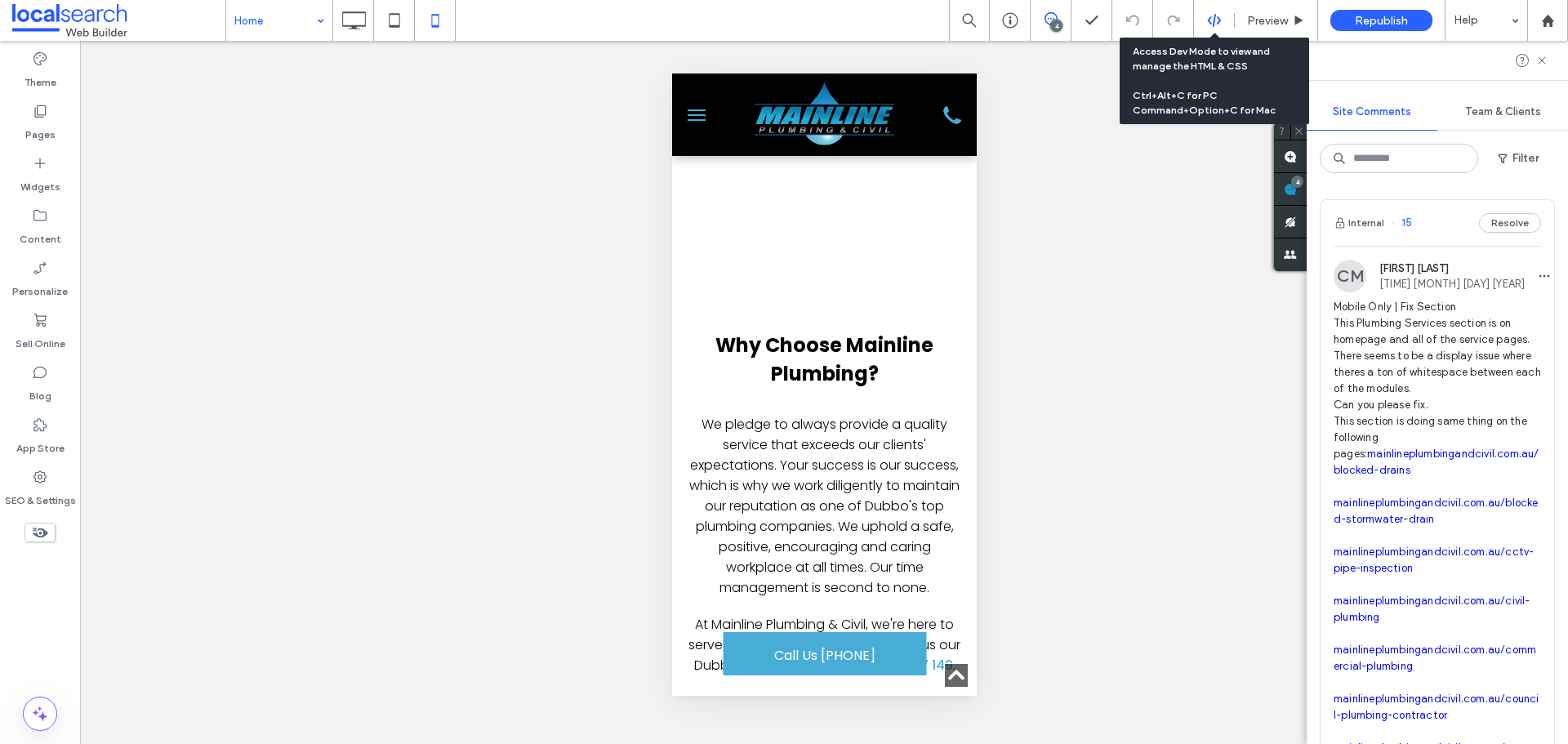 click 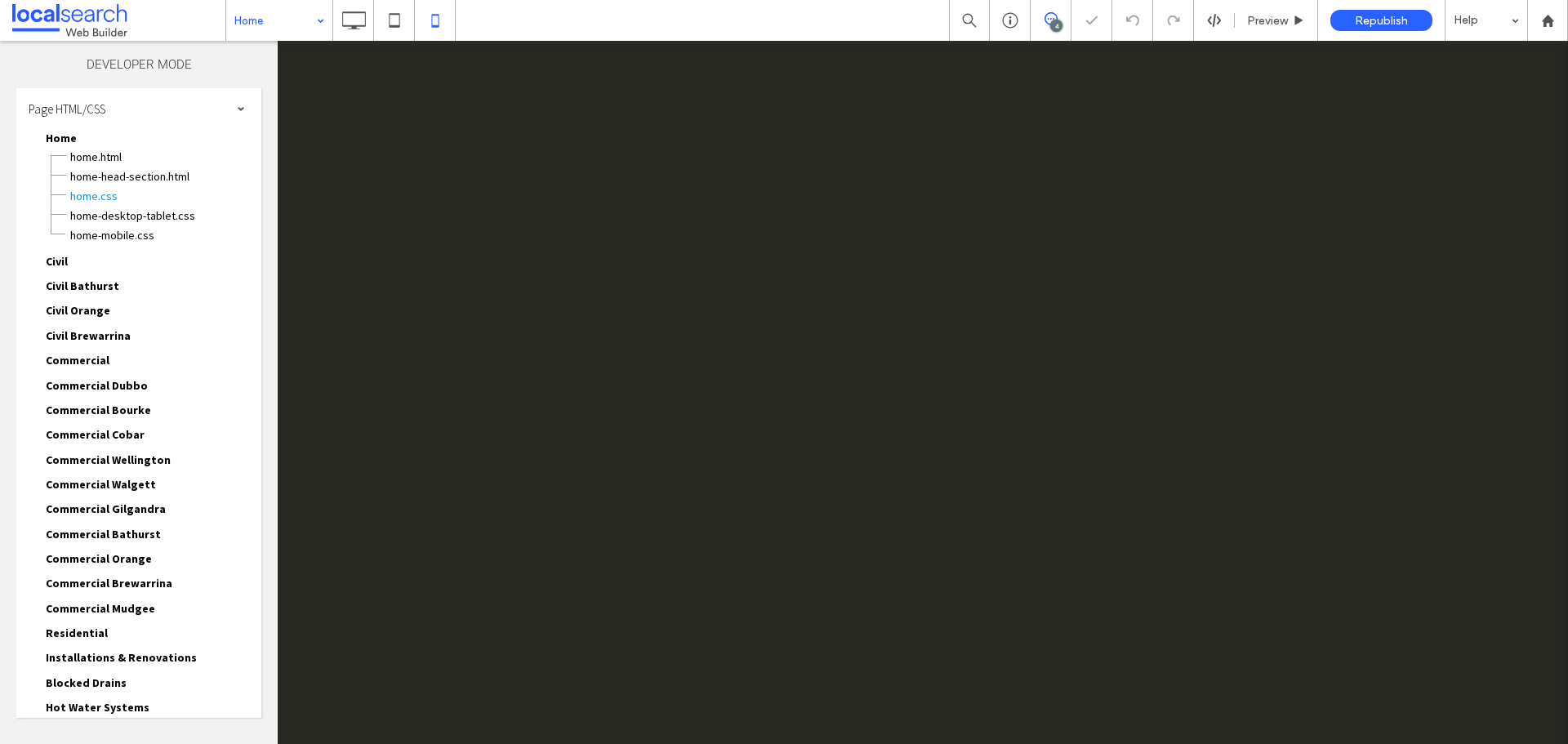 scroll, scrollTop: 0, scrollLeft: 0, axis: both 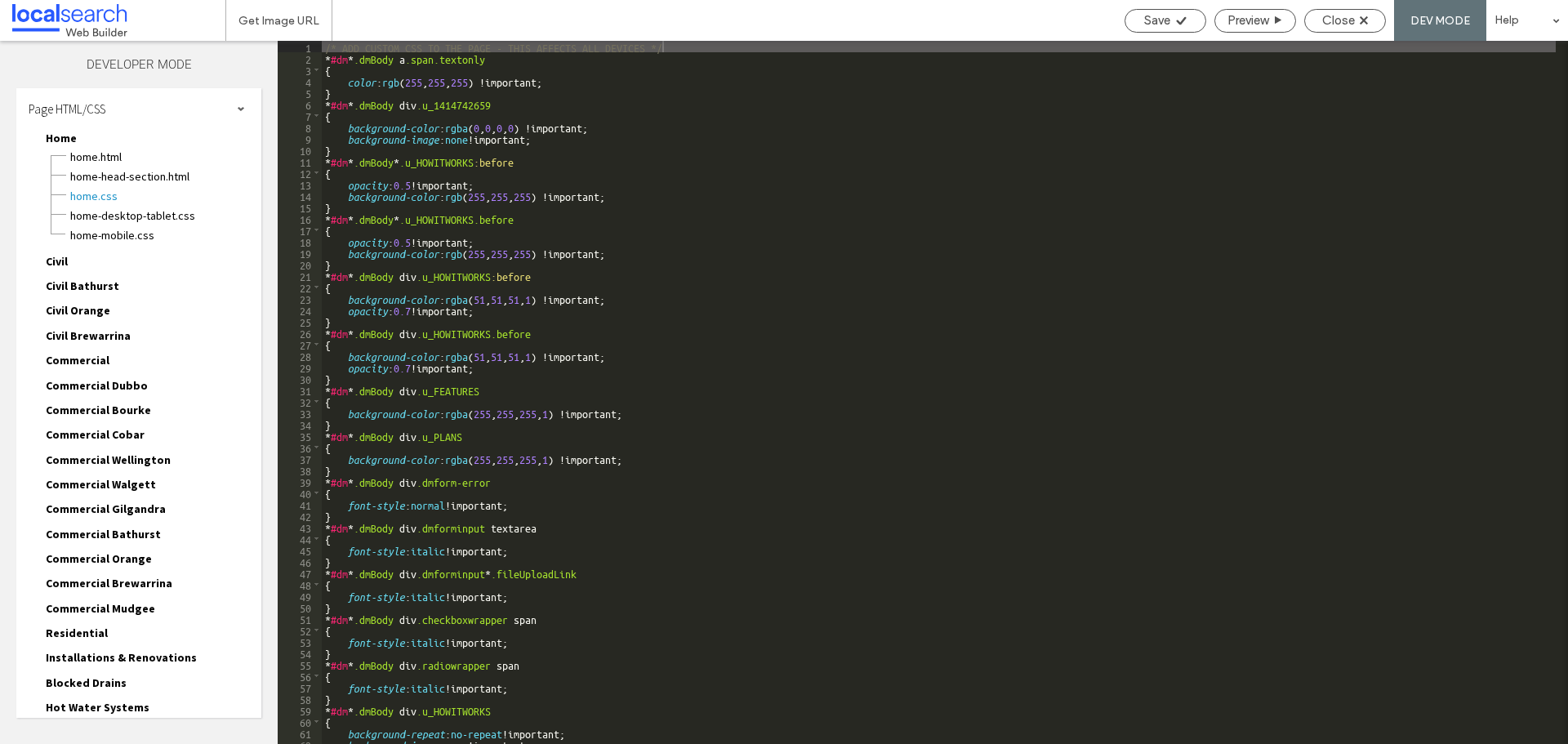 click on "Page HTML/CSS" at bounding box center [139, 109] 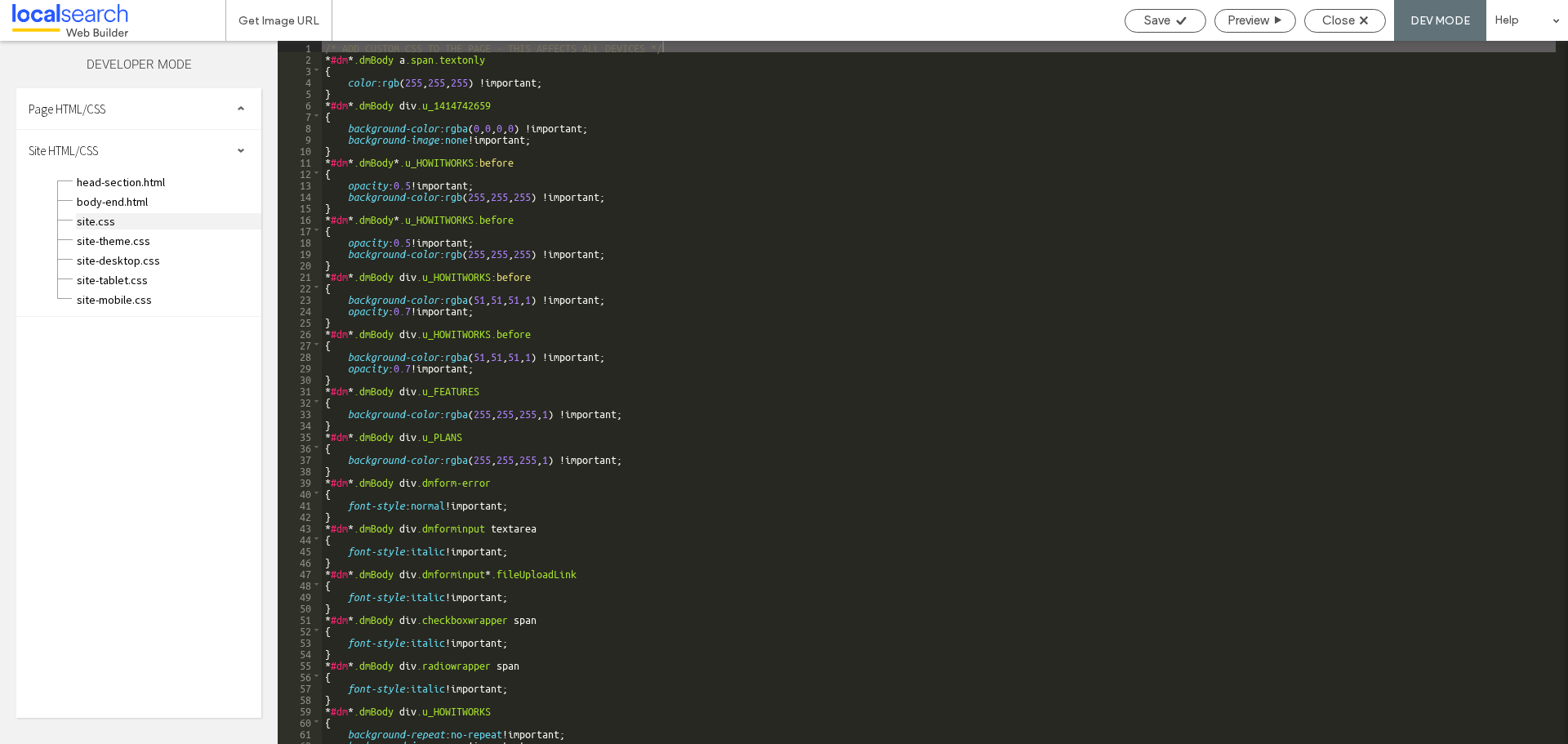 scroll, scrollTop: 0, scrollLeft: 0, axis: both 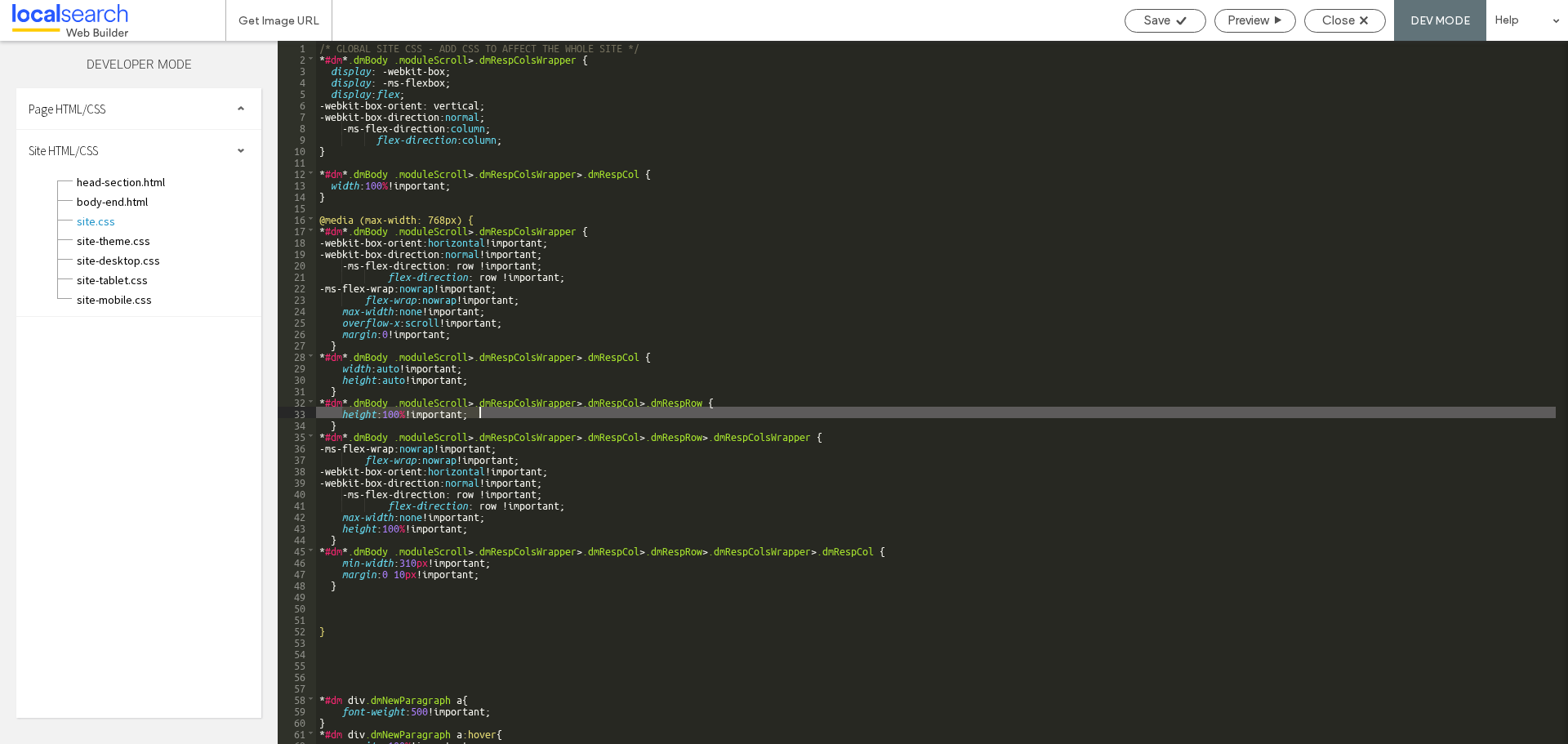 drag, startPoint x: 341, startPoint y: 410, endPoint x: 479, endPoint y: 417, distance: 138.17742 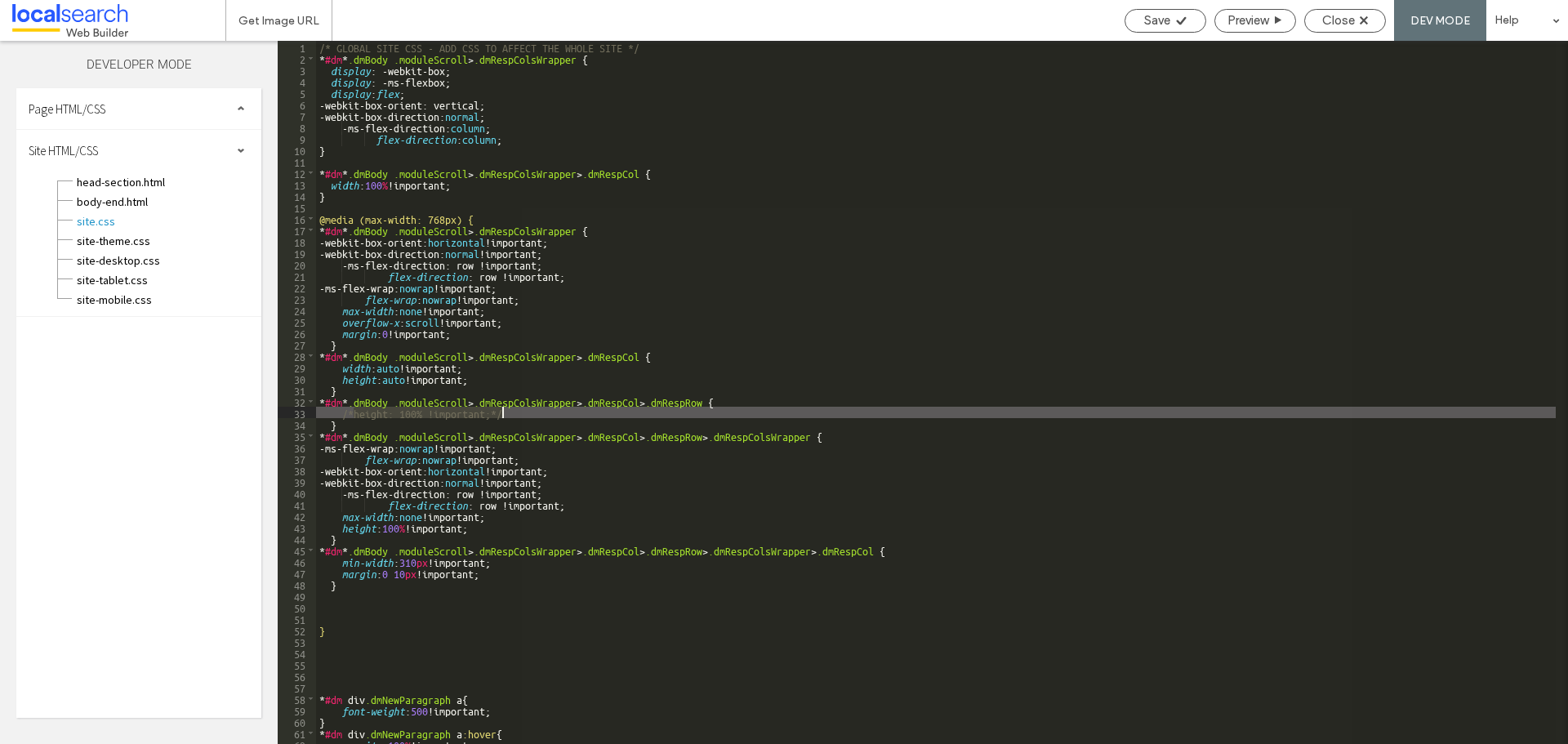 click on "/* GLOBAL SITE CSS - ADD CSS TO AFFECT THE WHOLE SITE */ * #dm  * .dmBody   .moduleScroll  >  .dmRespColsWrapper   {    display : -webkit-box;    display : -ms-flexbox;    display :  flex ;   -webkit-box-orient: vertical;   -webkit-box-direction:  normal ;        -ms-flex-direction:  column ;              flex-direction :  column ; } * #dm  * .dmBody   .moduleScroll  >  .dmRespColsWrapper  >  .dmRespCol   {    width :  100 %  !important; } @media (max-width: 768px) {   * #dm  * .dmBody   .moduleScroll  >  .dmRespColsWrapper   {     -webkit-box-orient:  horizontal  !important;     -webkit-box-direction:  normal  !important;          -ms-flex-direction: row !important;                flex-direction : row !important;     -ms-flex-wrap:  nowrap  !important;           flex-wrap :  nowrap  !important;      max-width :  none  !important;      overflow-x :  scroll  !important;      margin :  0  !important;    }   * #dm  * .dmBody   .moduleScroll  >  .dmRespColsWrapper  >  .dmRespCol   {      width :  auto      height" at bounding box center (936, 392) 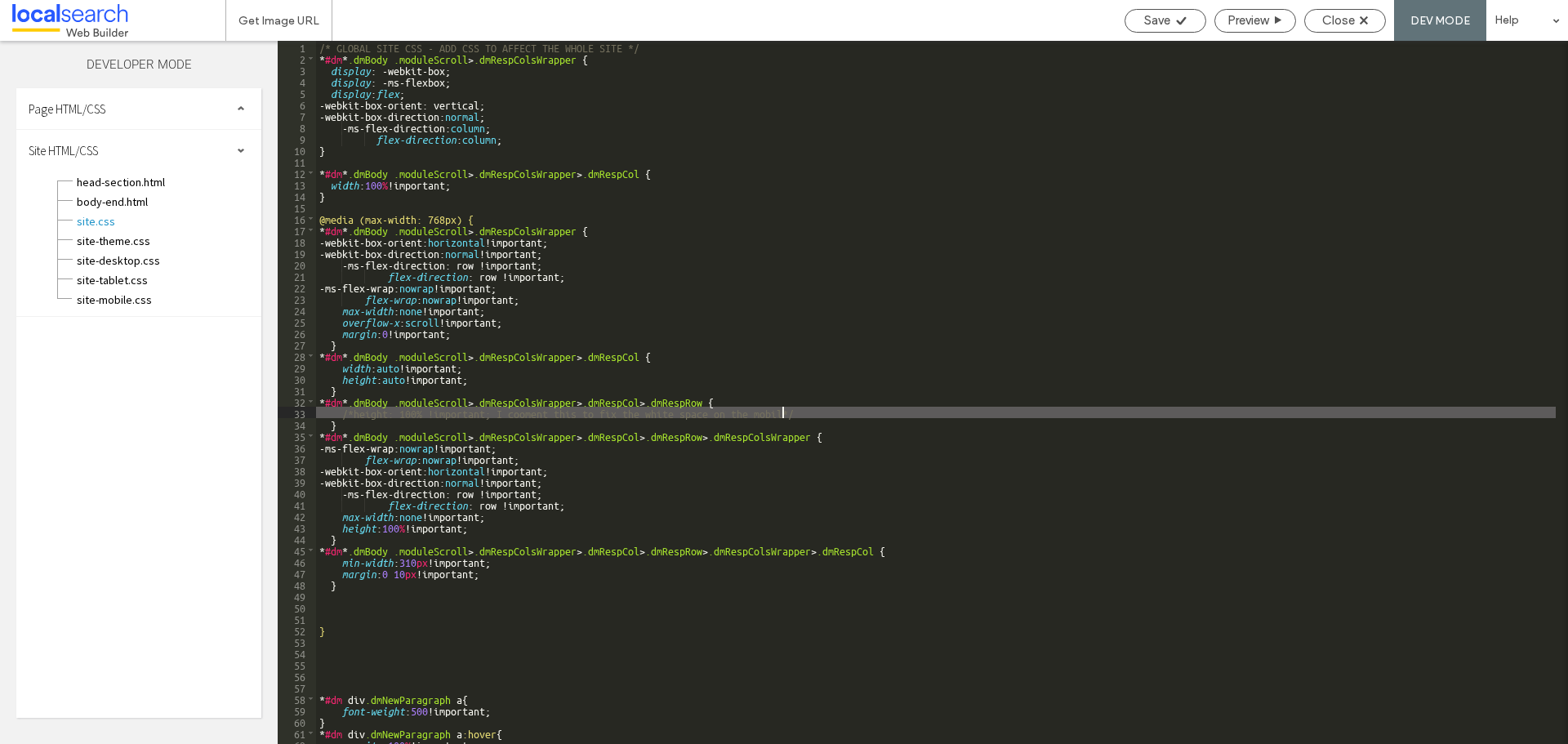 type on "**" 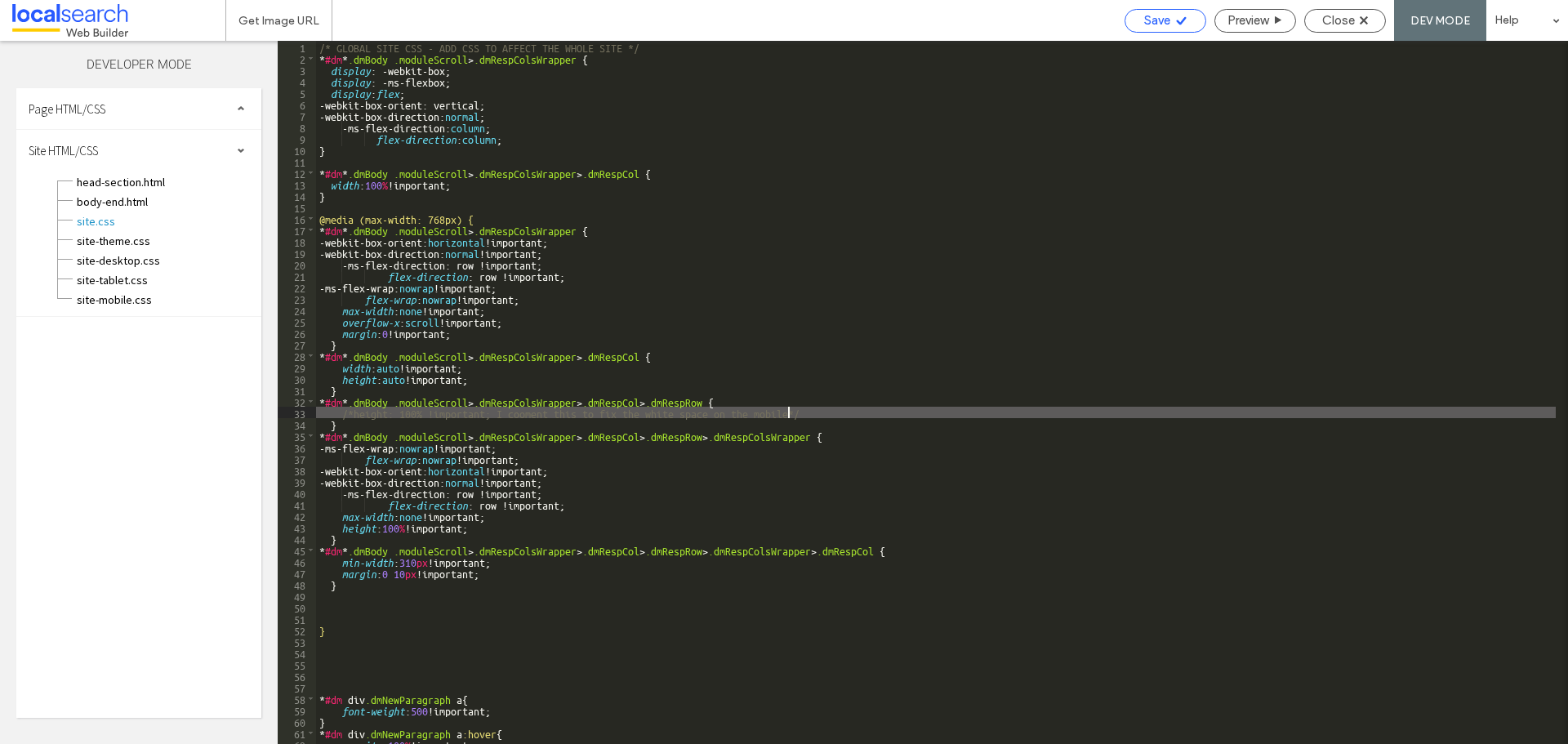 click on "Save" at bounding box center [1157, 20] 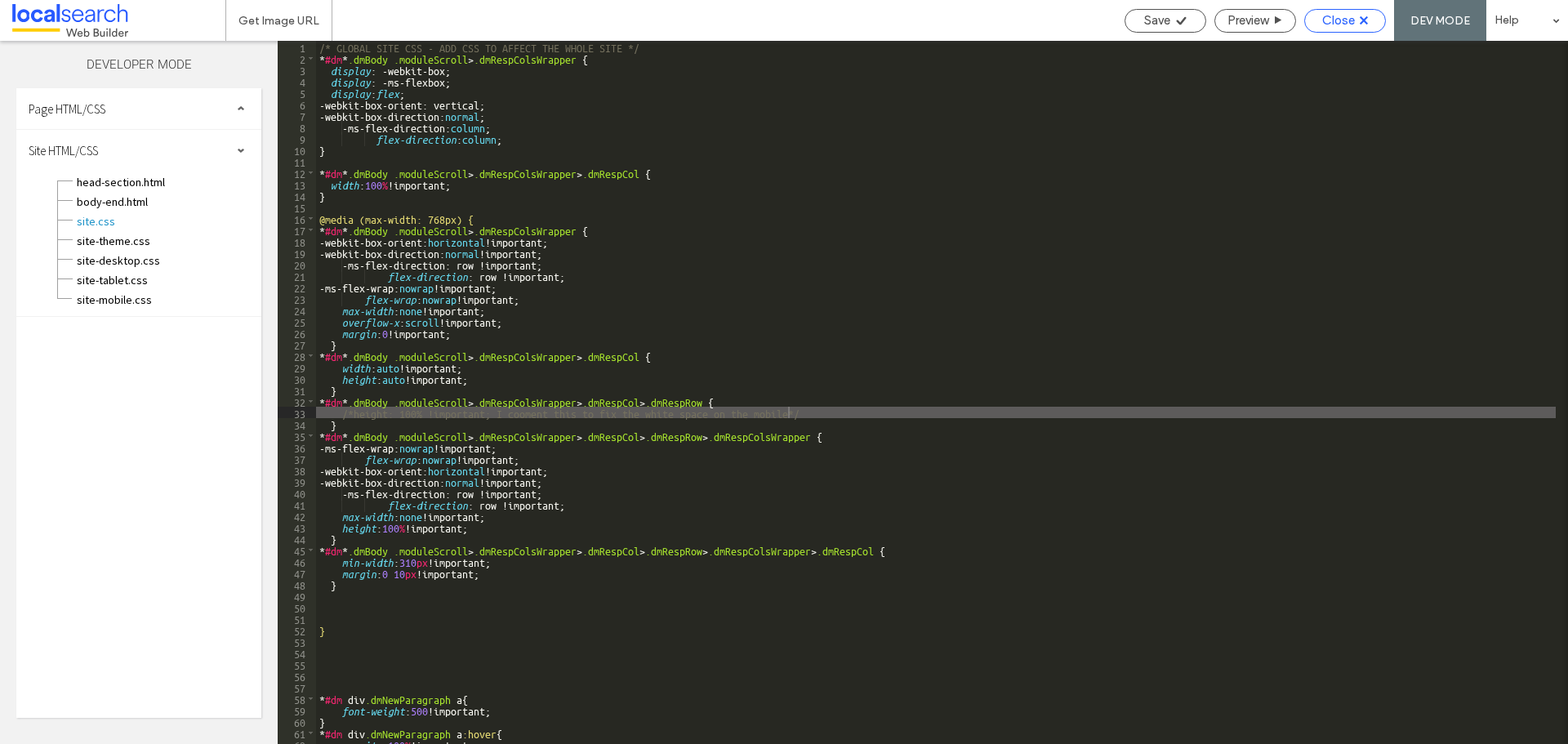 click on "Close" at bounding box center [1345, 20] 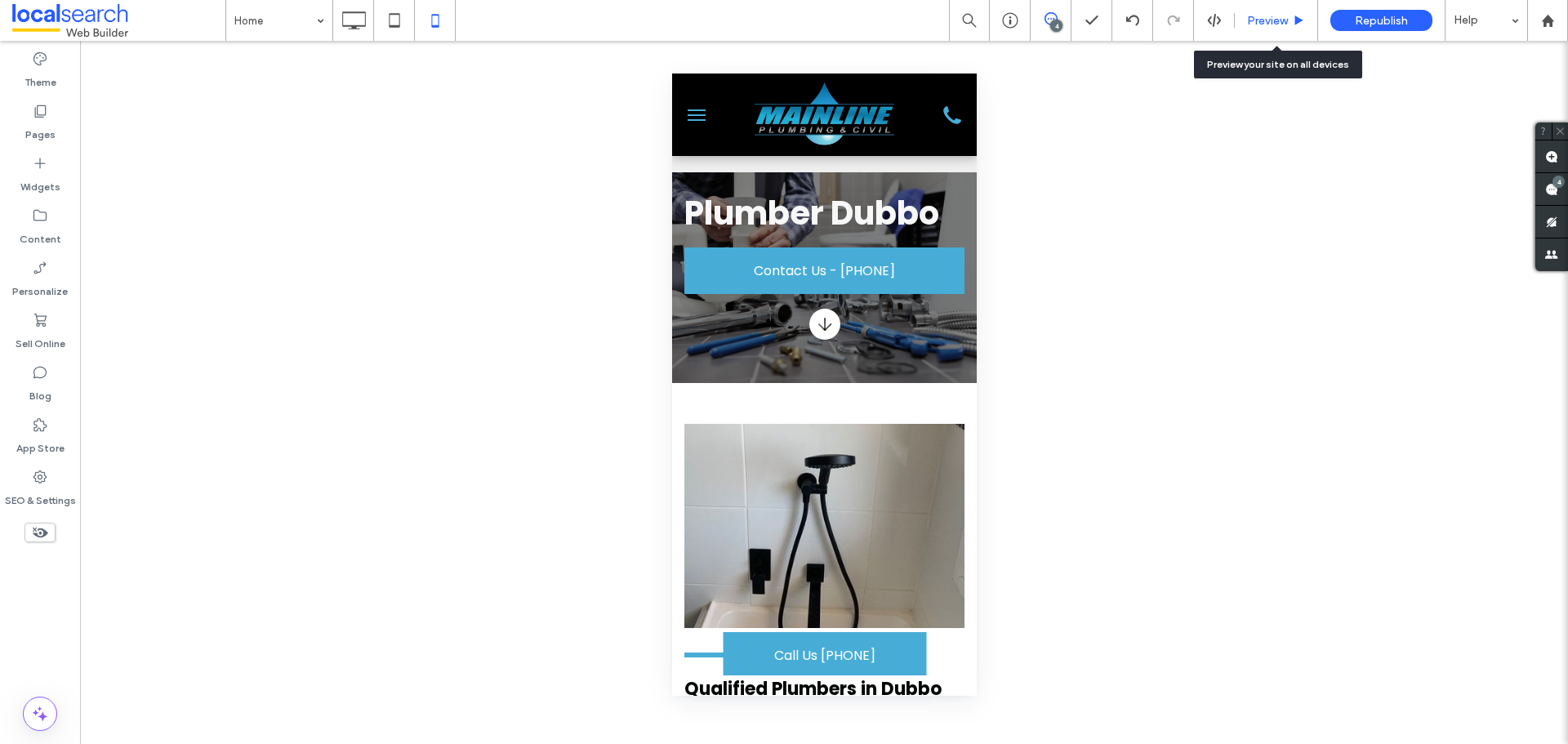 click on "Preview" at bounding box center (1267, 20) 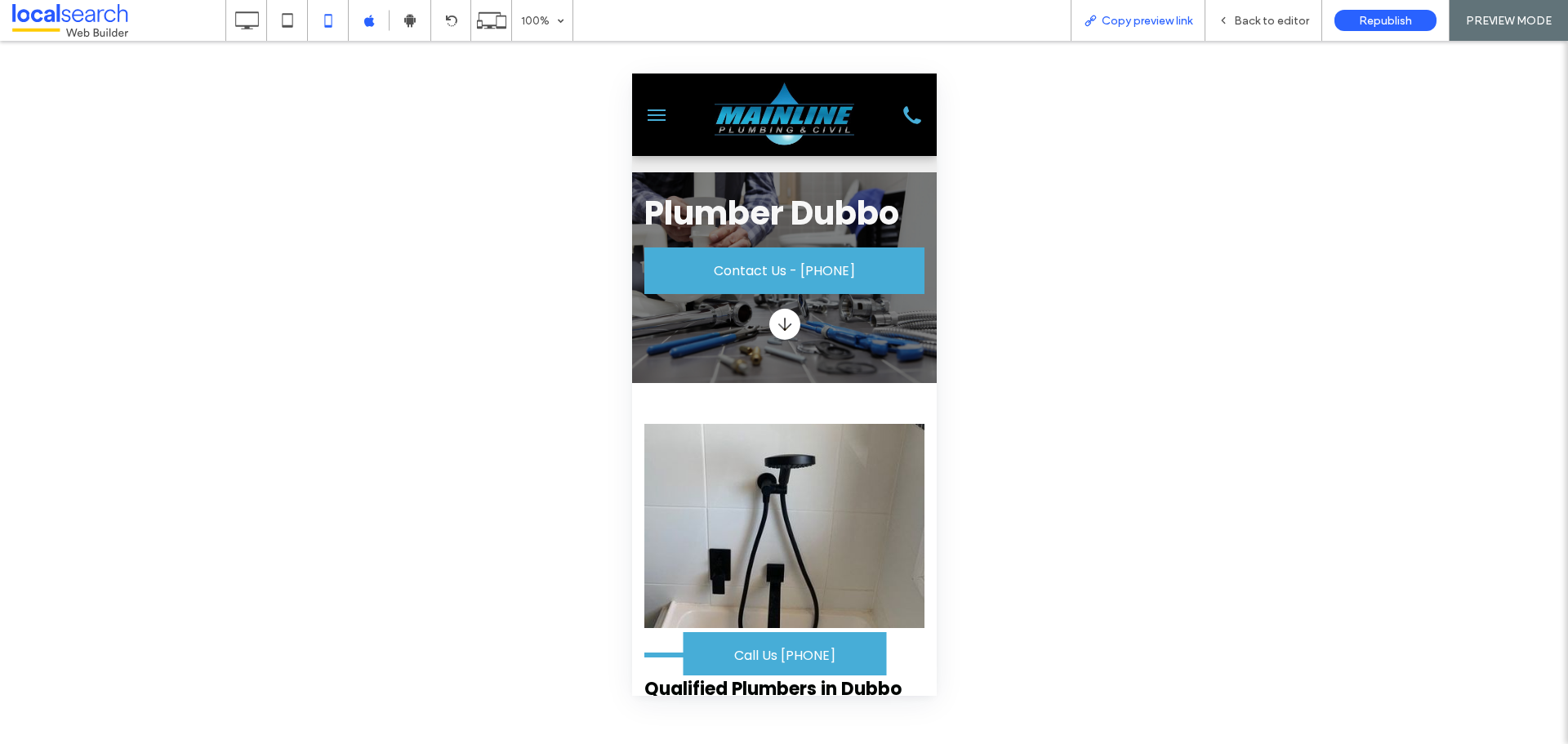 click on "Copy preview link" at bounding box center (1147, 20) 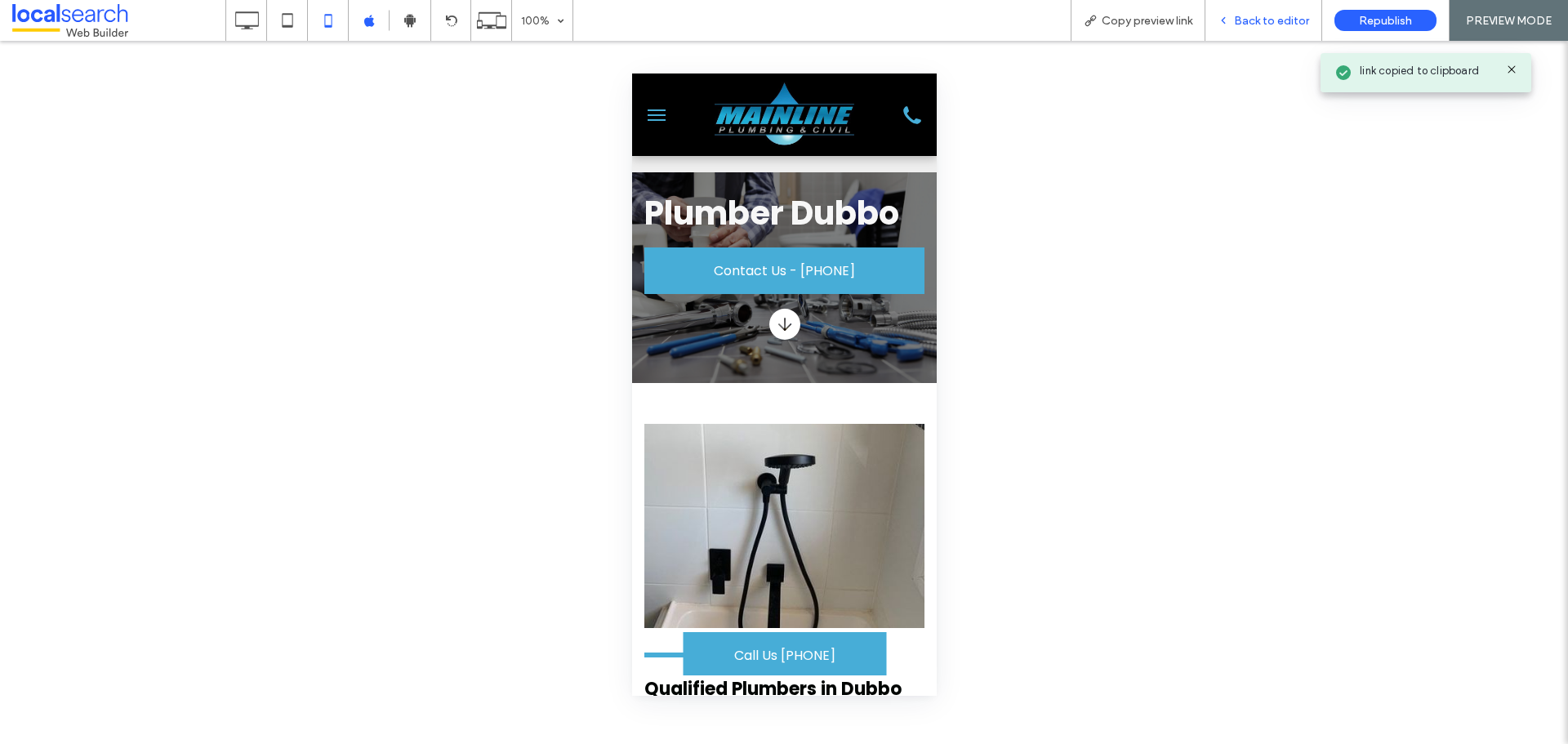 click on "Back to editor" at bounding box center (1272, 20) 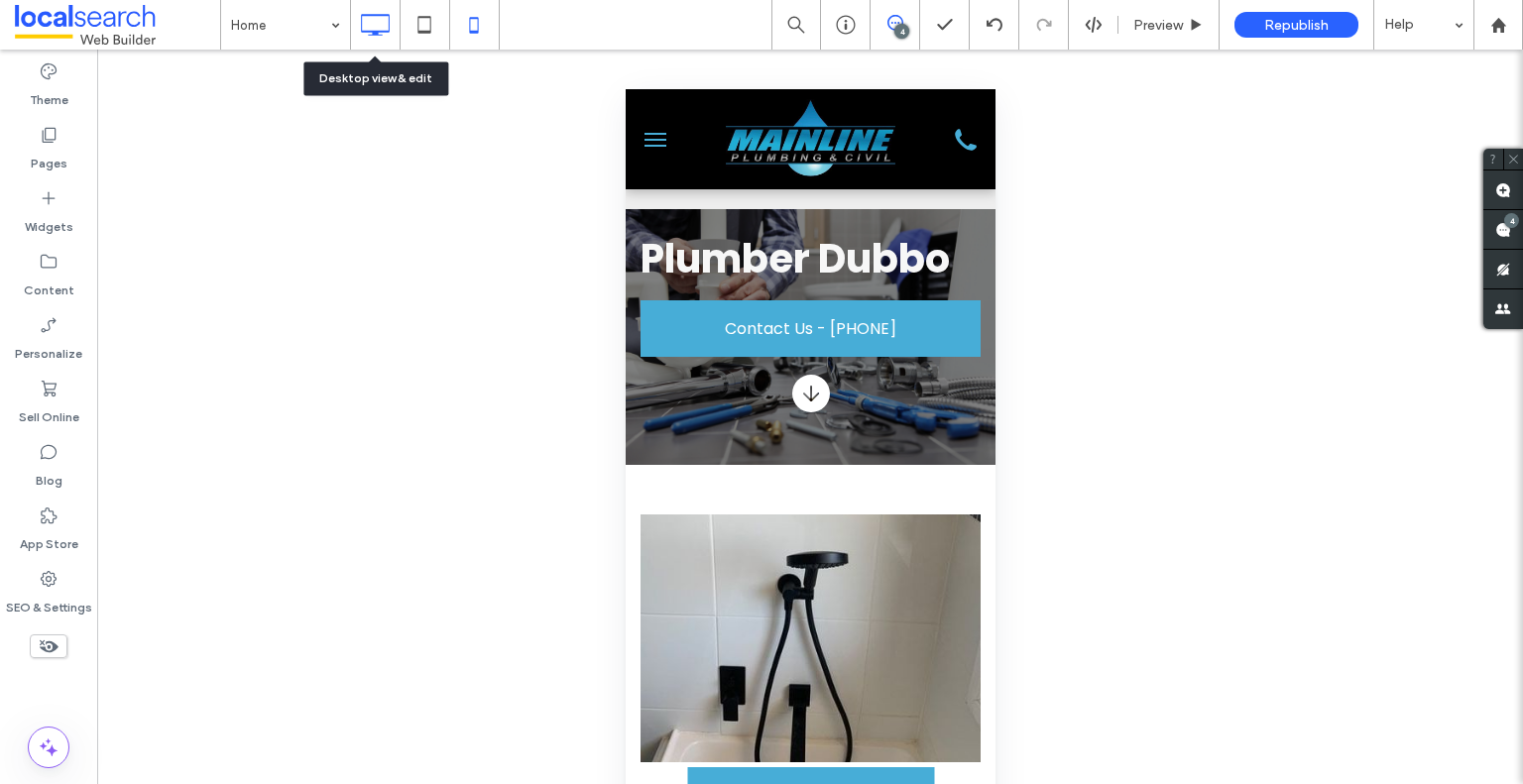 click 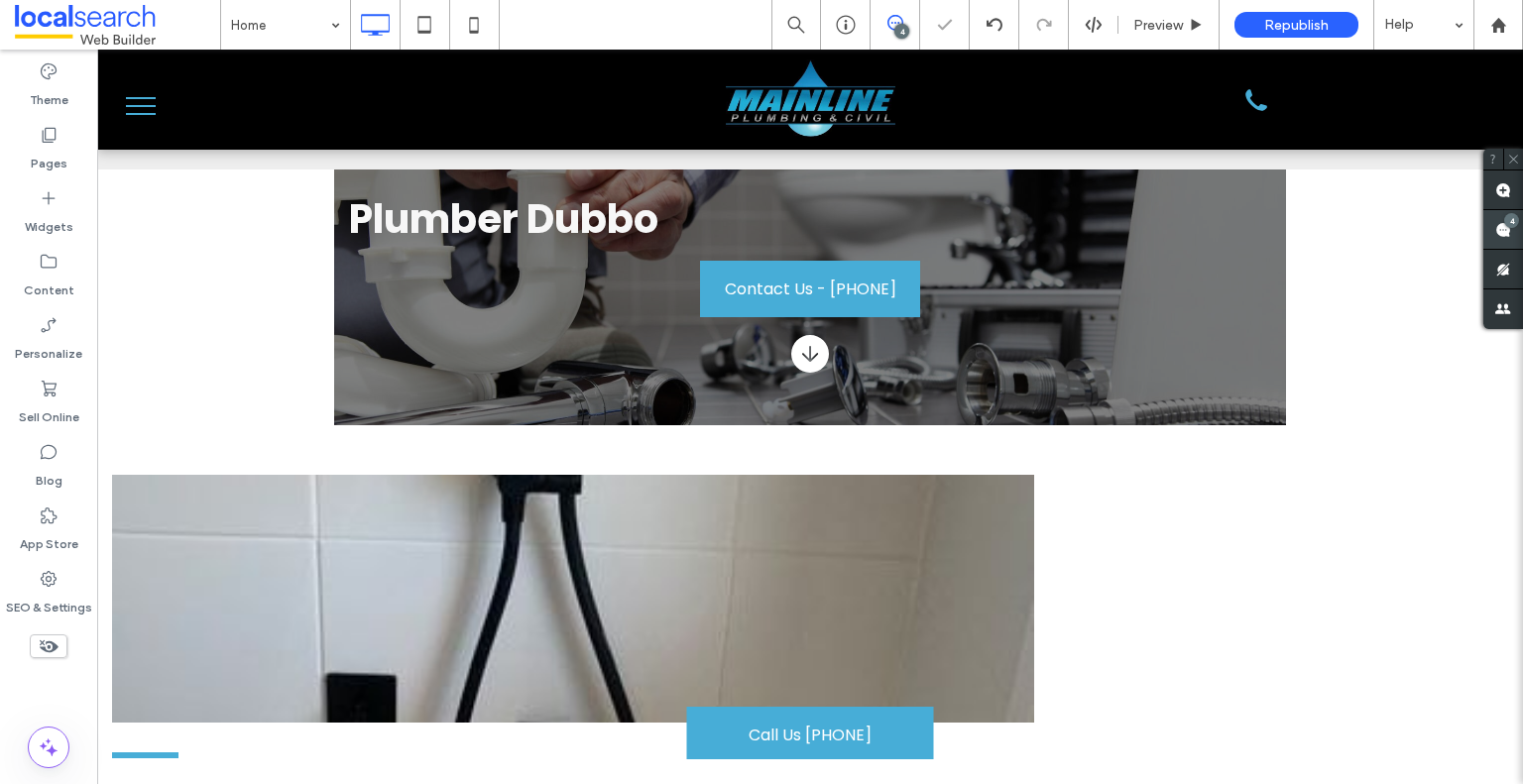 click 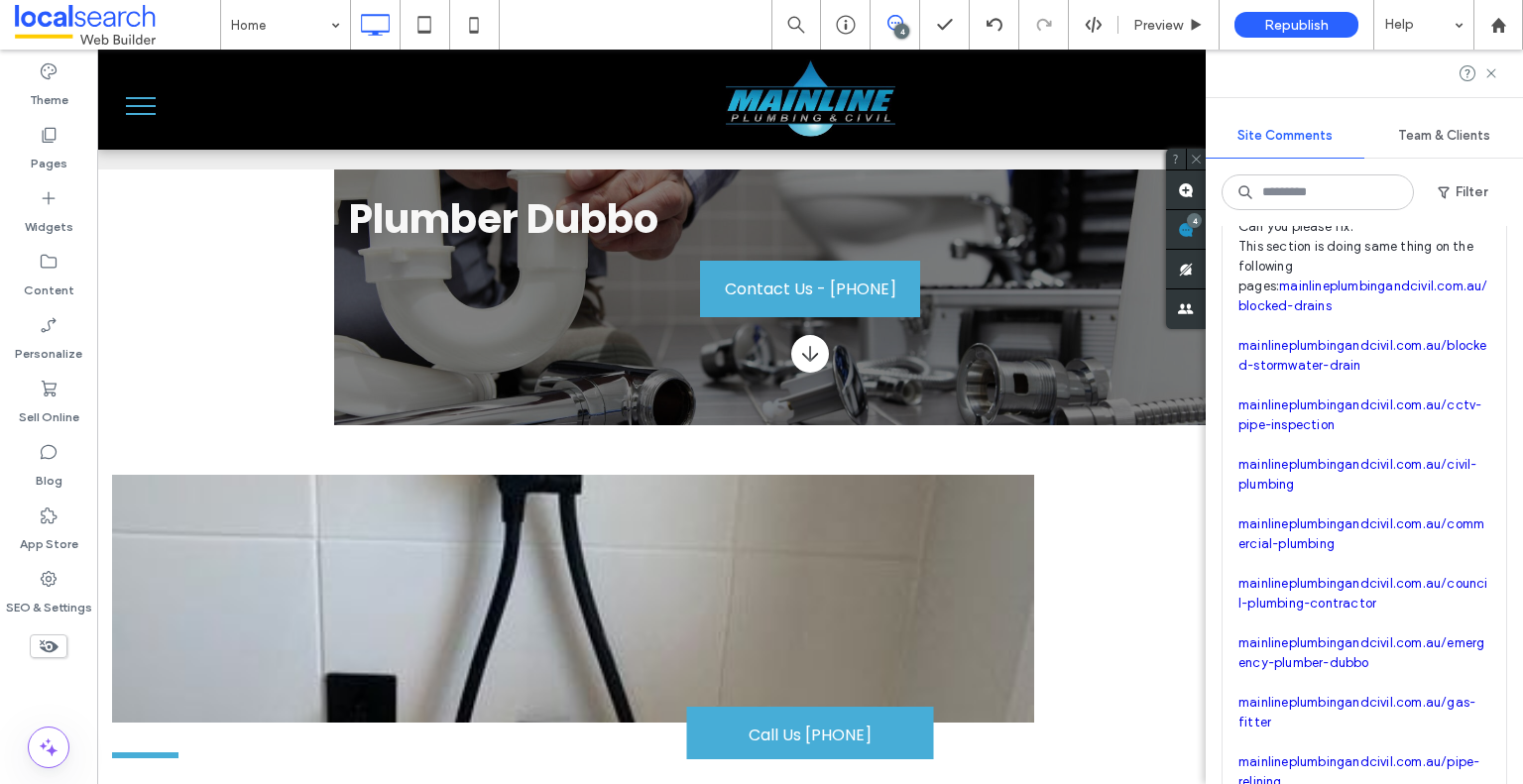 scroll, scrollTop: 297, scrollLeft: 0, axis: vertical 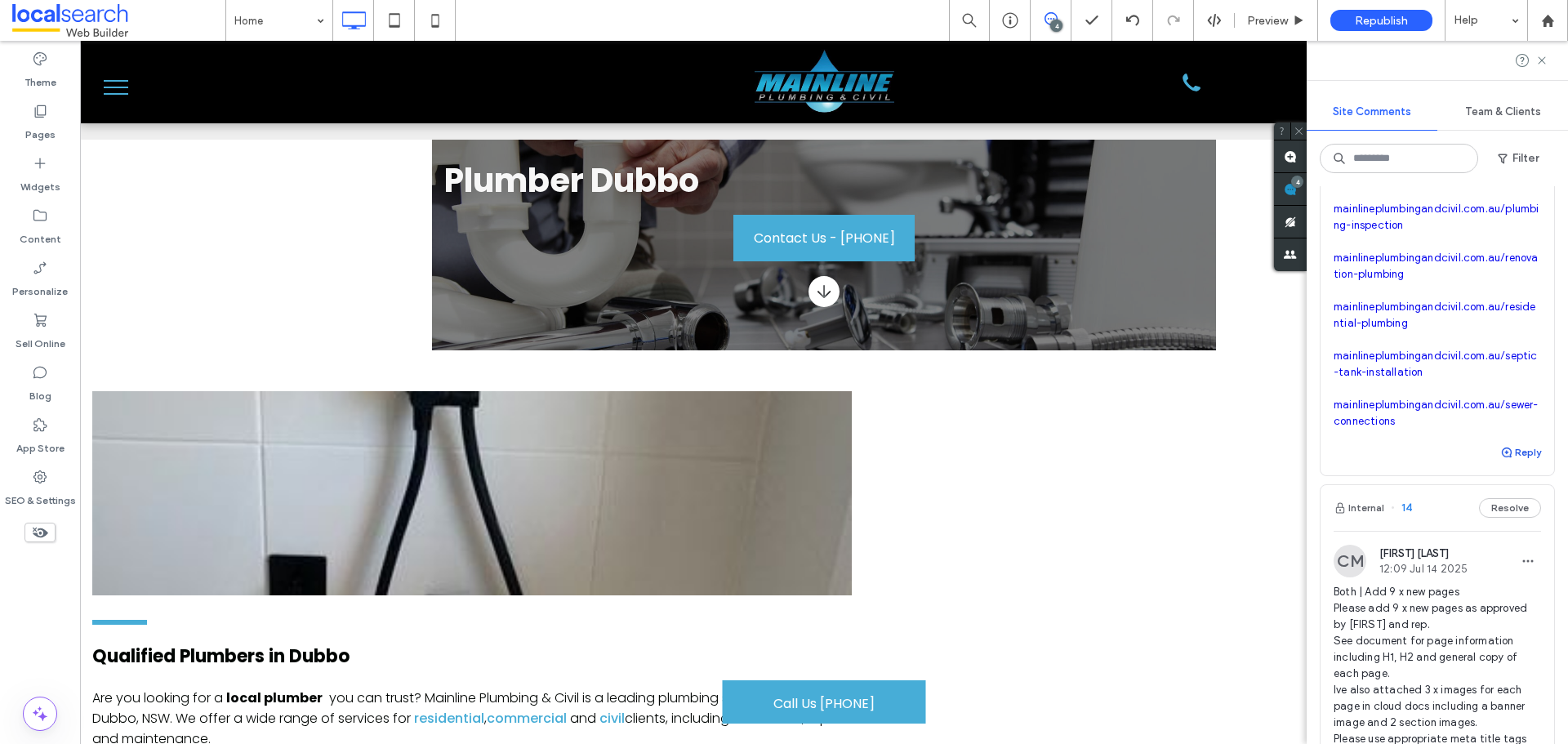 click at bounding box center [1508, 452] 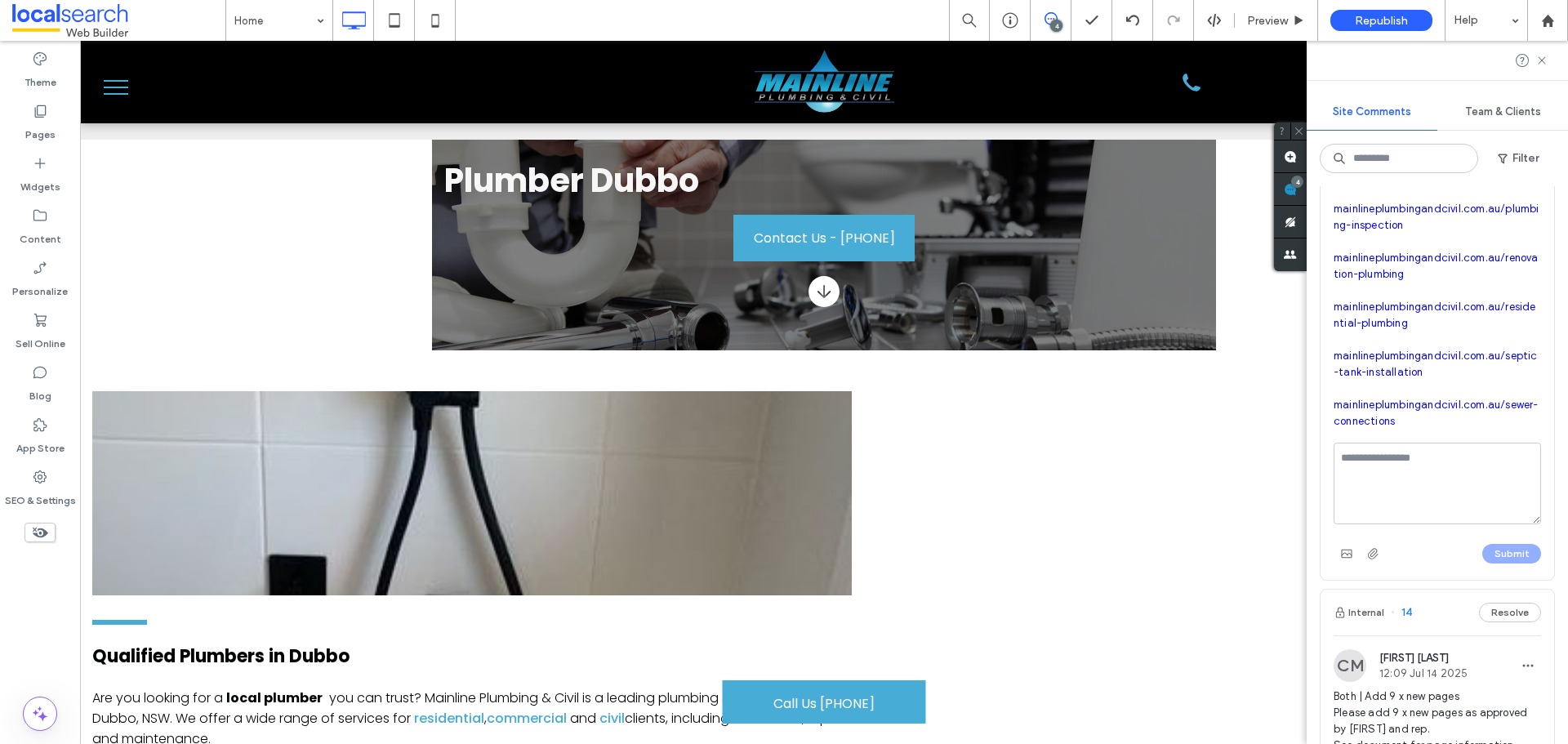 click at bounding box center [1437, 483] 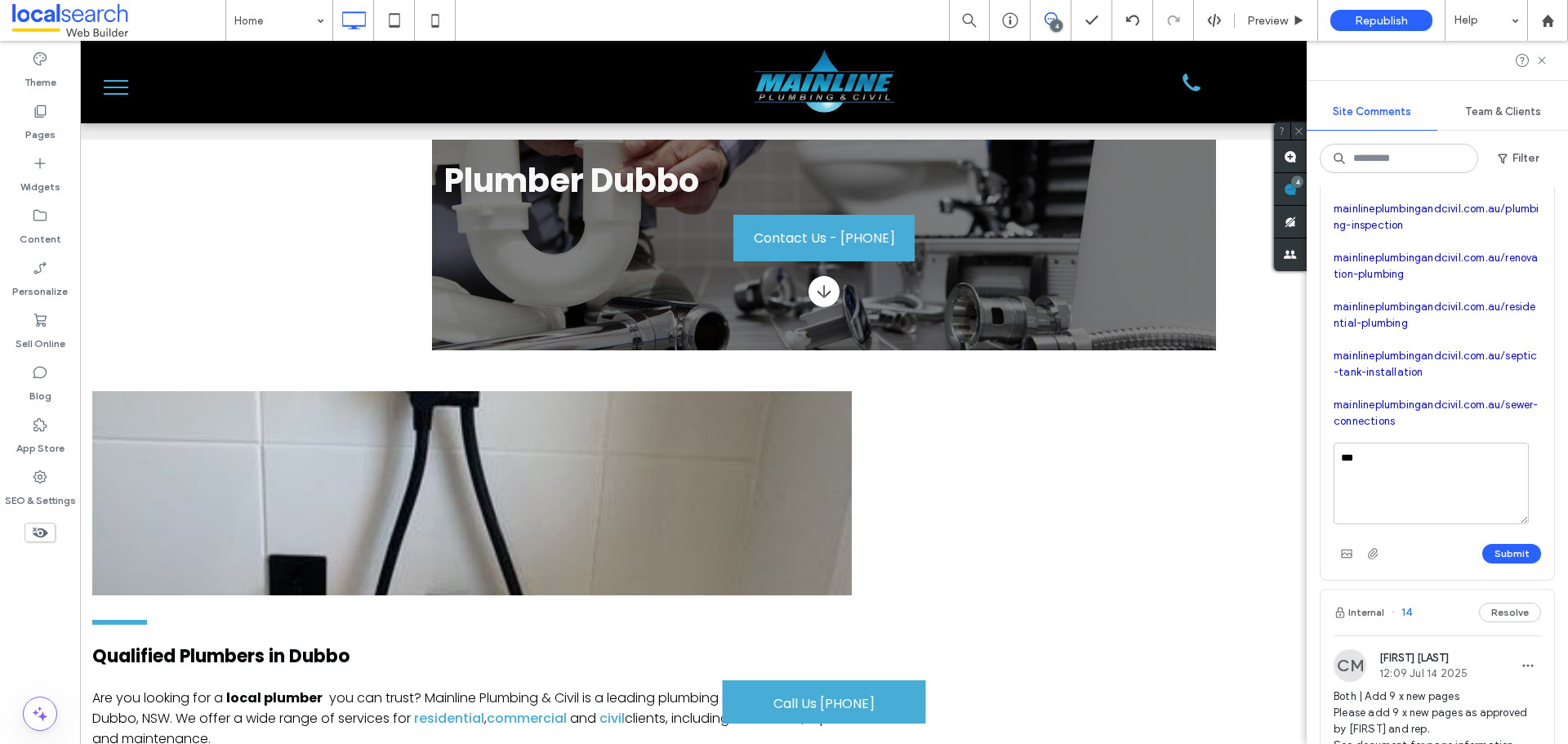 type on "***" 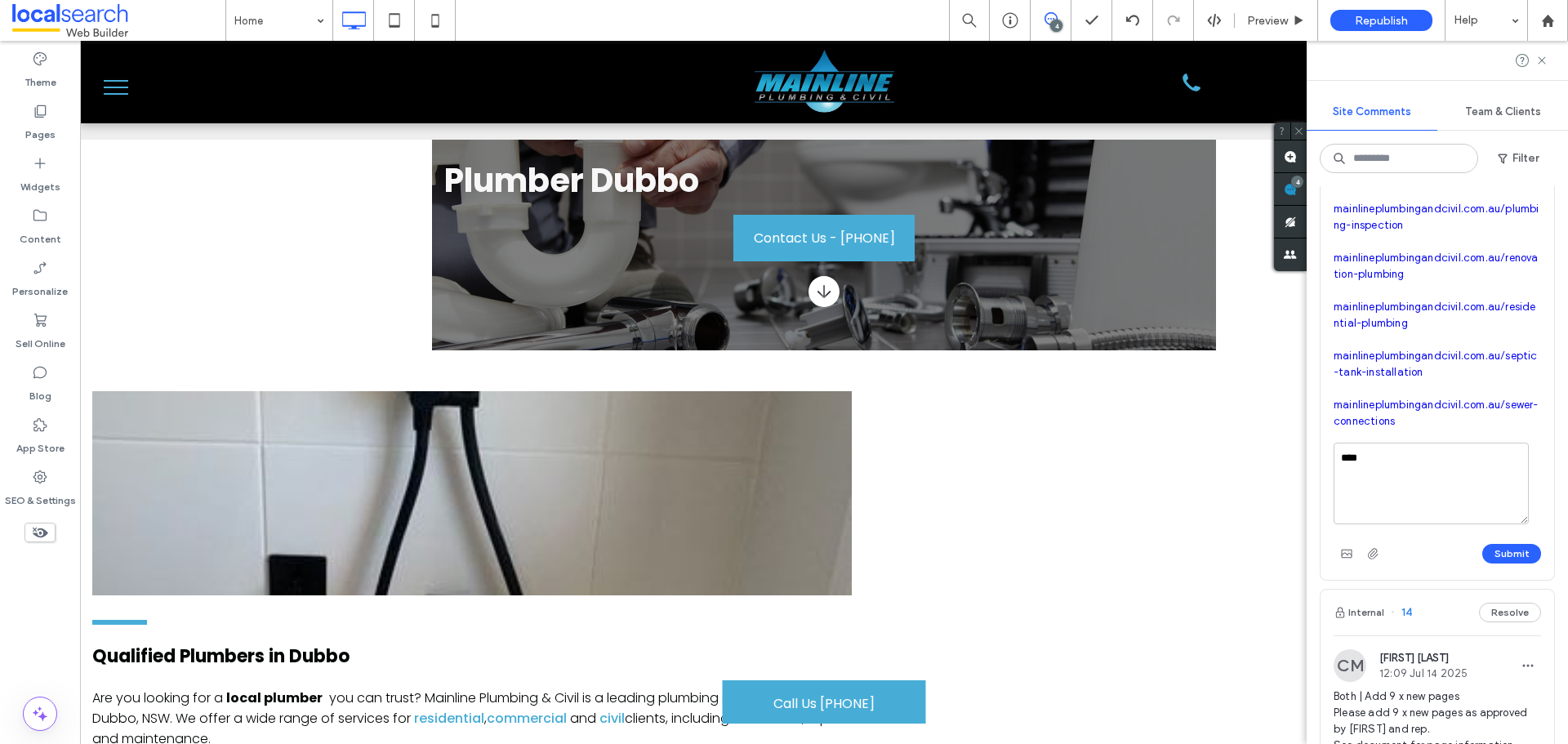 type 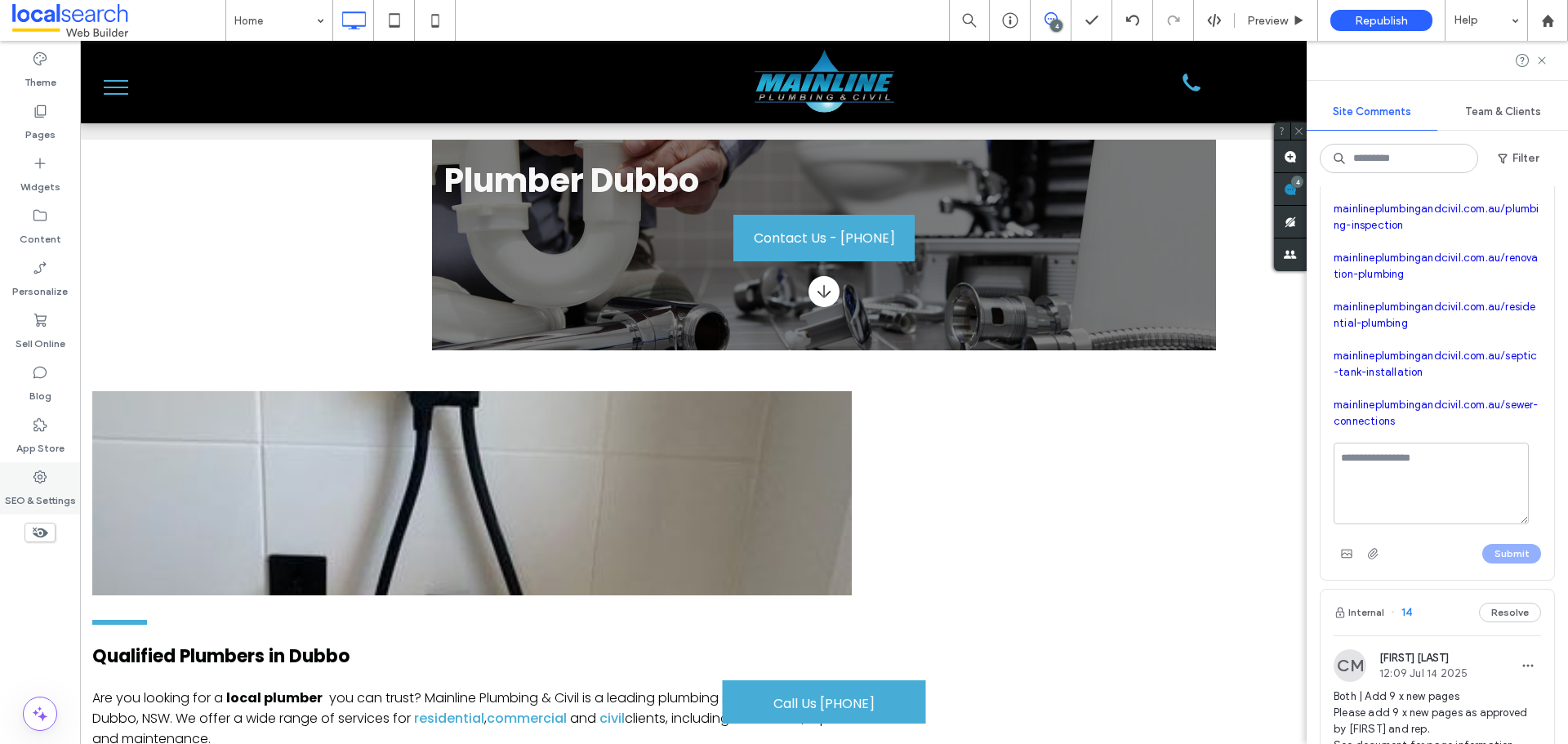 click on "SEO & Settings" at bounding box center (40, 488) 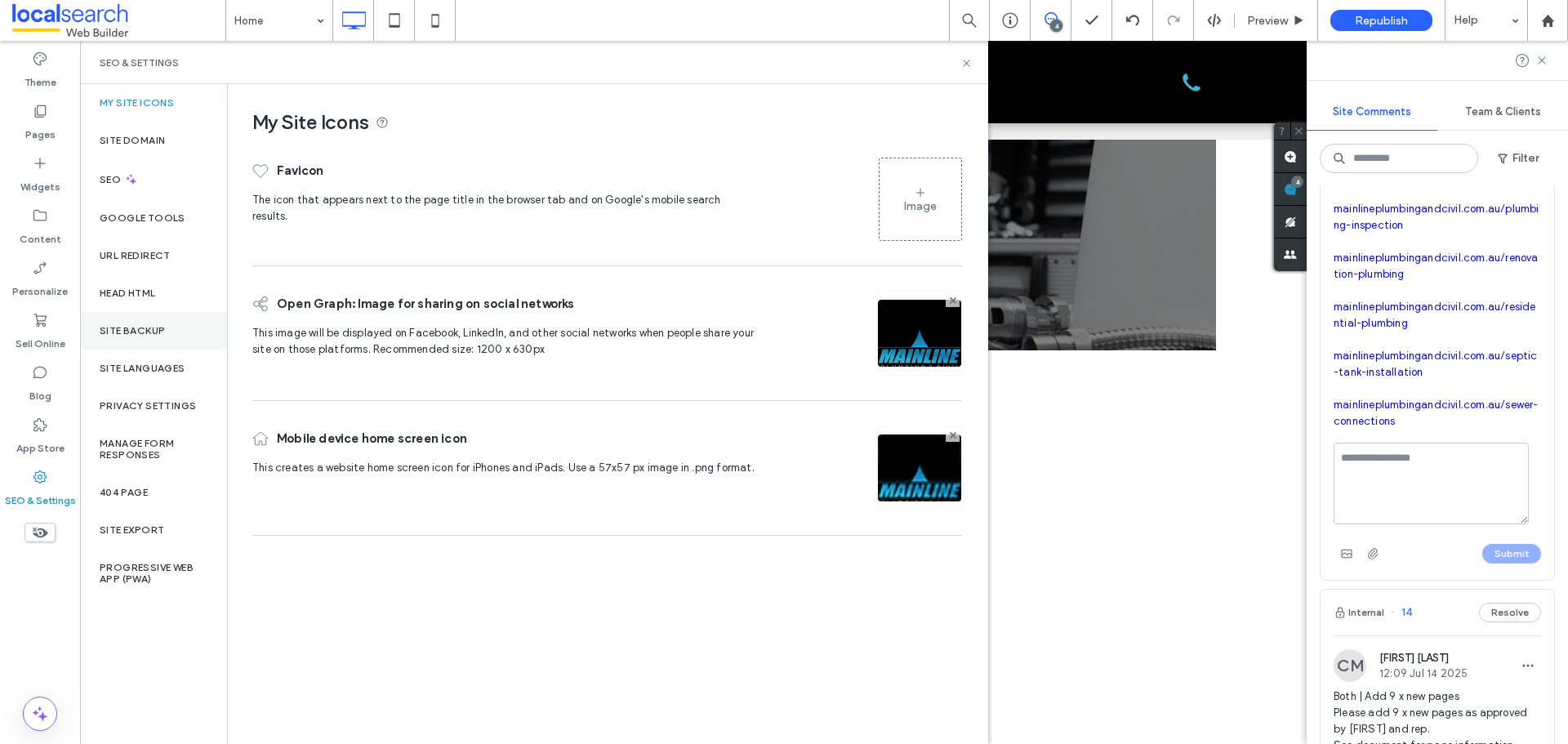 click on "Site Backup" at bounding box center (154, 331) 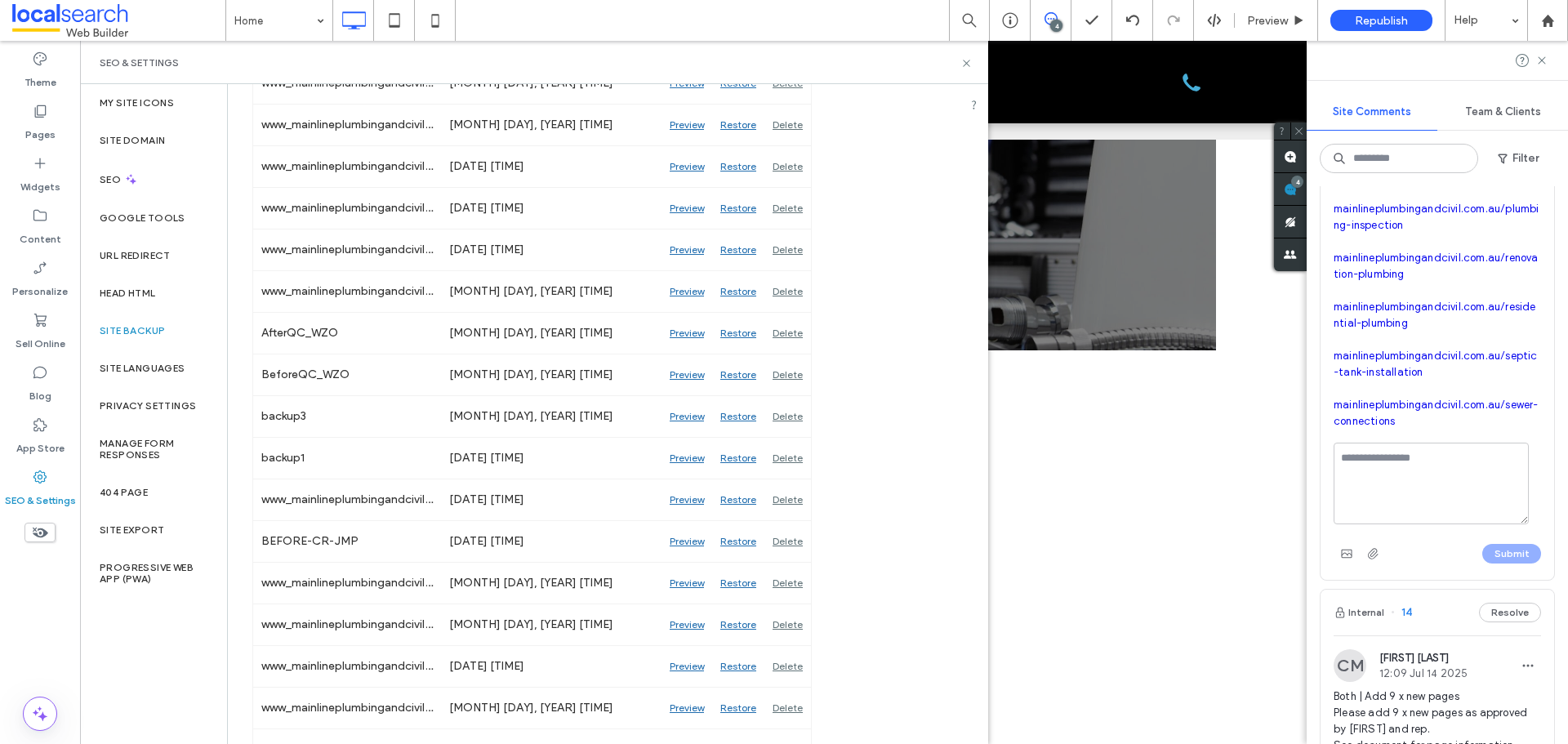 scroll, scrollTop: 1047, scrollLeft: 0, axis: vertical 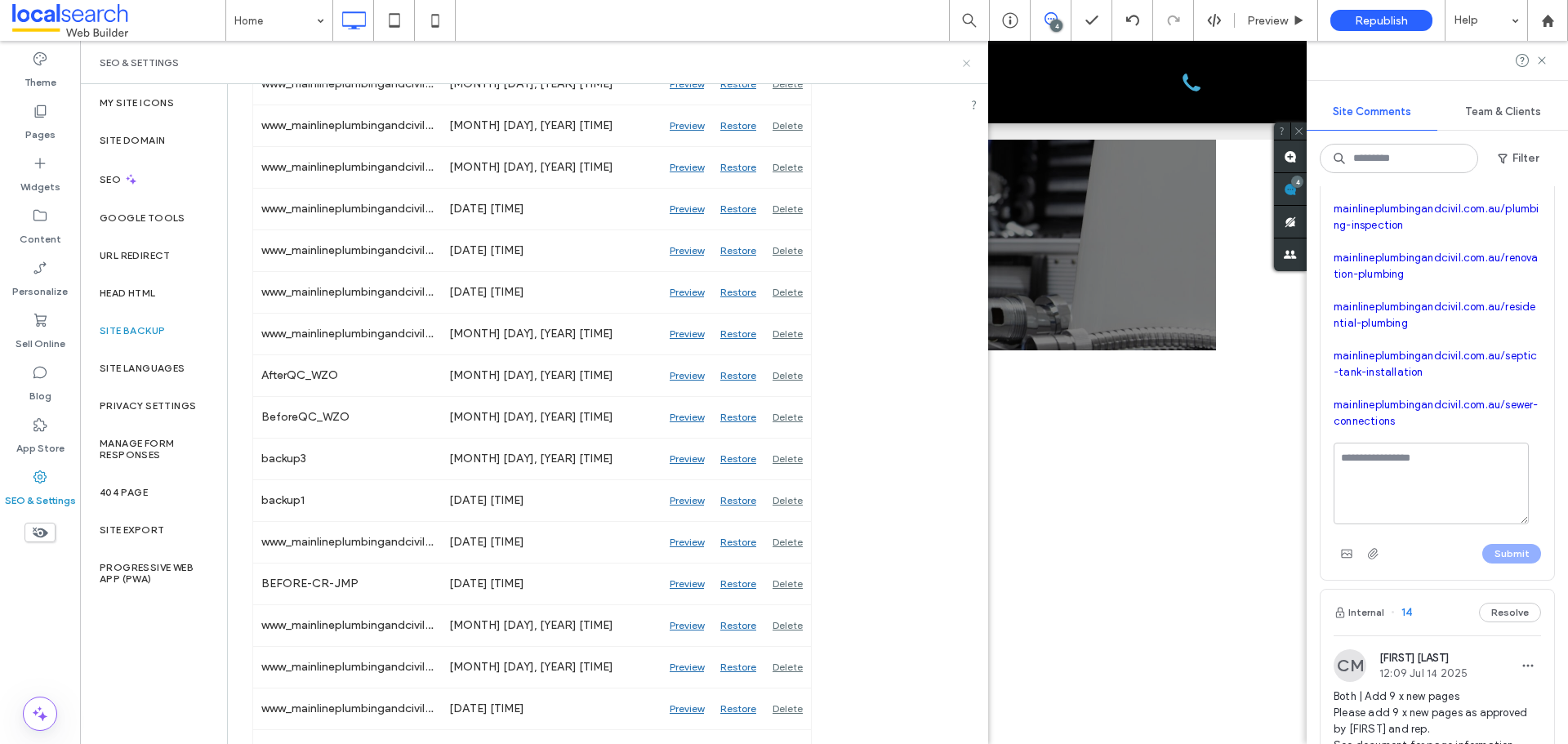 click 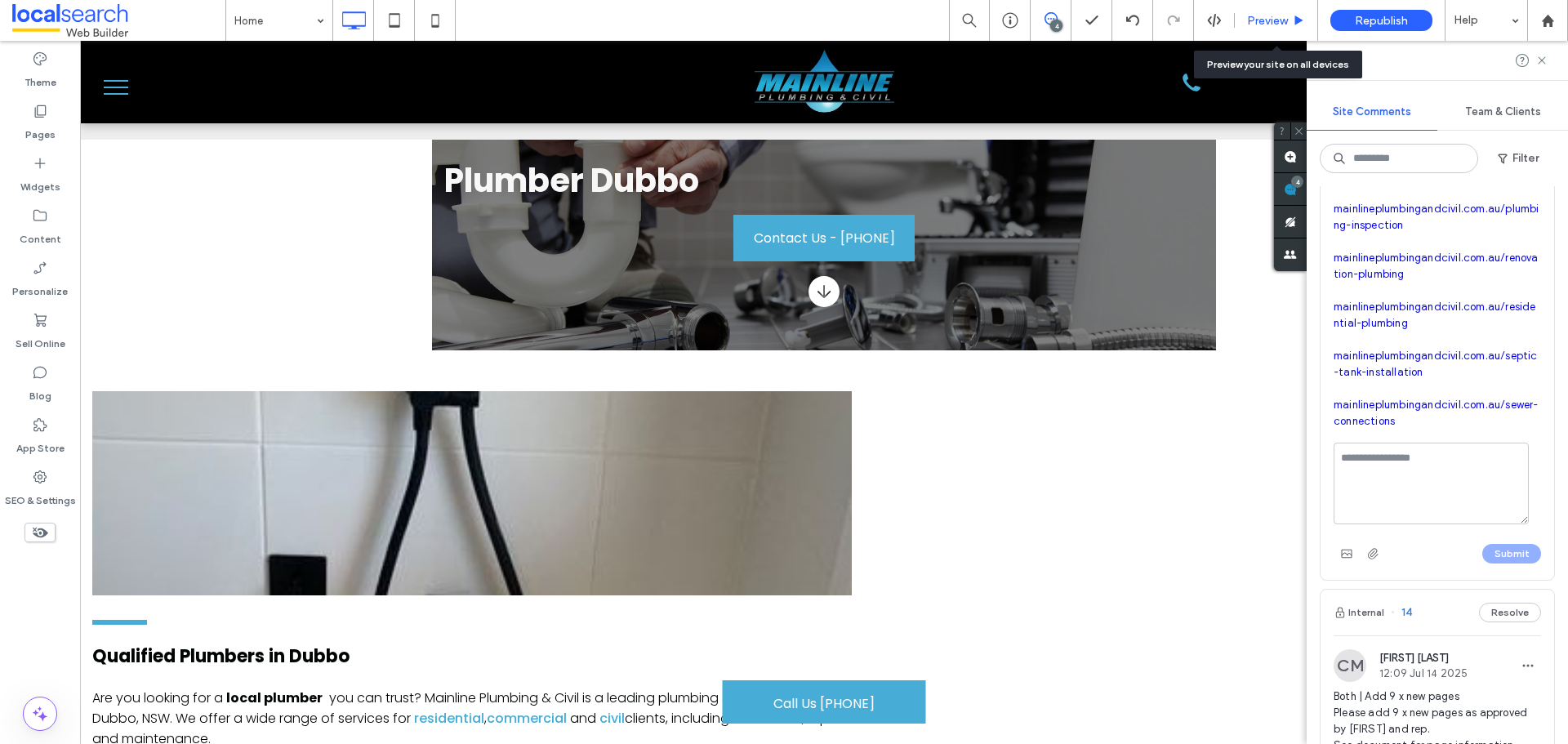 click on "Preview" at bounding box center [1267, 20] 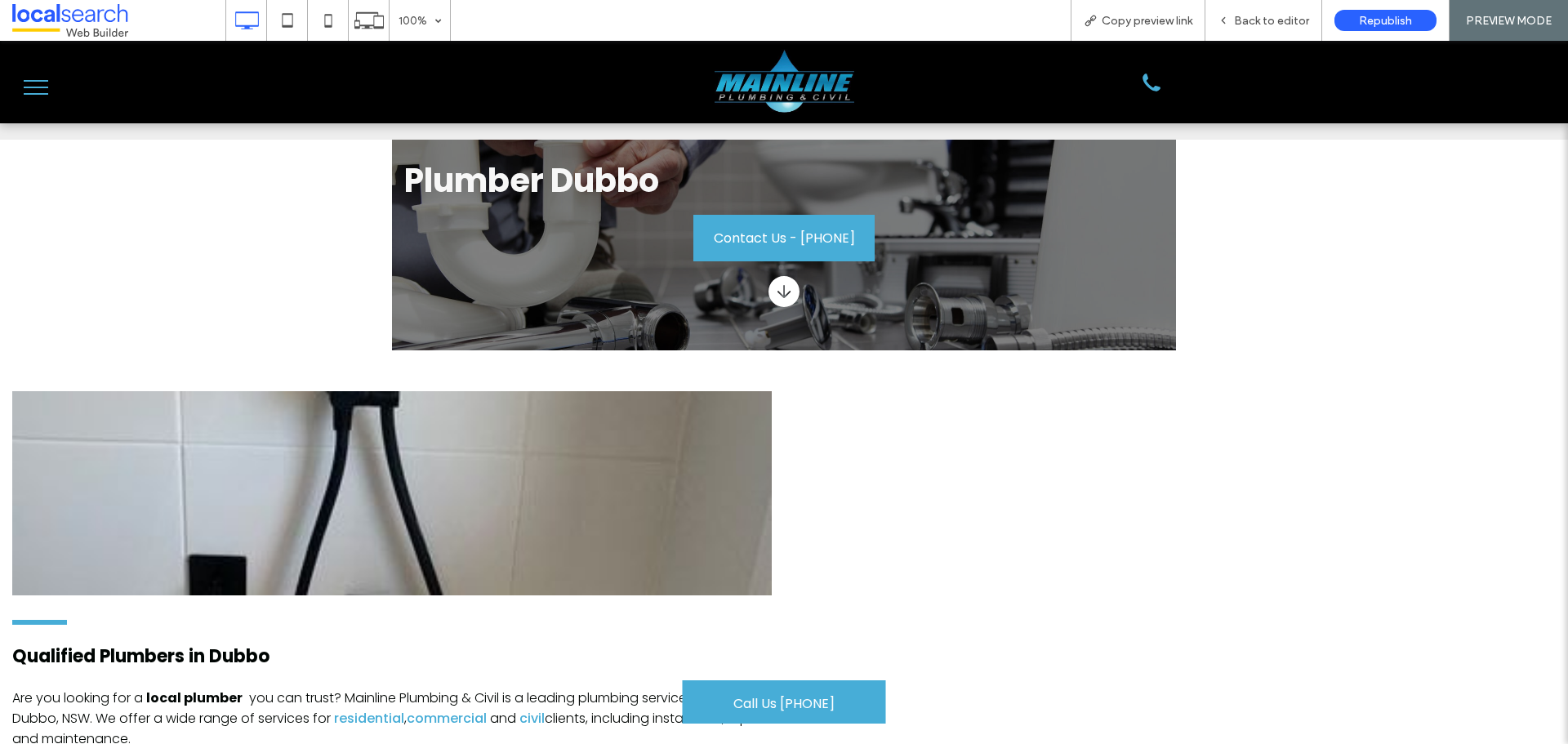 scroll, scrollTop: 0, scrollLeft: 0, axis: both 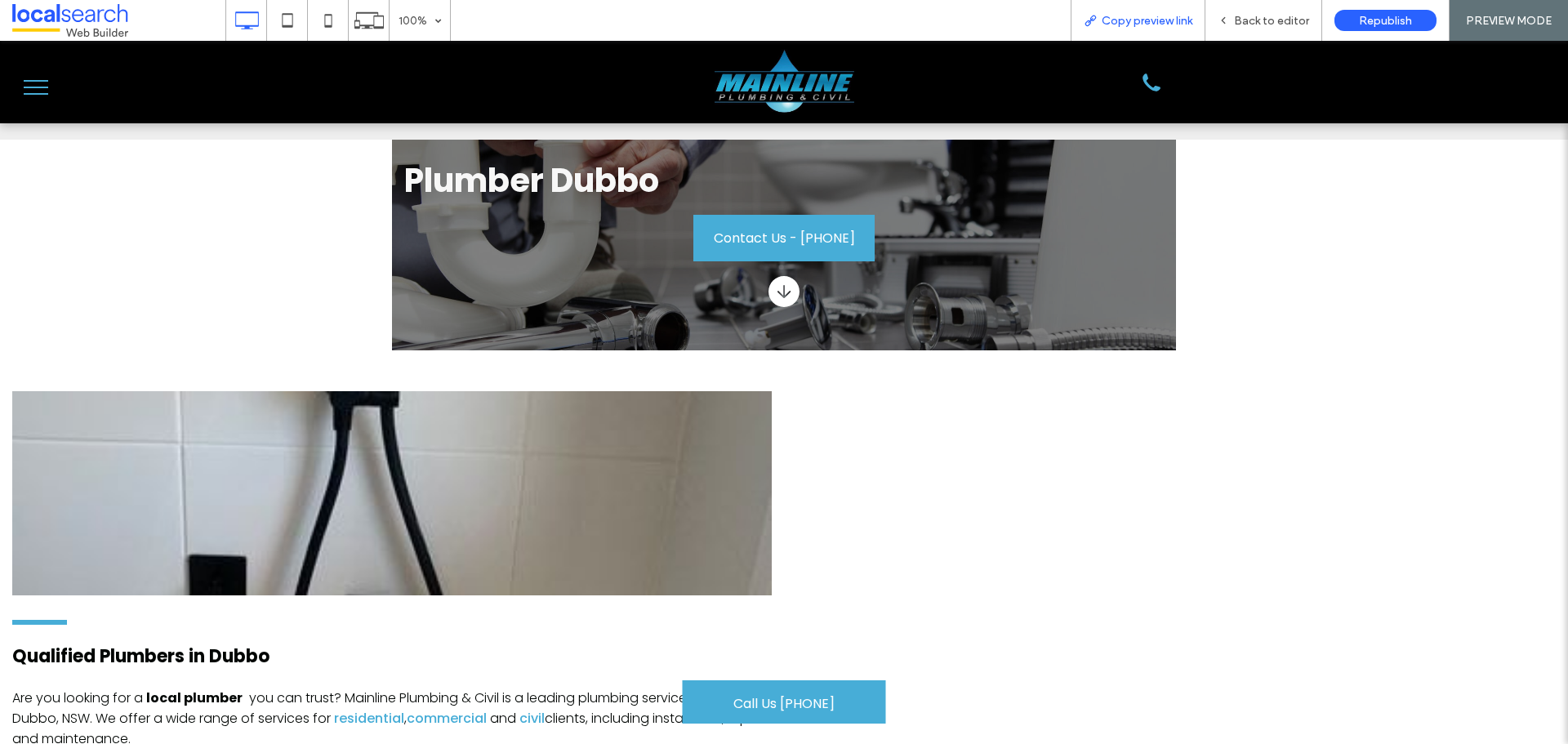 click on "Copy preview link" at bounding box center (1147, 20) 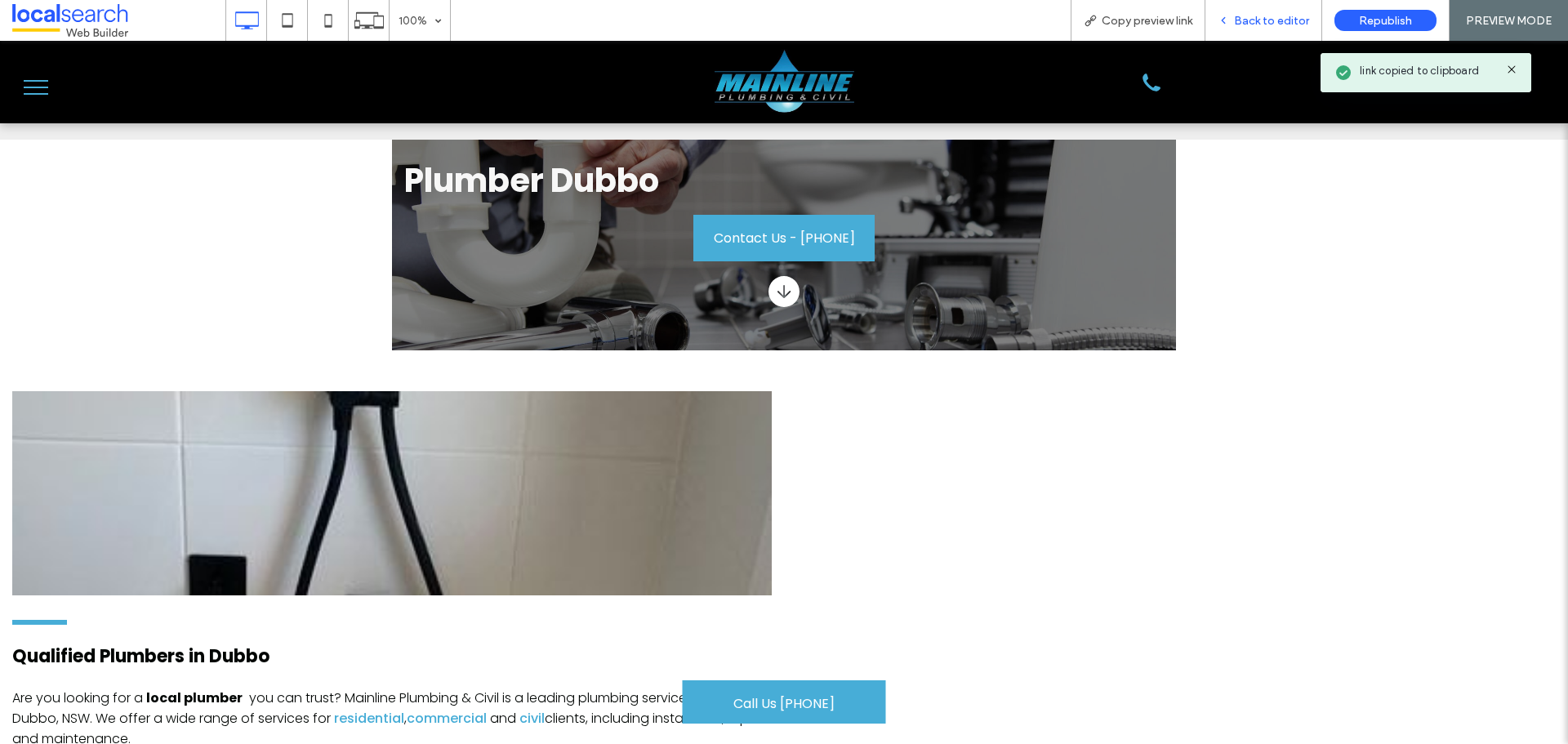 click on "Back to editor" at bounding box center (1272, 20) 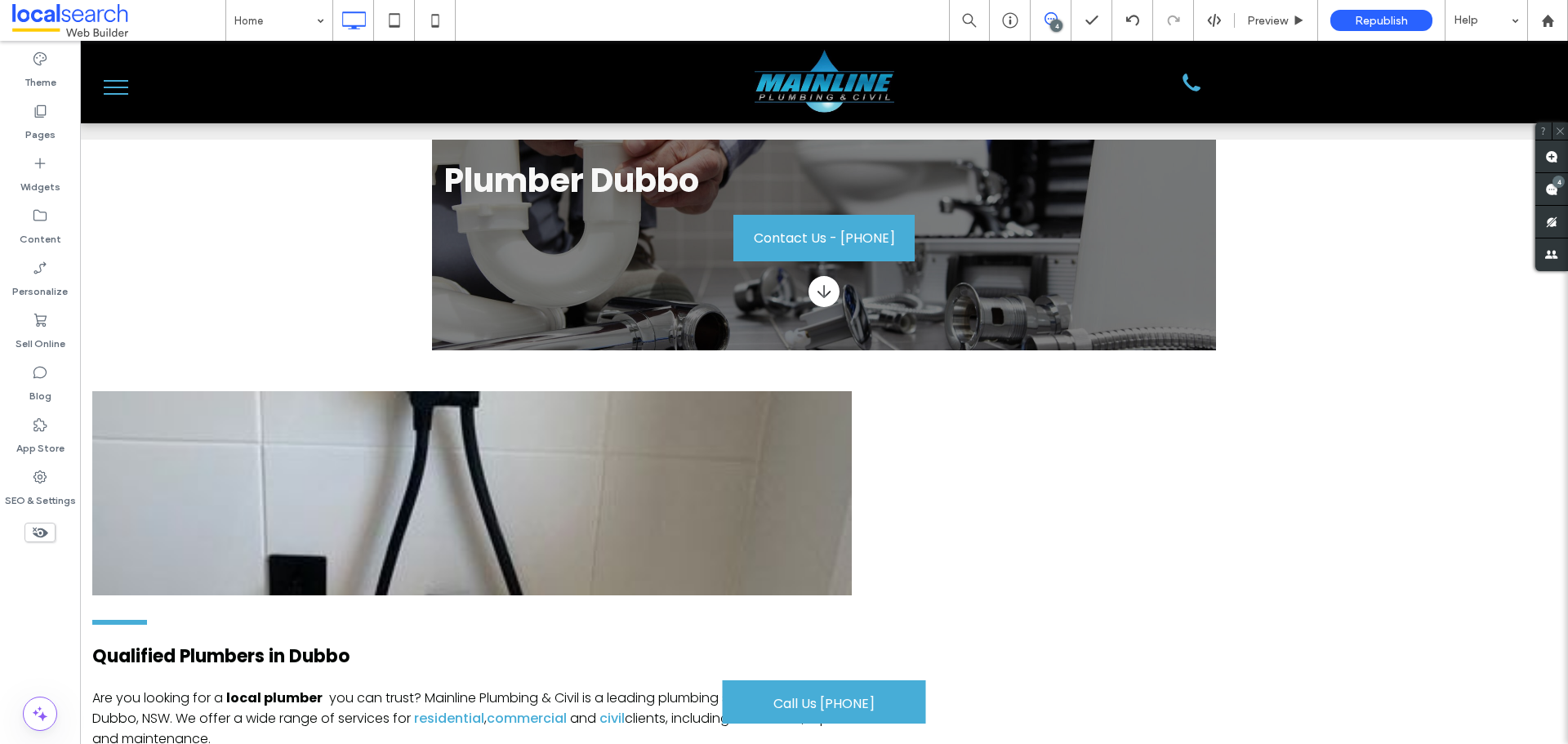click on "4" at bounding box center [1558, 181] 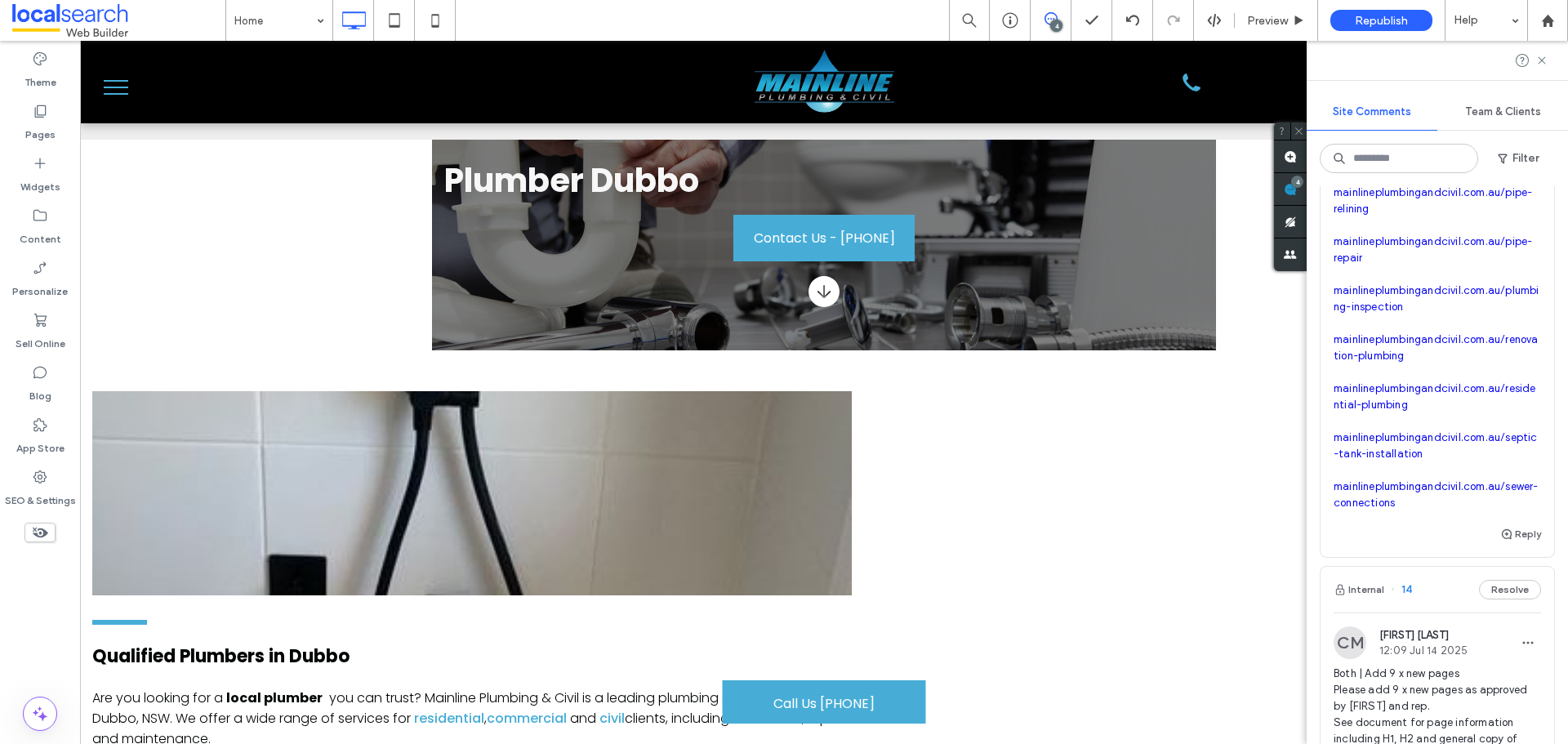 scroll, scrollTop: 601, scrollLeft: 0, axis: vertical 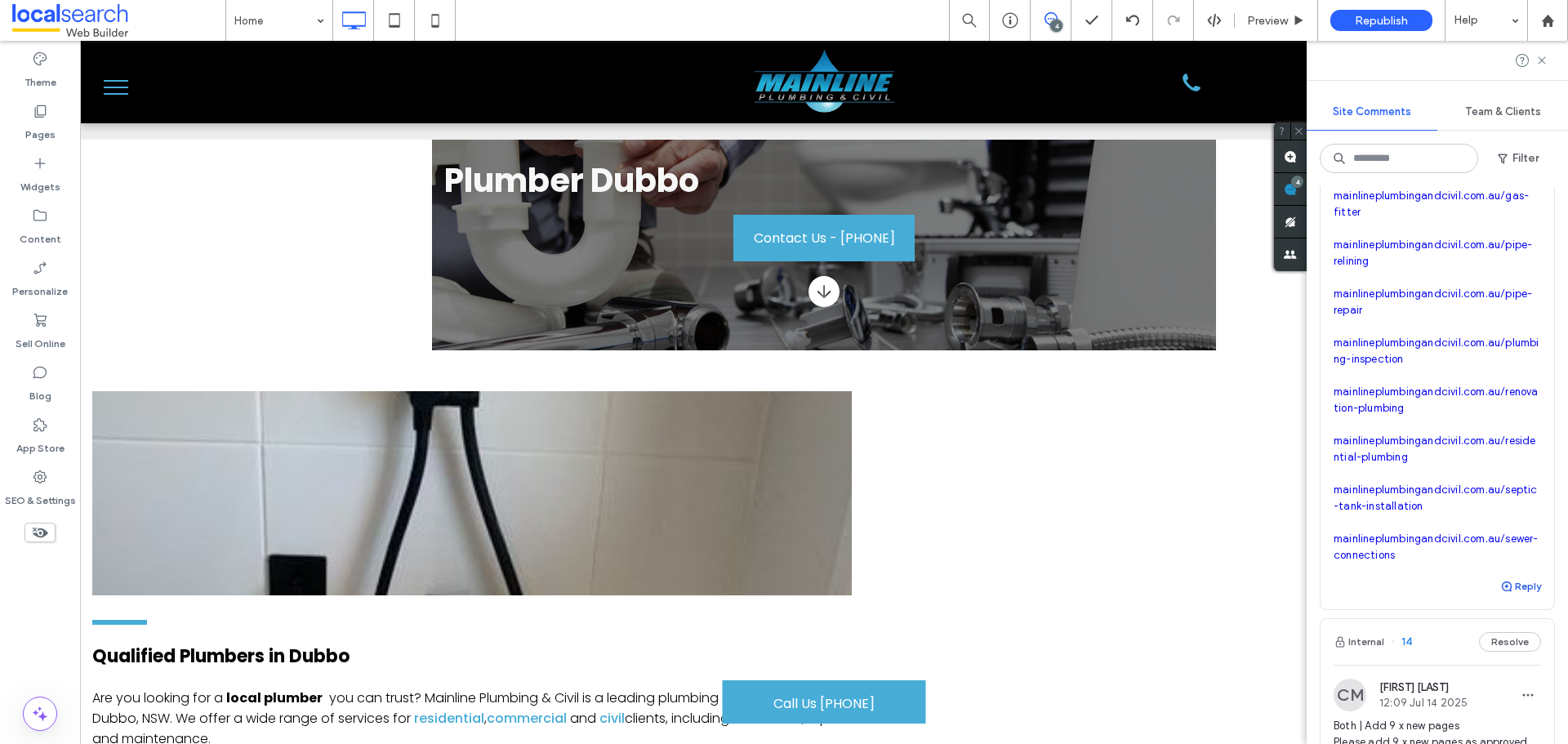 click on "Reply" at bounding box center [1521, 586] 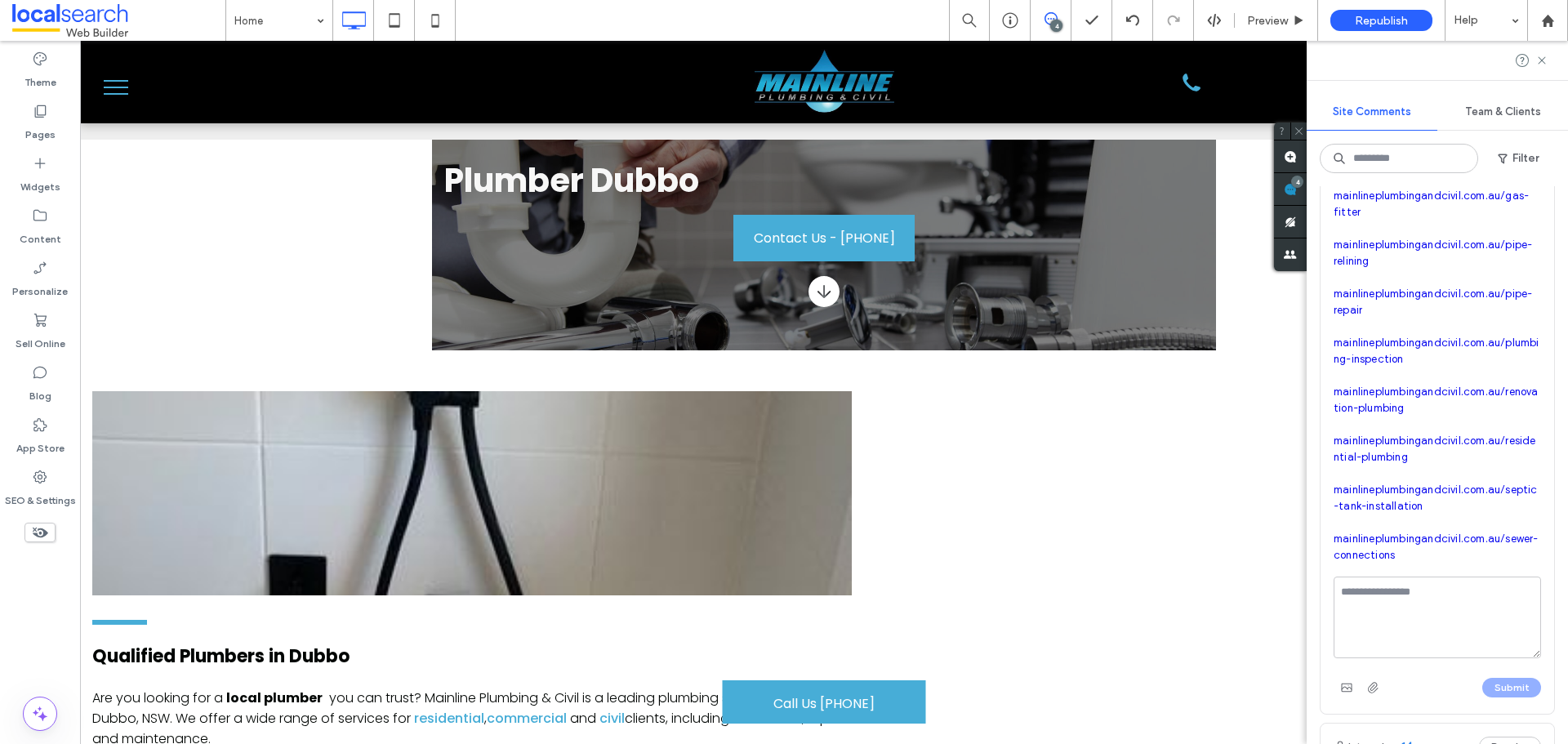 click at bounding box center [1437, 617] 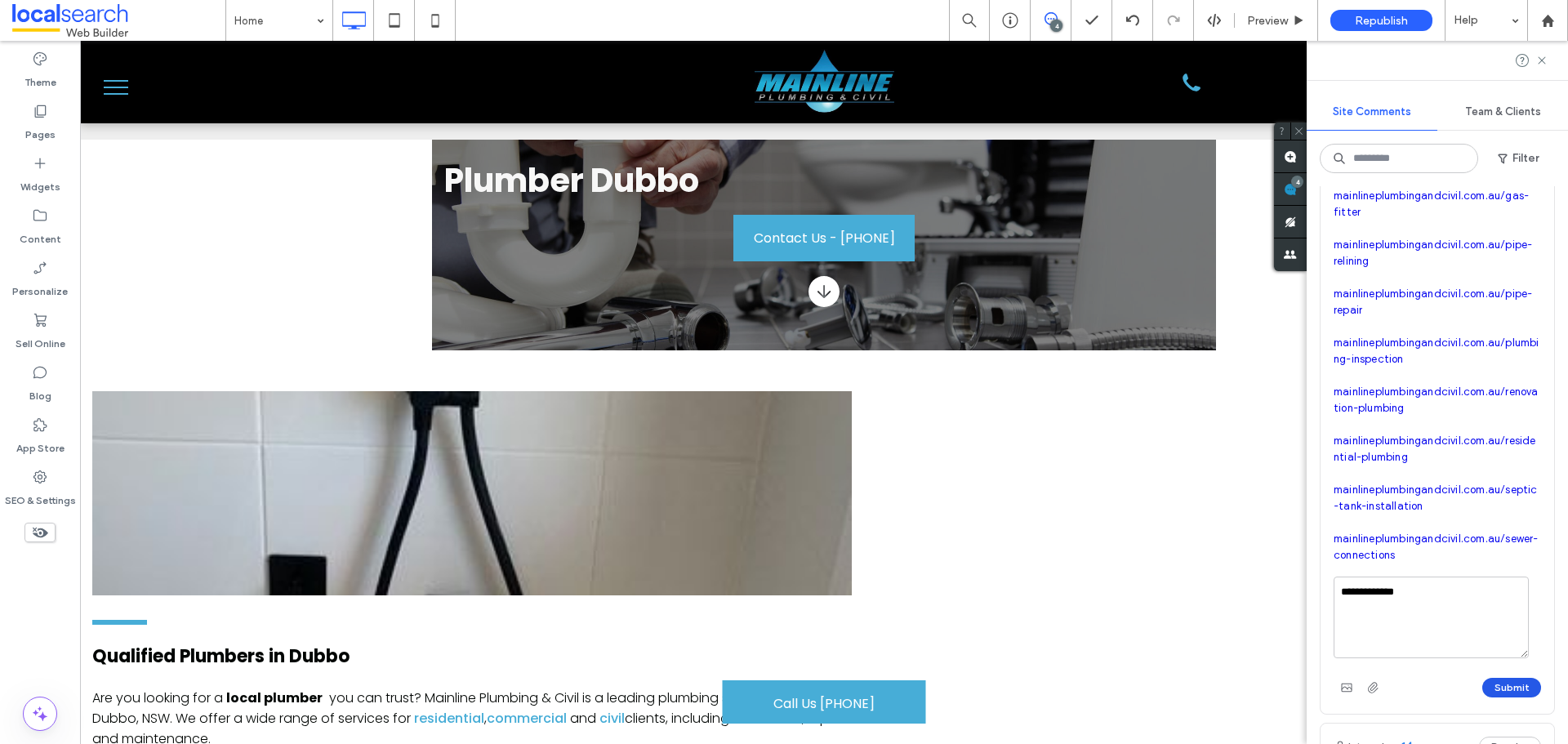 type on "**********" 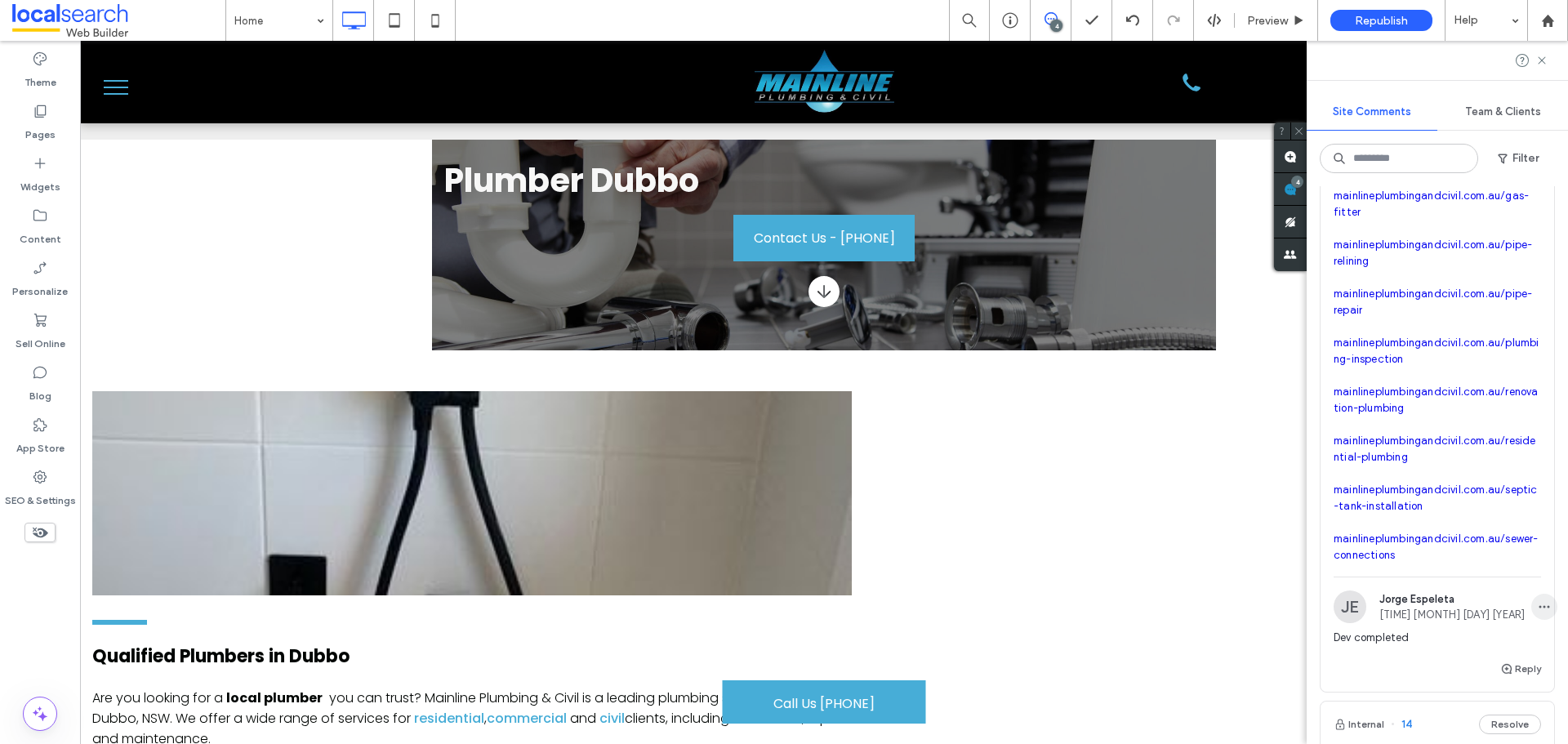 click 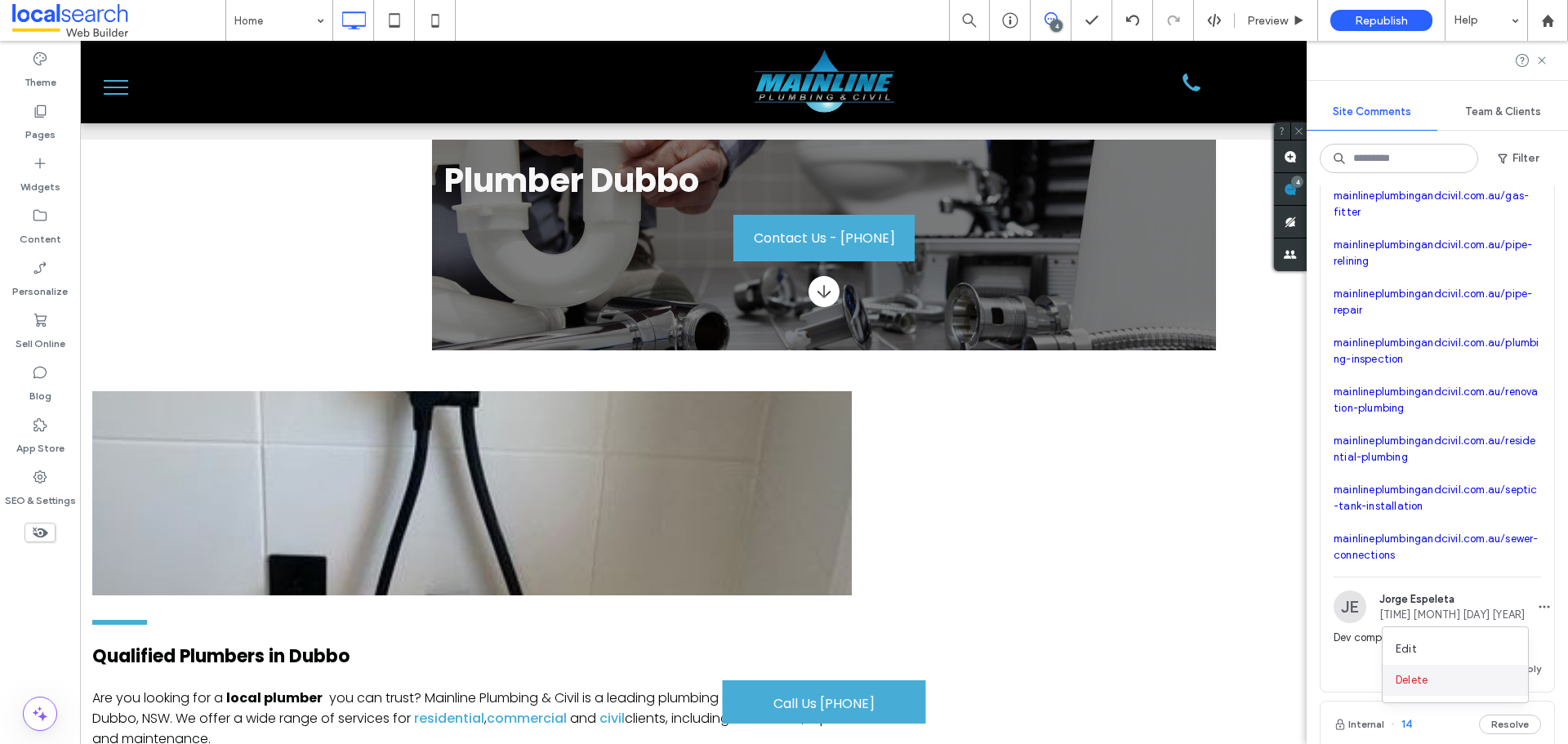 click on "Delete" at bounding box center (1455, 680) 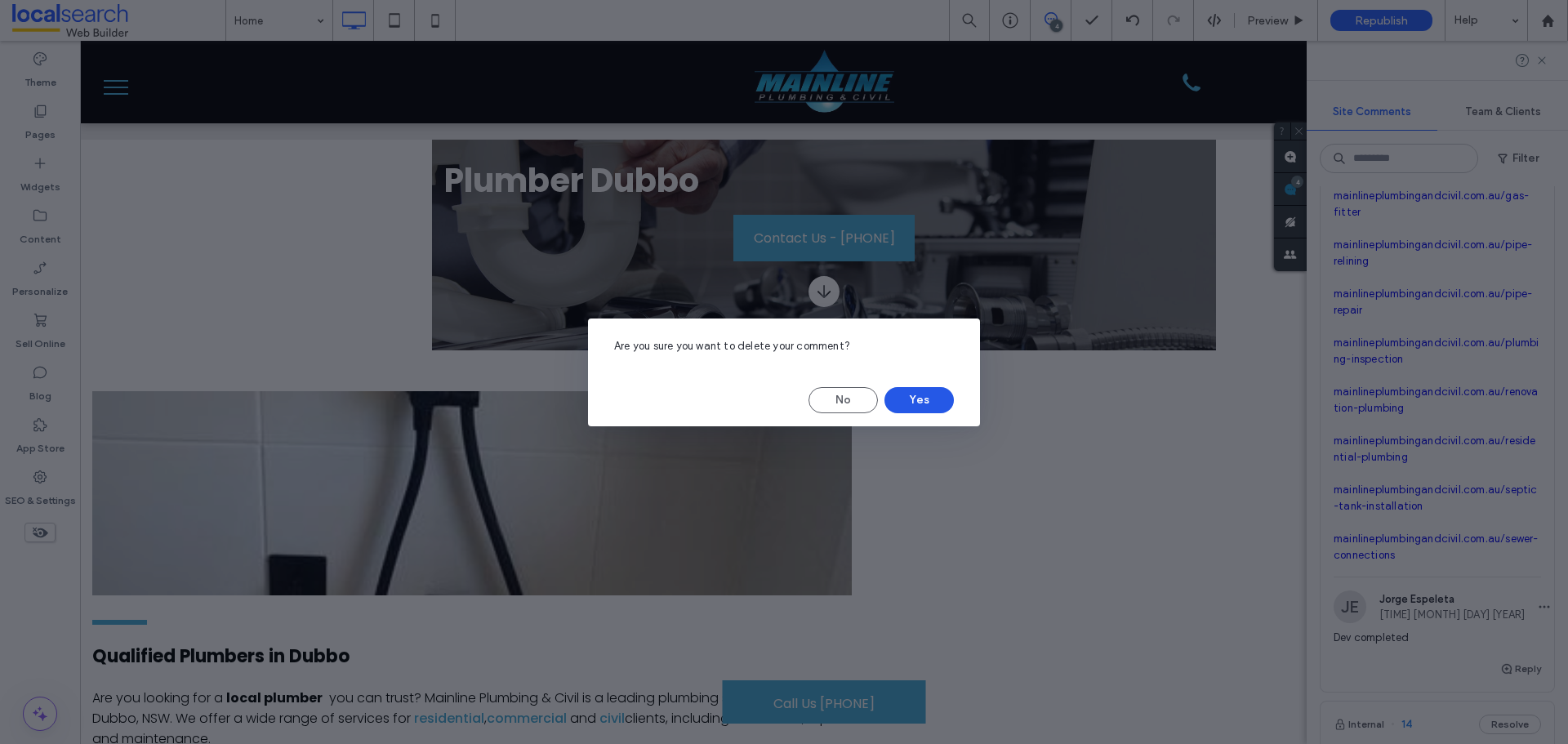 click on "Yes" at bounding box center [919, 400] 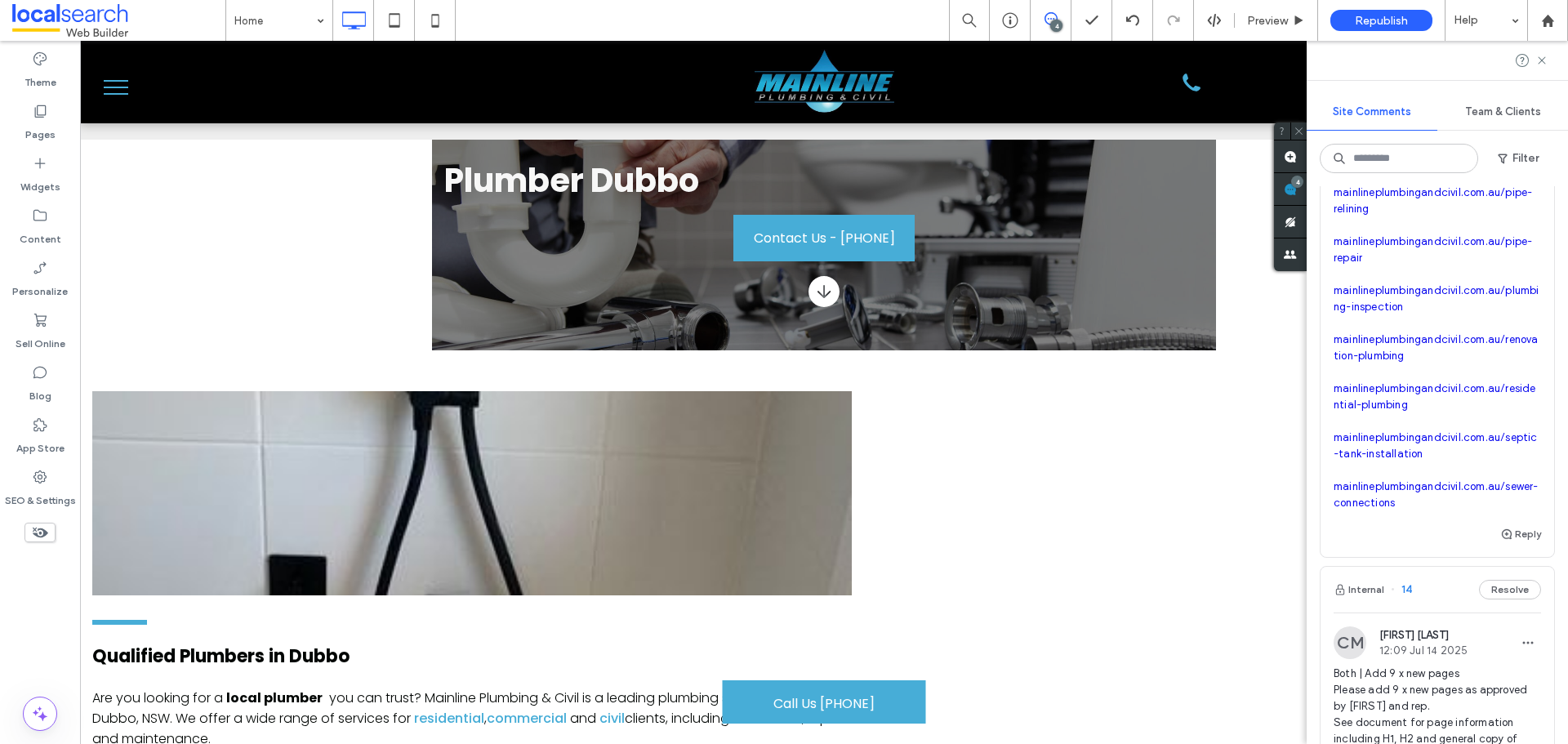scroll, scrollTop: 898, scrollLeft: 0, axis: vertical 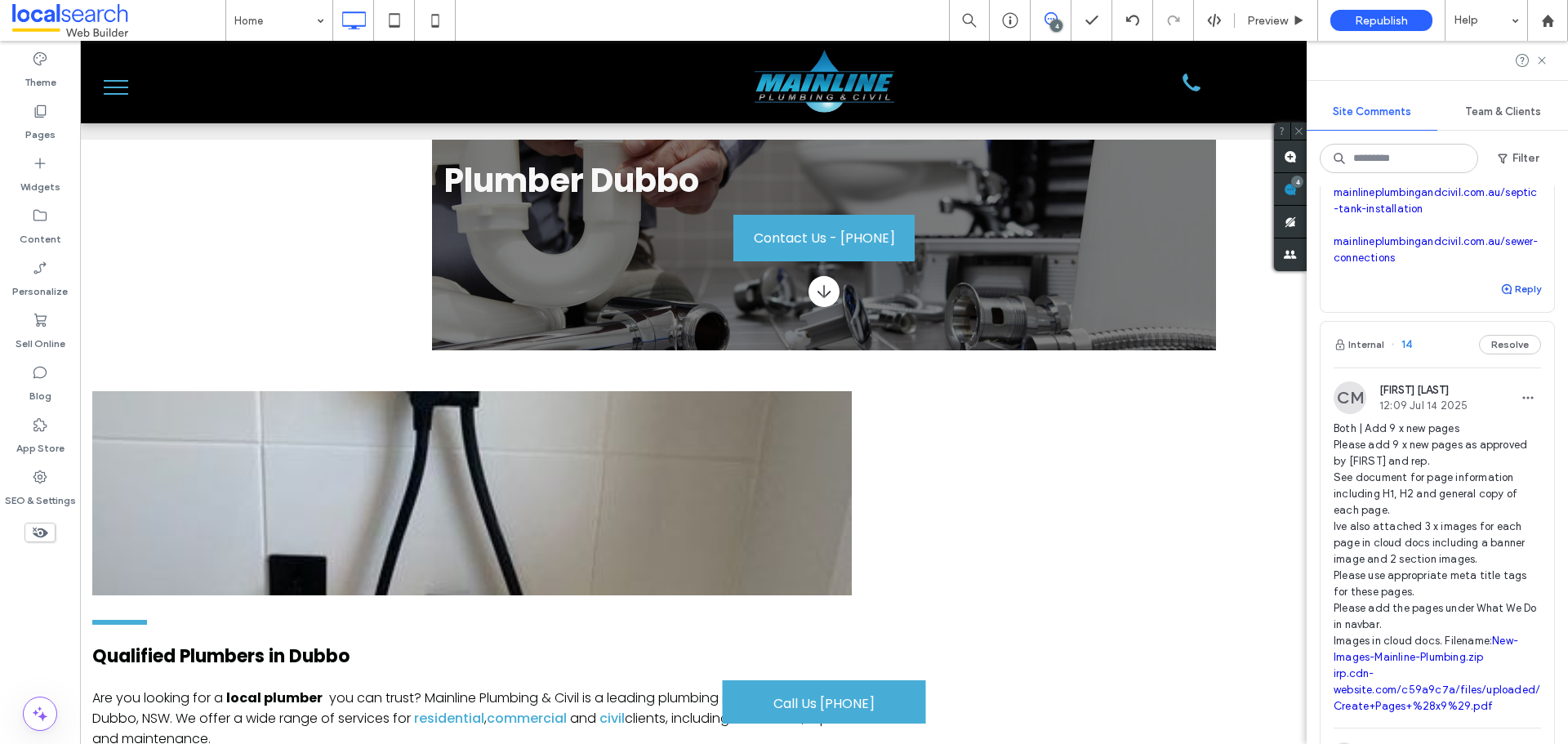 click on "Reply" at bounding box center [1521, 289] 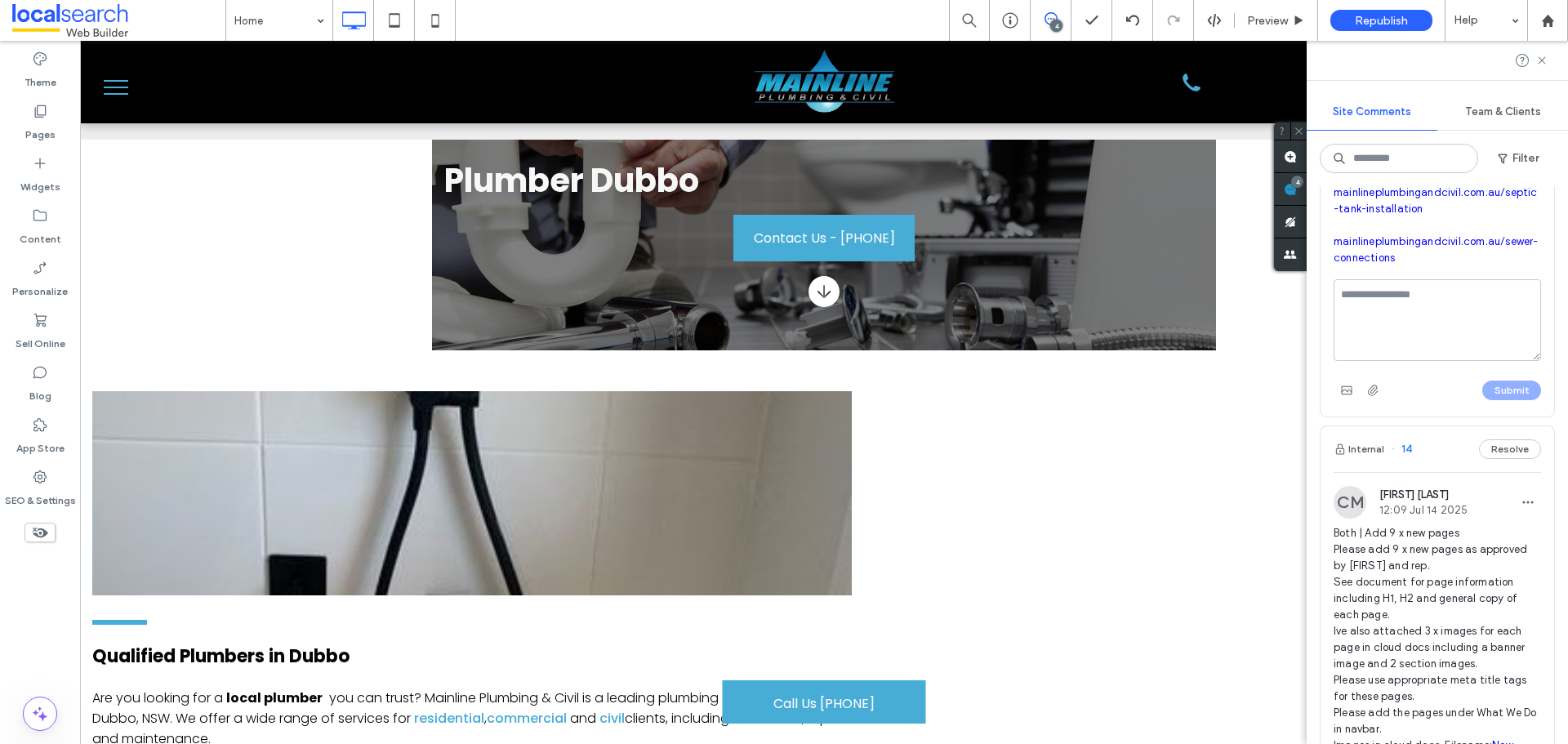 click at bounding box center [1437, 320] 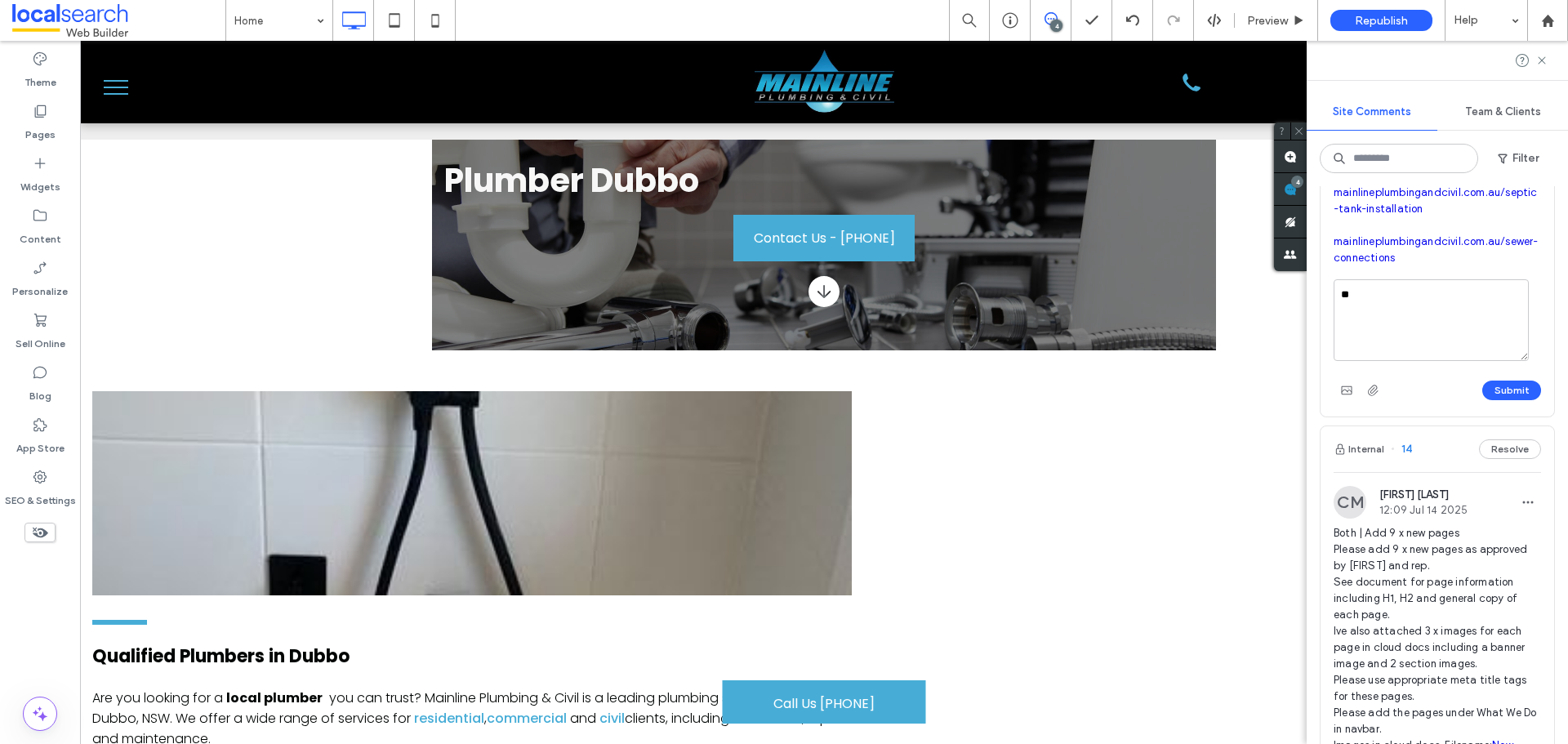 type on "*" 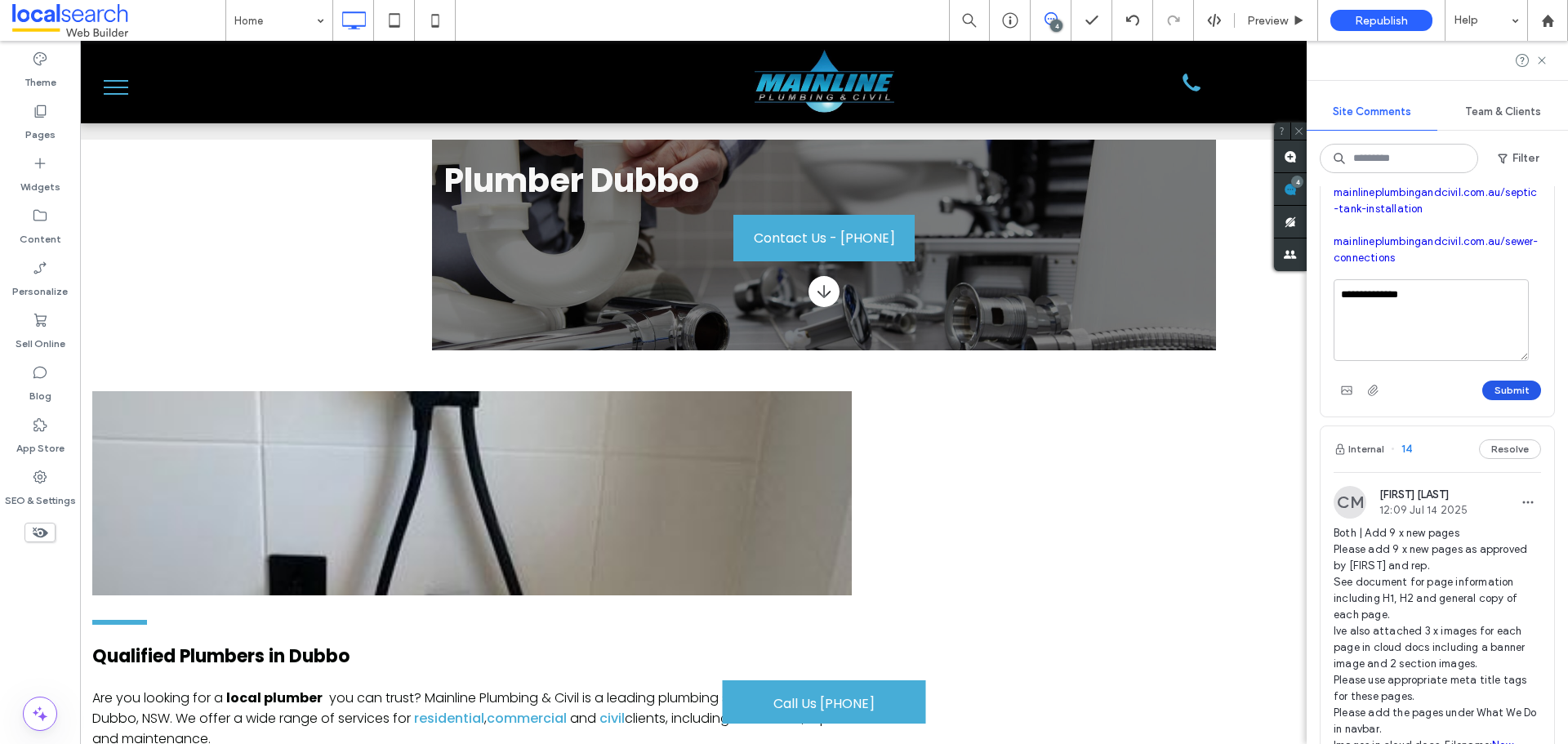 type on "**********" 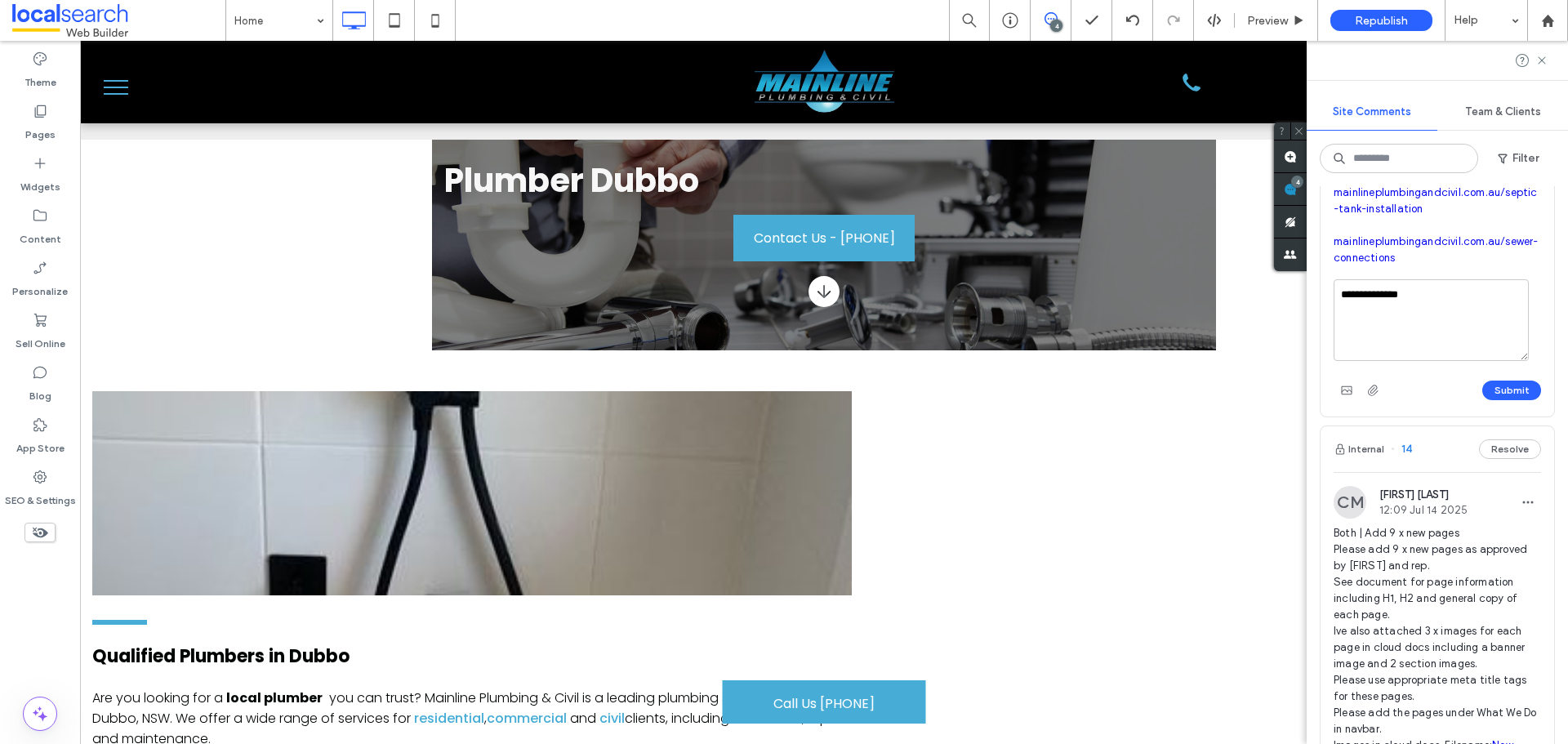 drag, startPoint x: 1491, startPoint y: 382, endPoint x: 1486, endPoint y: 372, distance: 11.18034 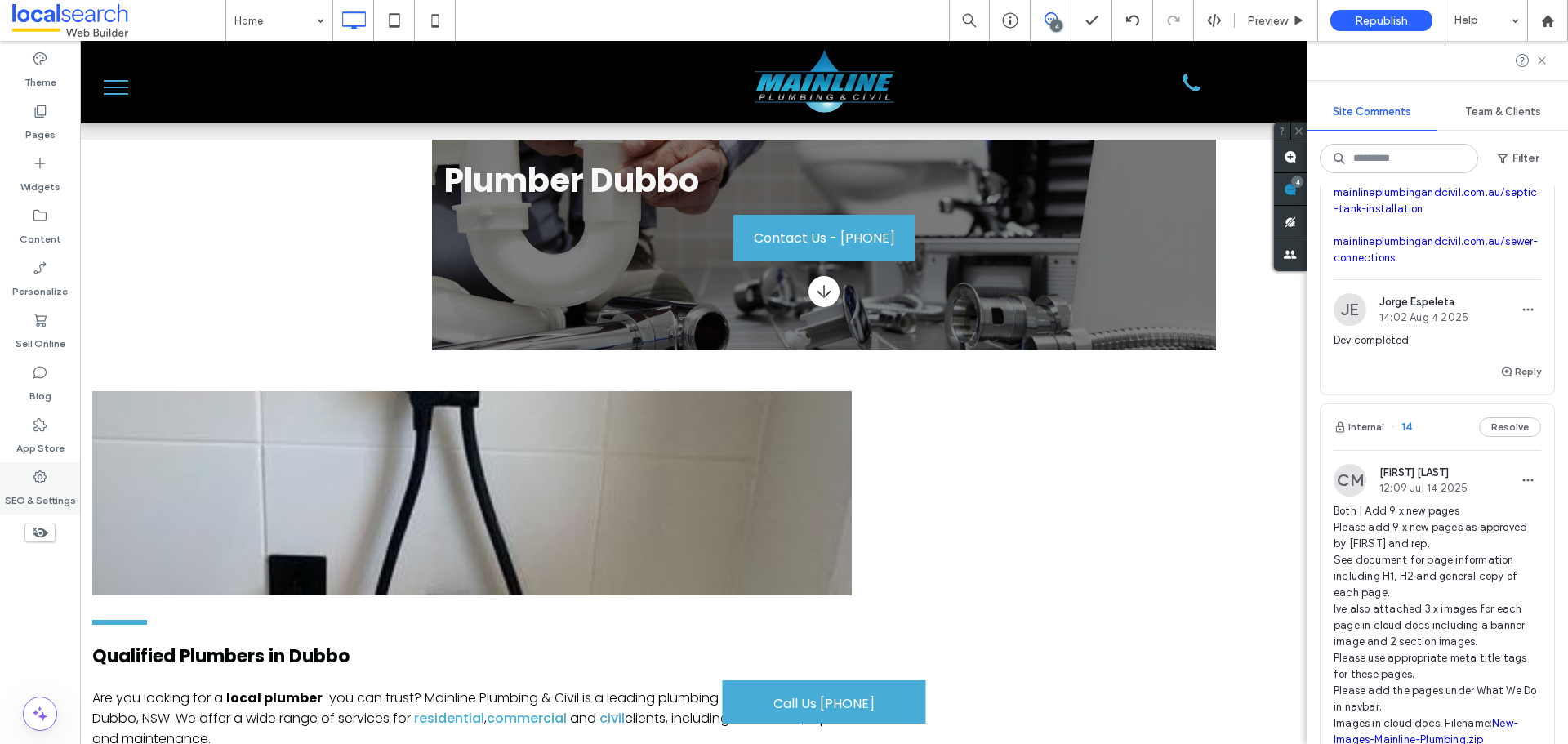 click 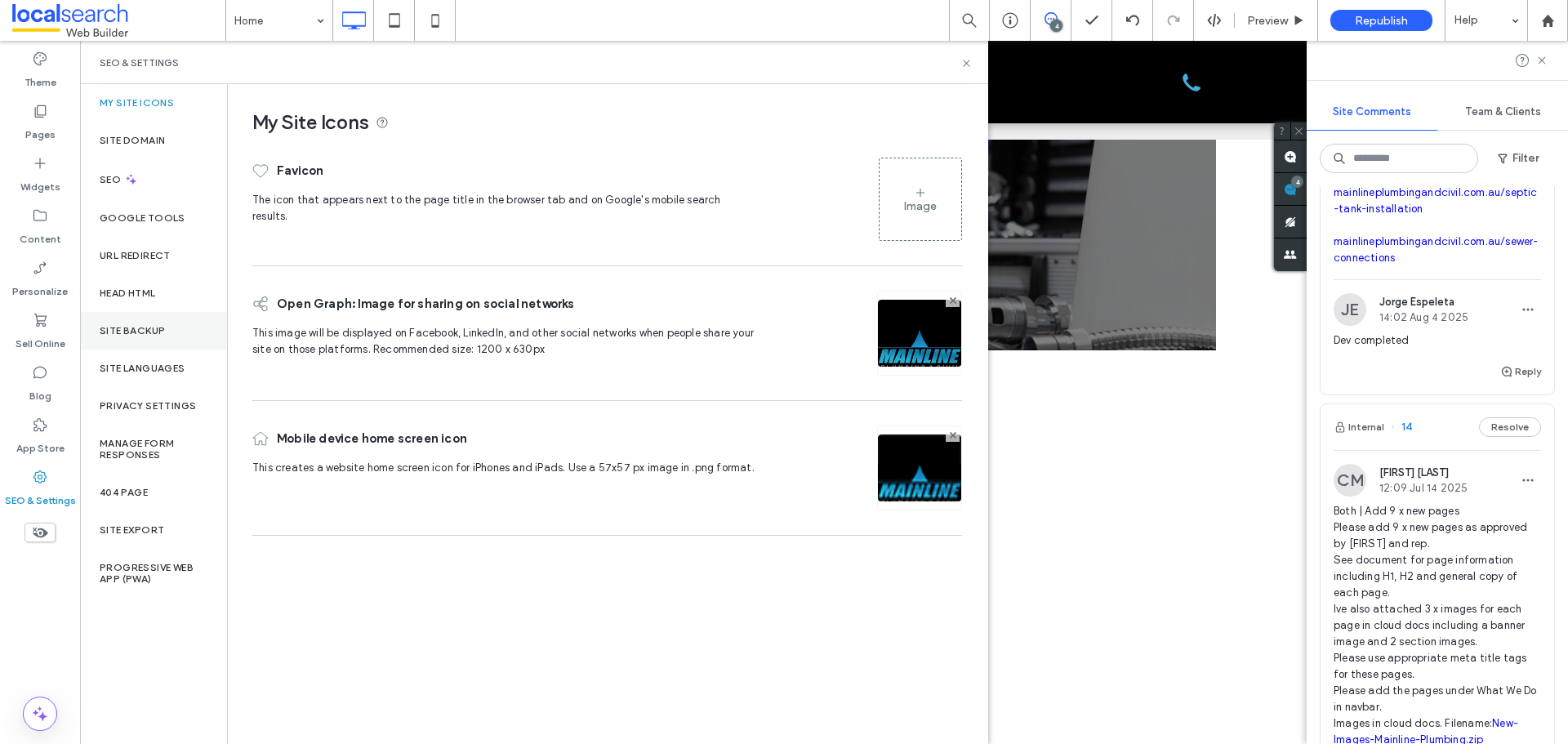 click on "Site Backup" at bounding box center [132, 331] 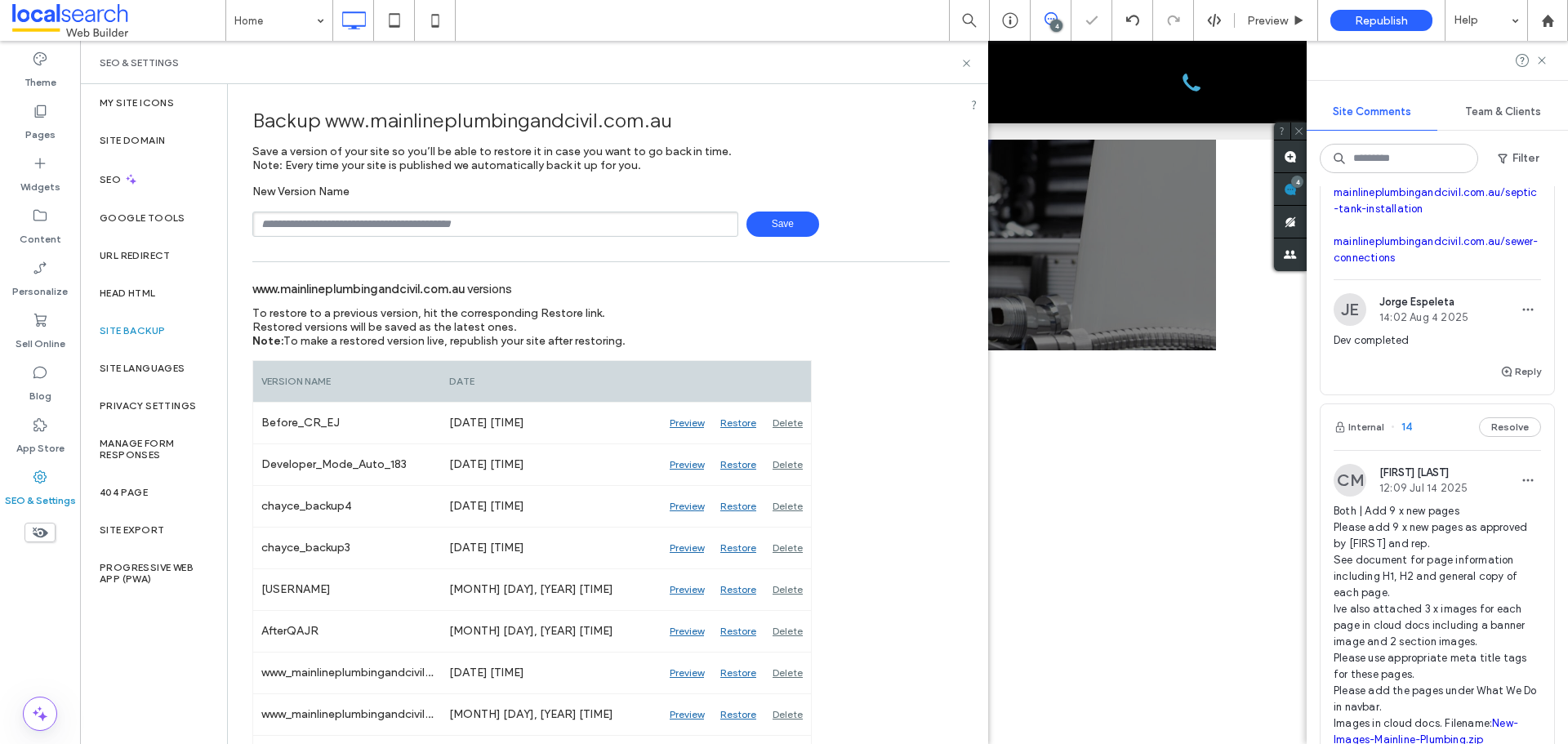 click at bounding box center (495, 224) 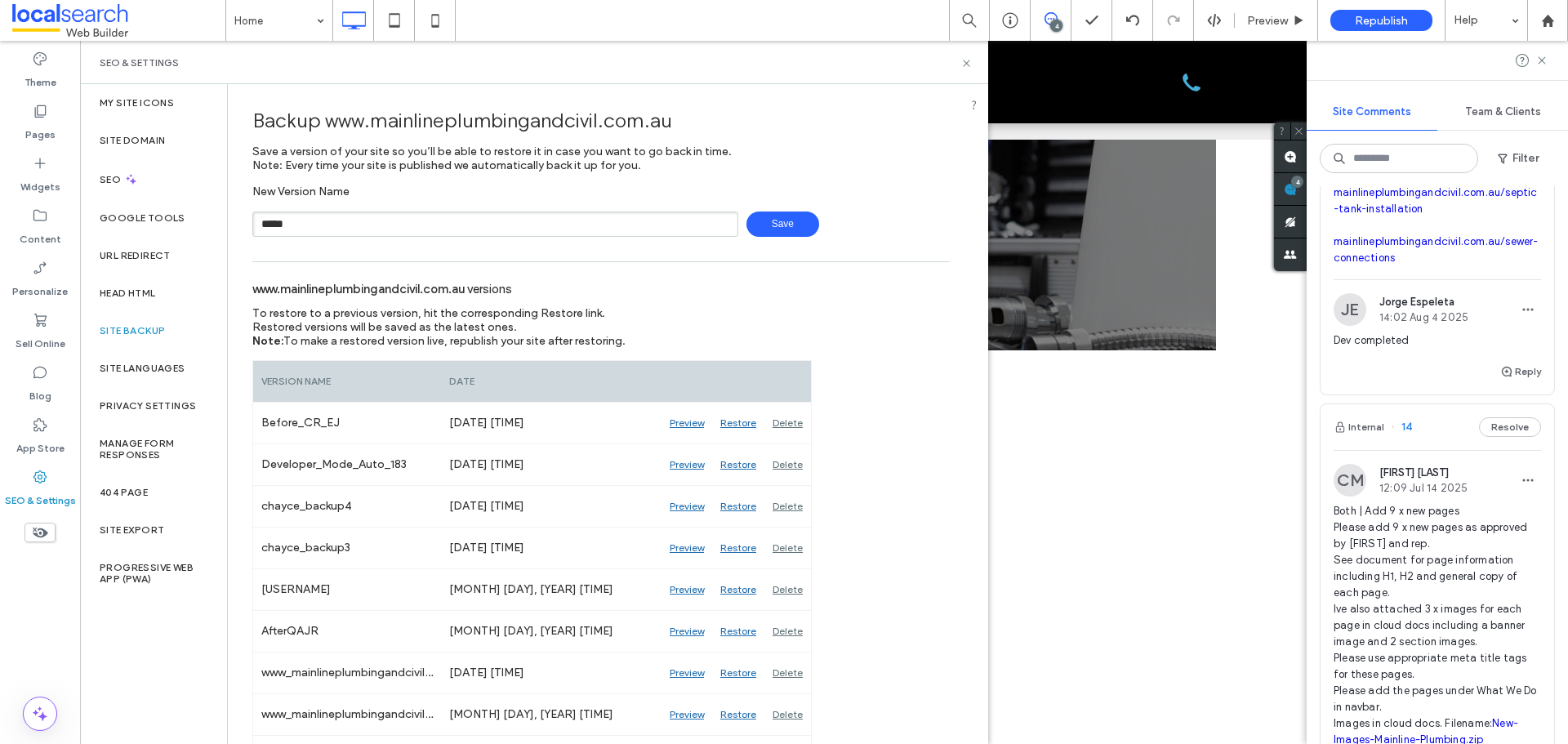 type on "**********" 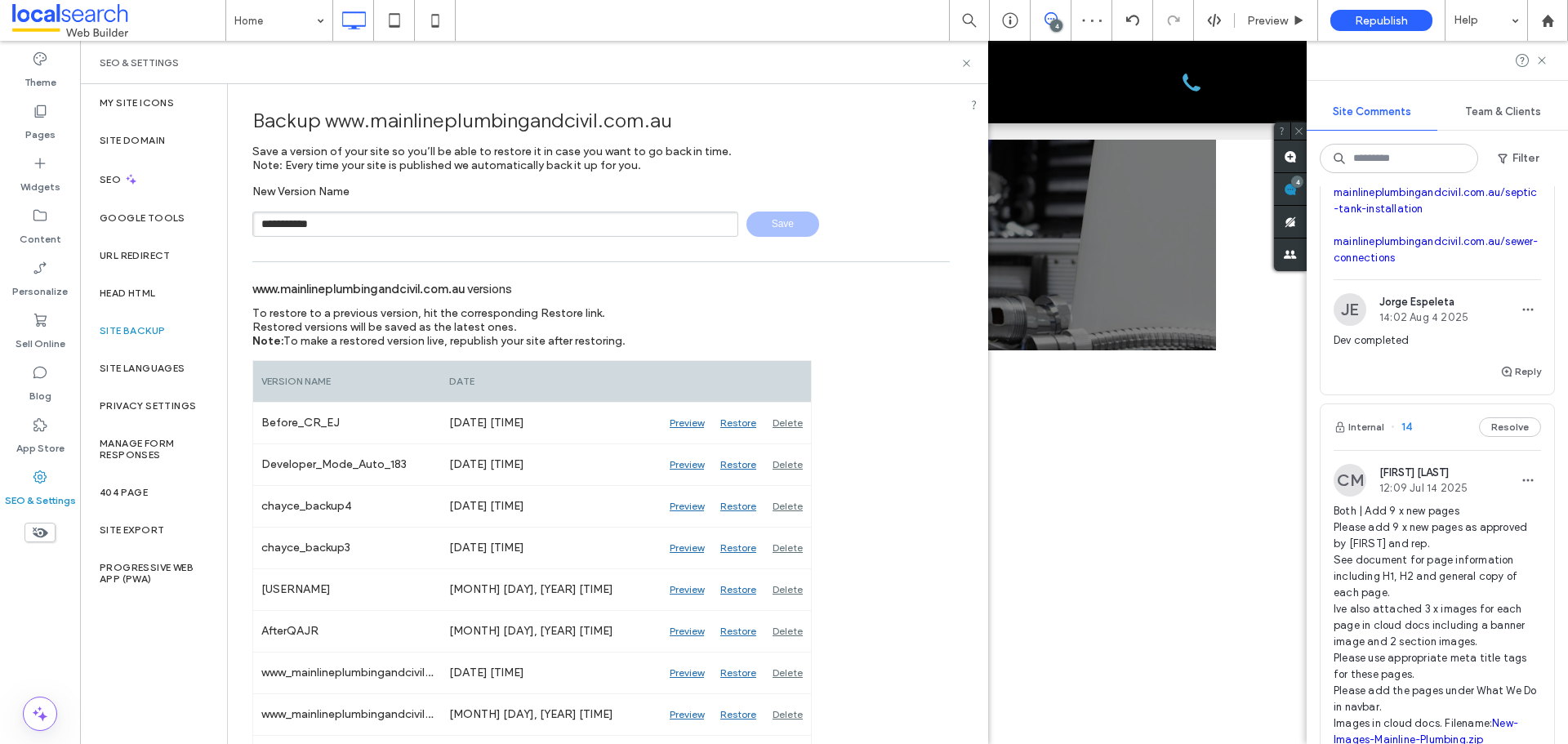 type 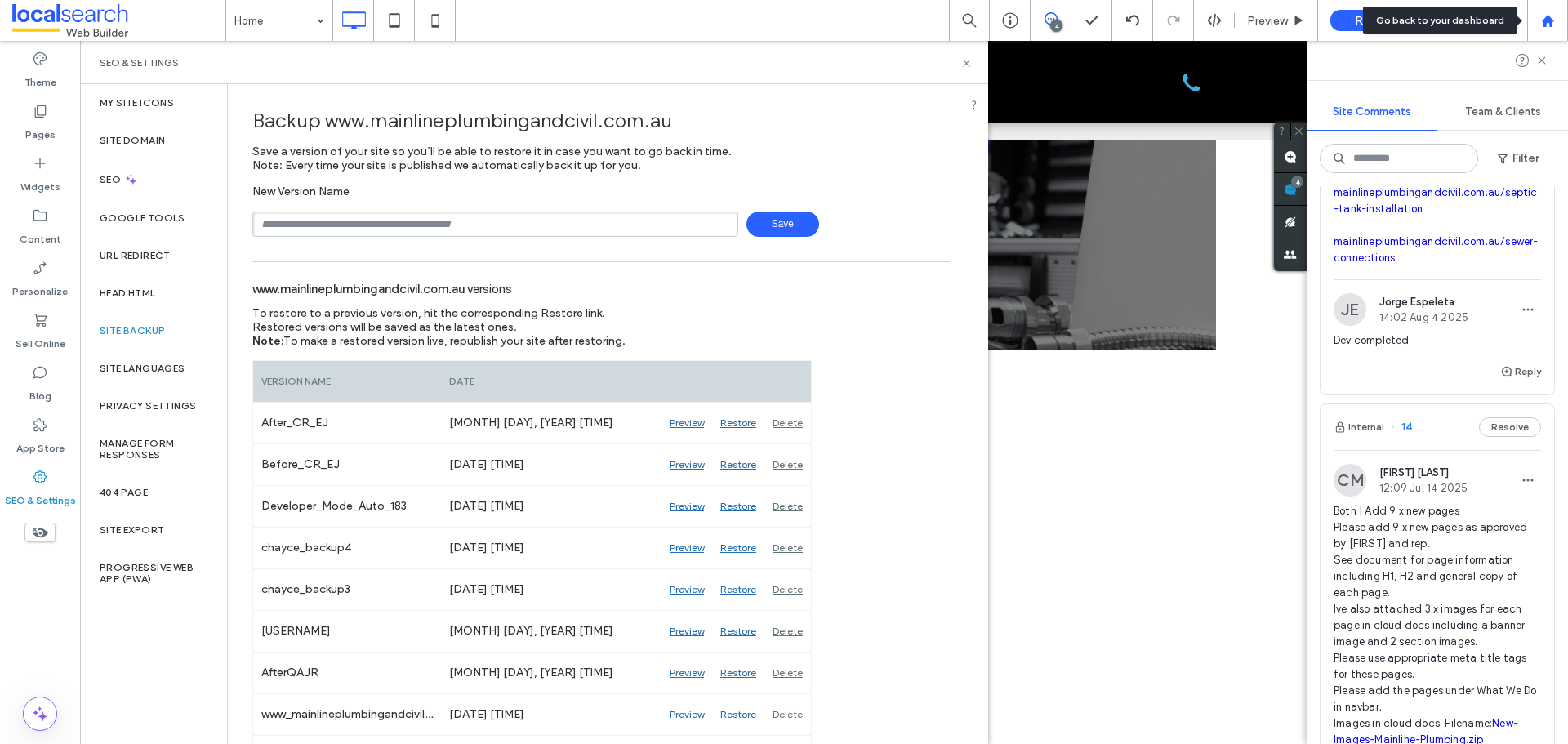 click 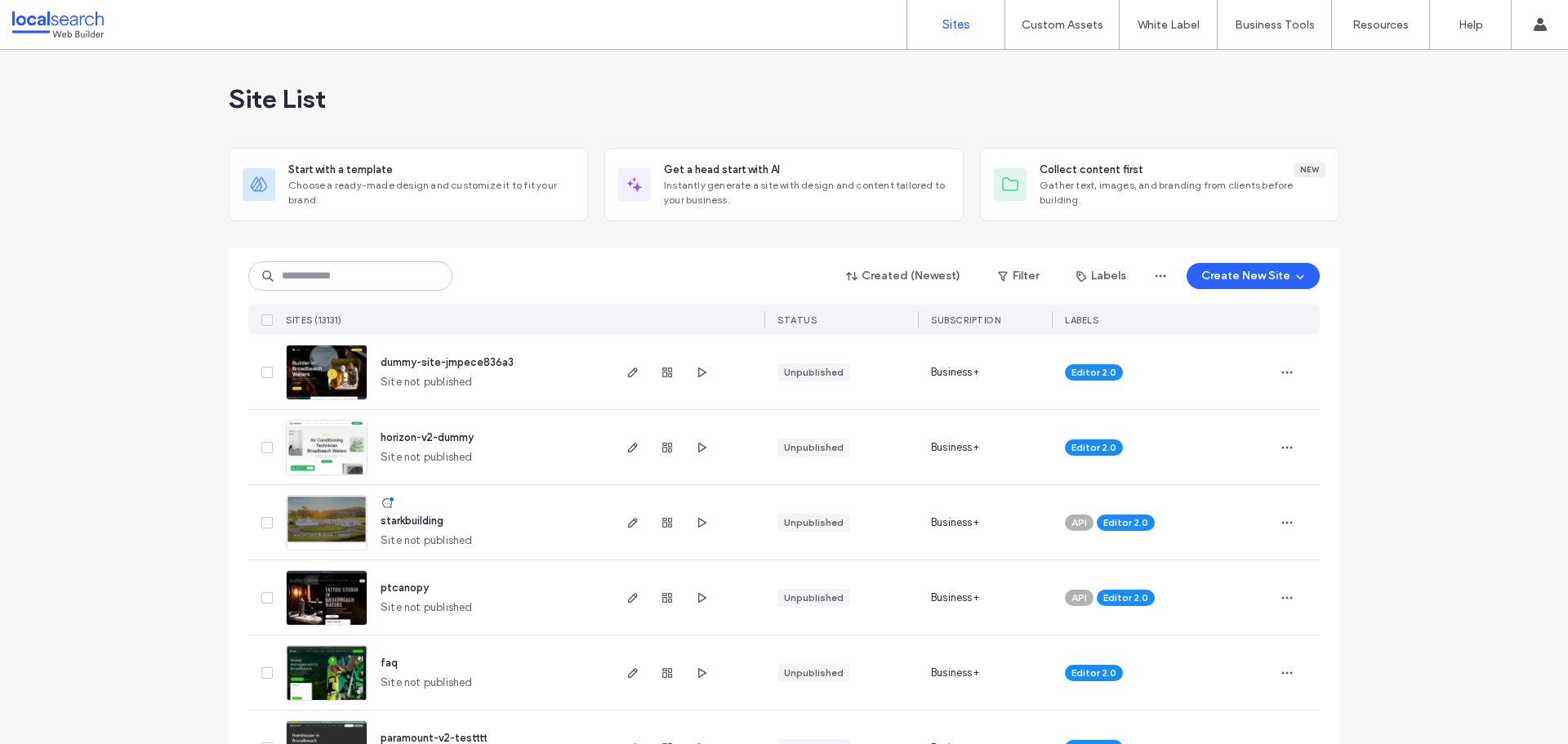 scroll, scrollTop: 0, scrollLeft: 0, axis: both 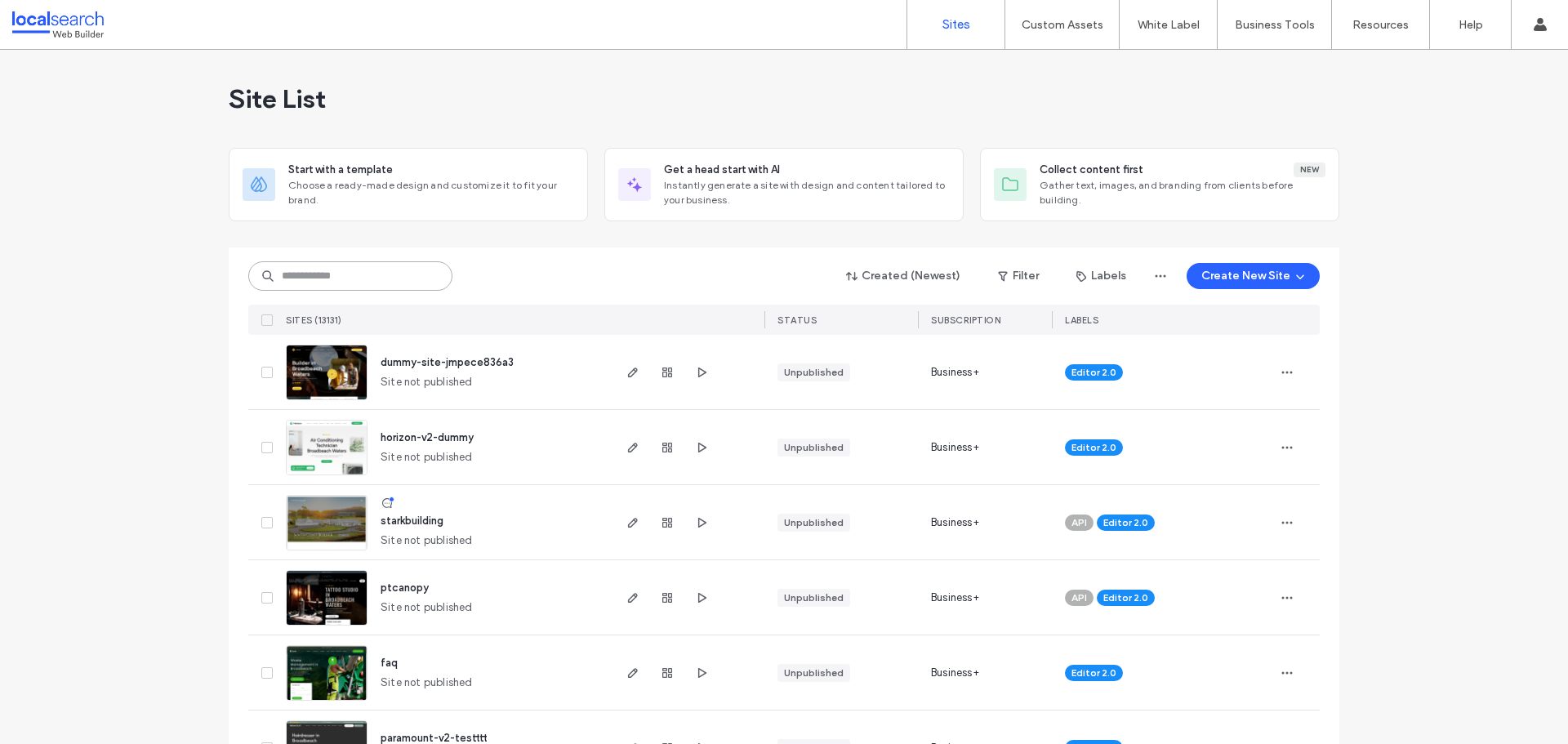 click at bounding box center (350, 276) 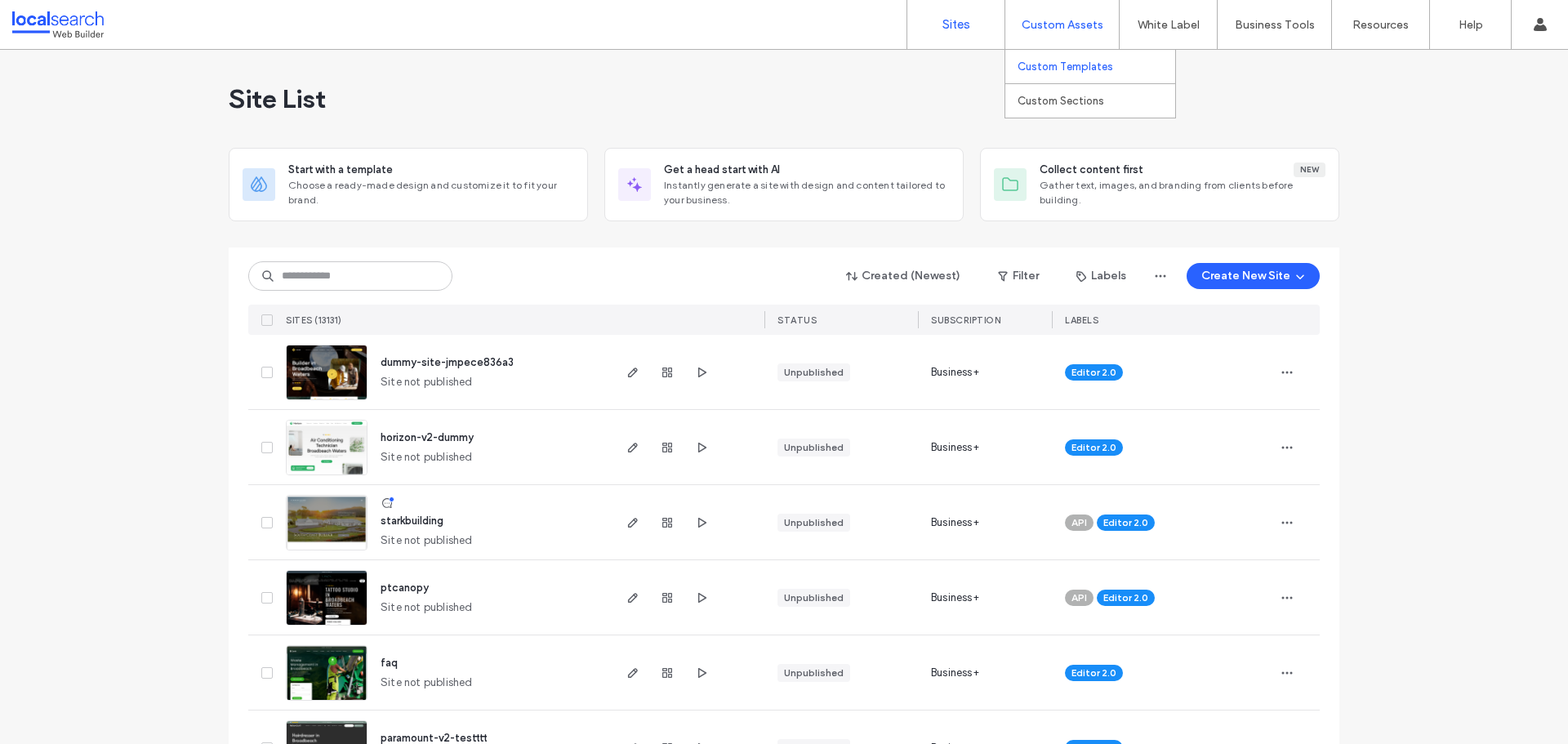 click on "Custom Templates" at bounding box center (1065, 66) 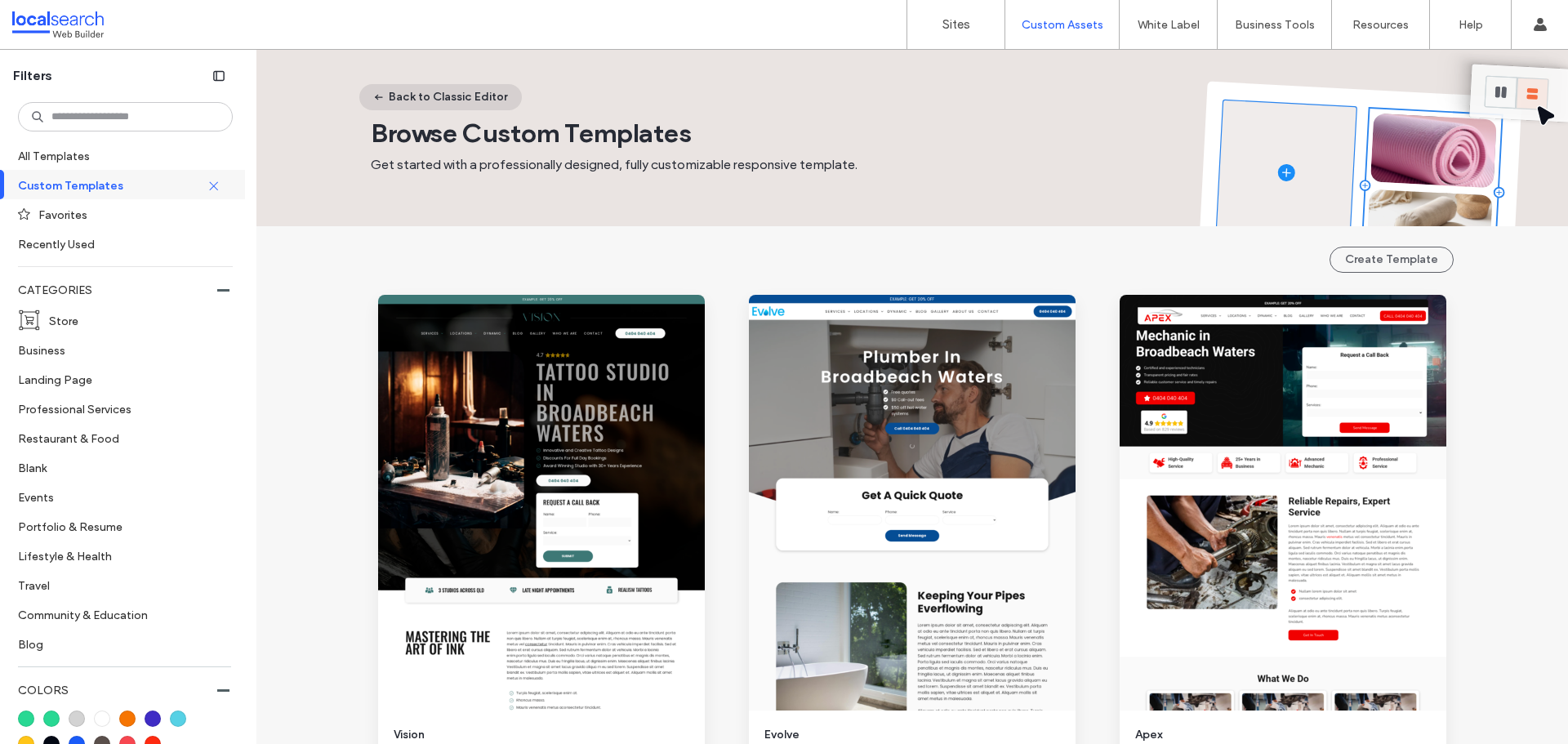 click on "Back to Classic Editor" at bounding box center (440, 97) 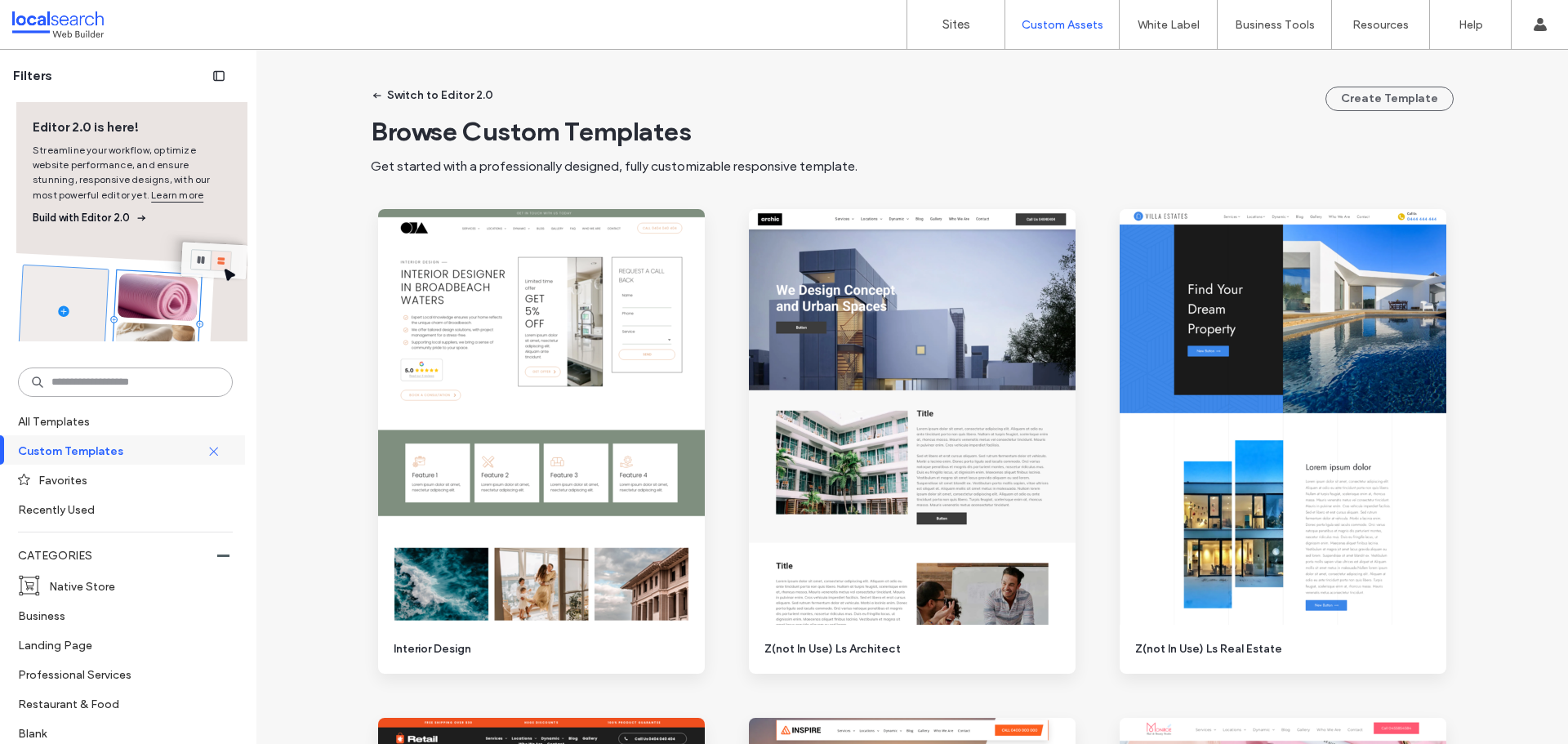 click at bounding box center (125, 382) 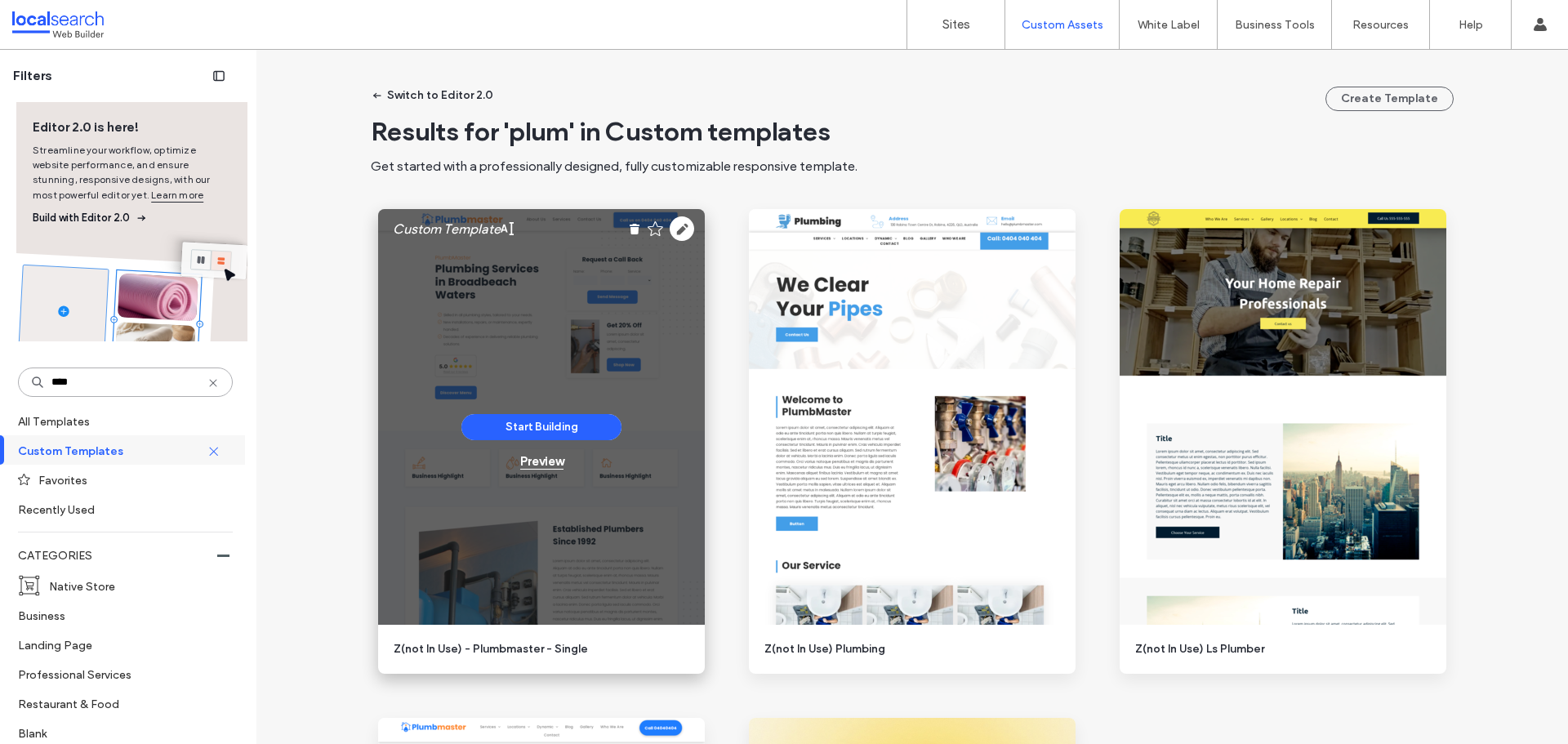type on "****" 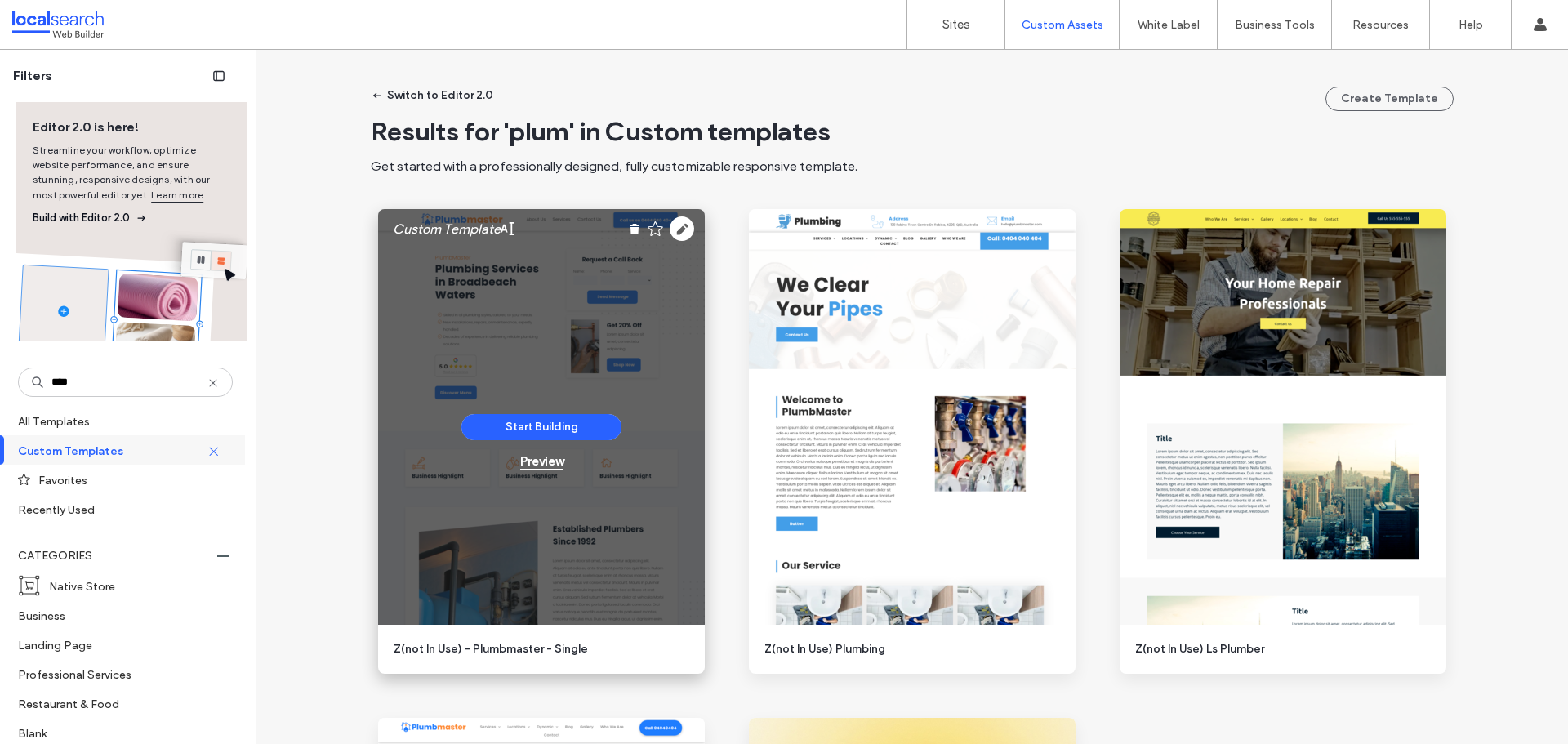 click on "Preview" at bounding box center (541, 461) 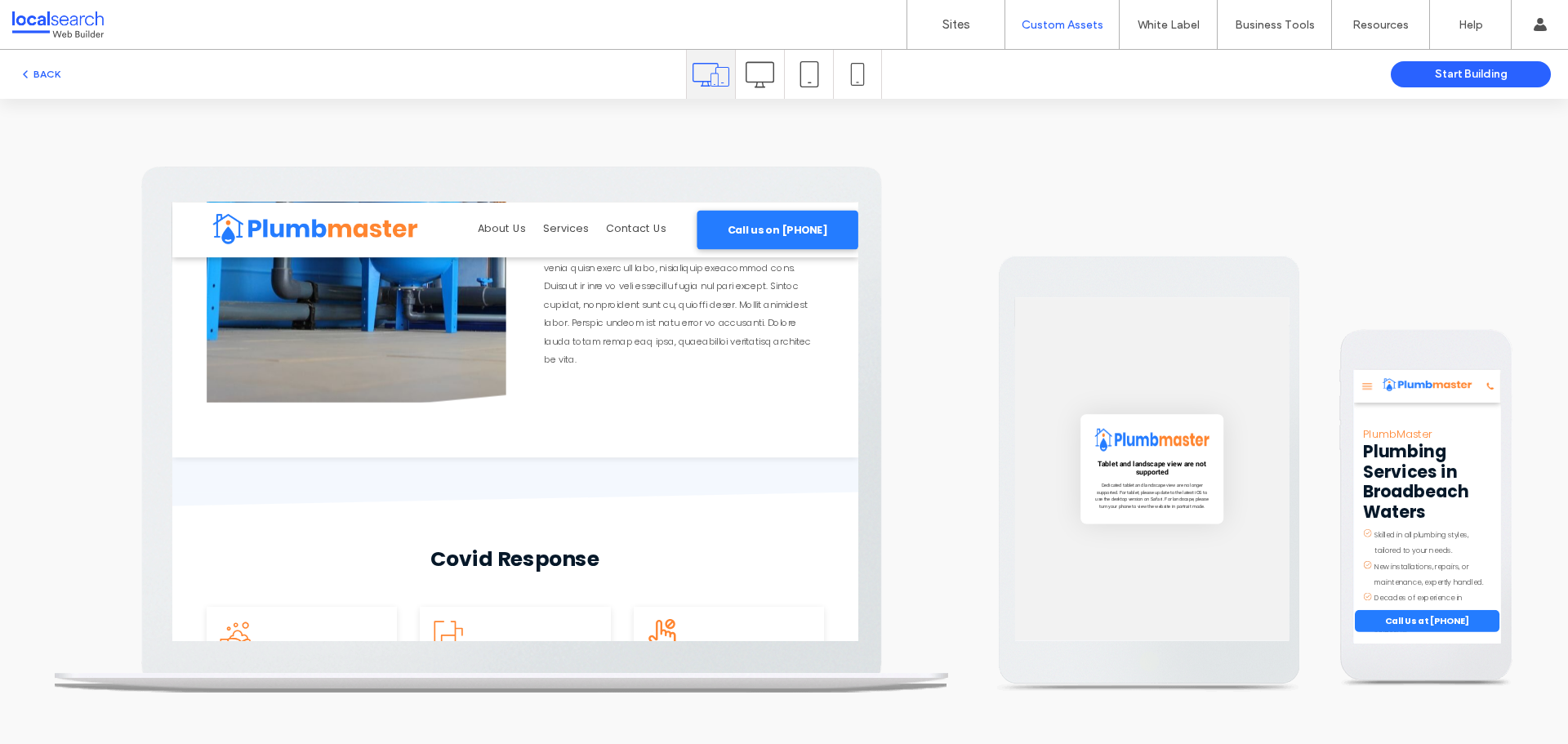scroll, scrollTop: 1726, scrollLeft: 0, axis: vertical 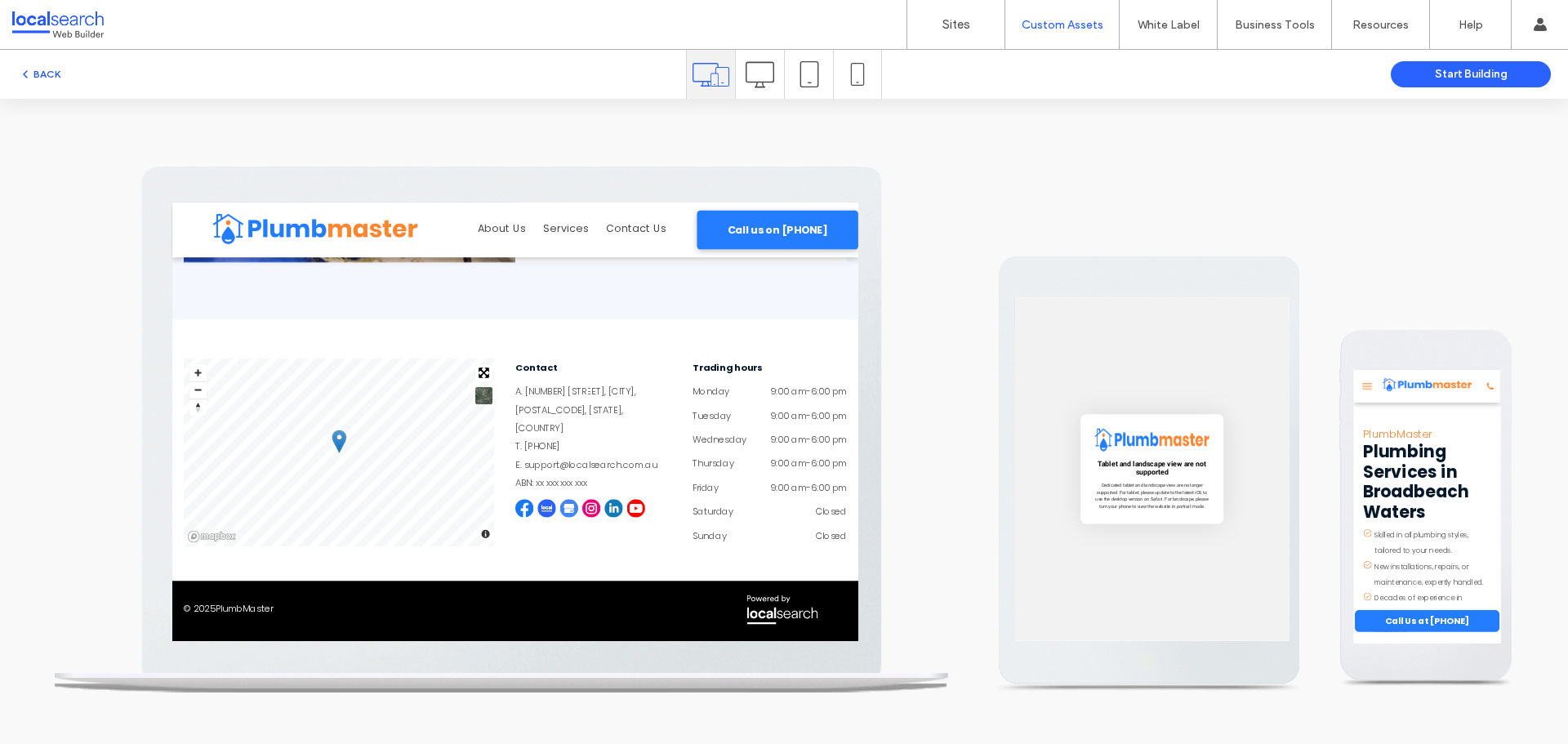 click on "BACK" at bounding box center (39, 74) 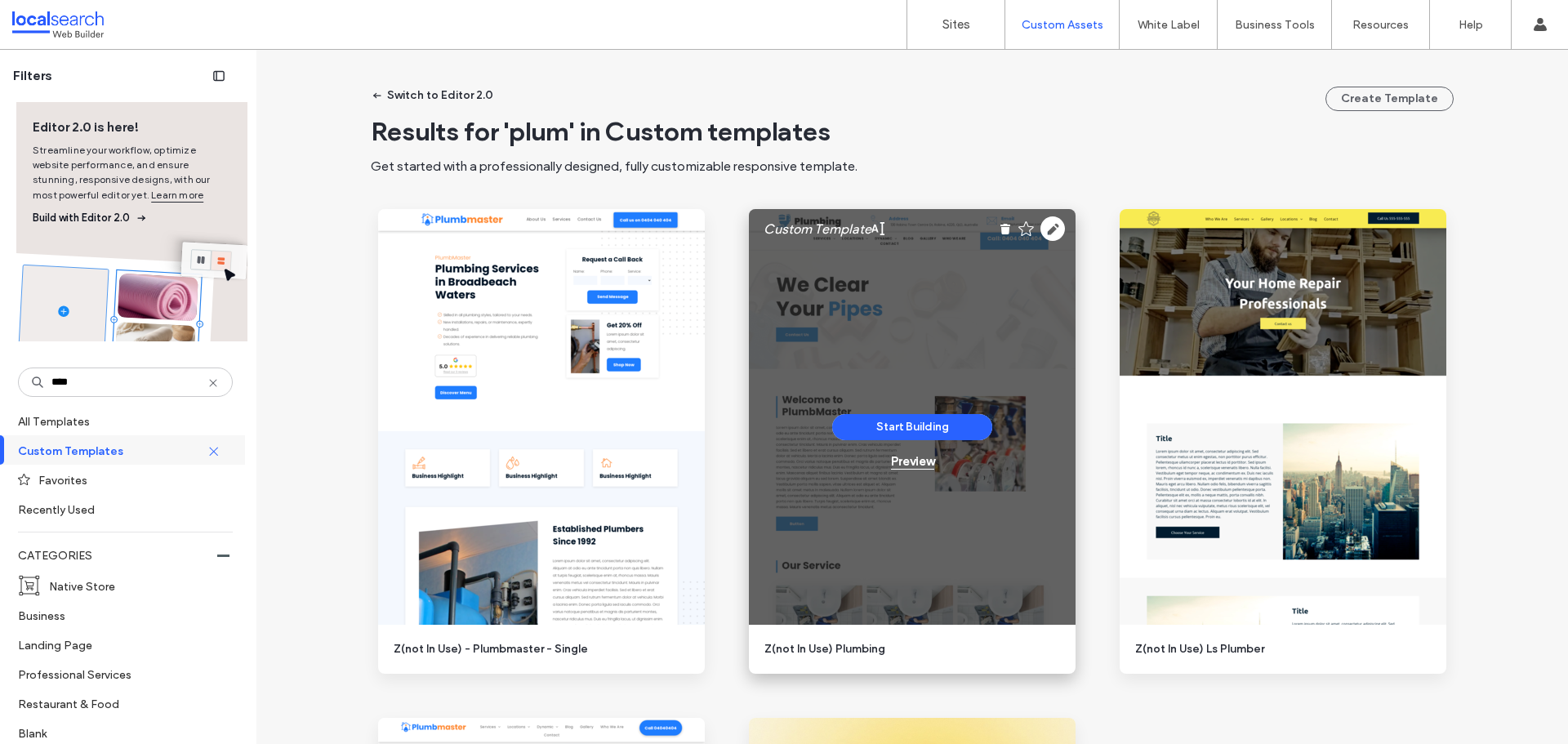click on "Preview" at bounding box center [912, 461] 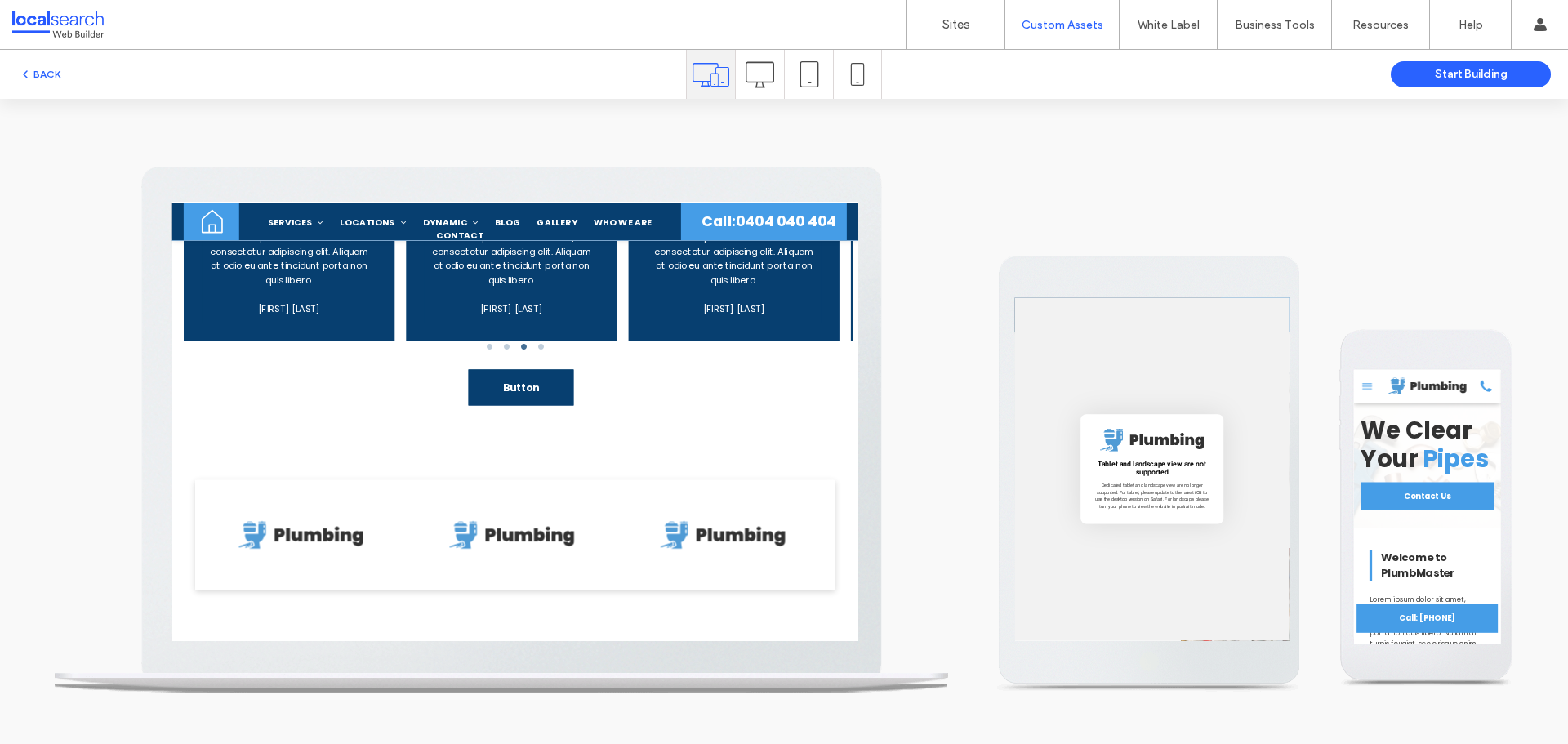 scroll, scrollTop: 3165, scrollLeft: 0, axis: vertical 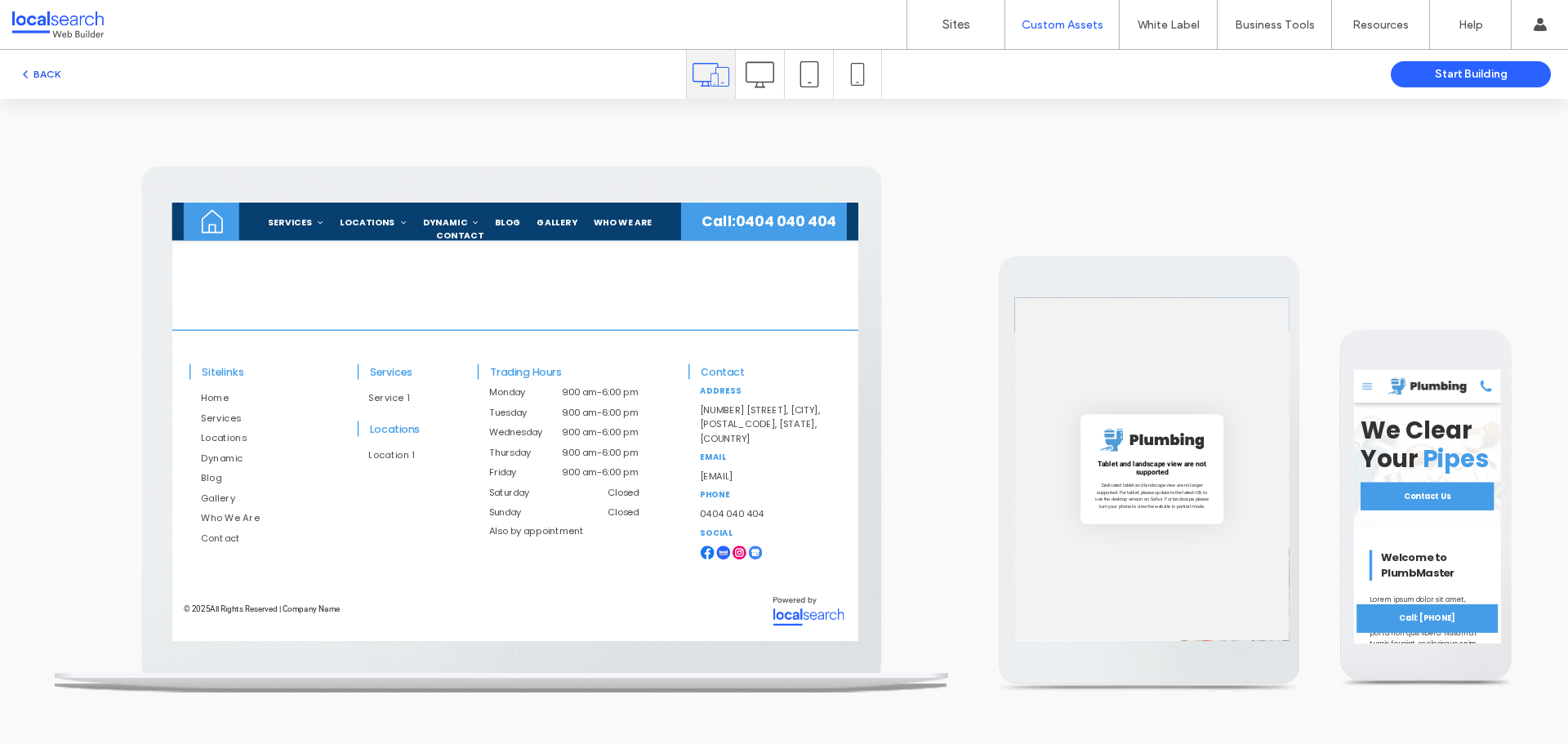 click on "BACK" at bounding box center (39, 74) 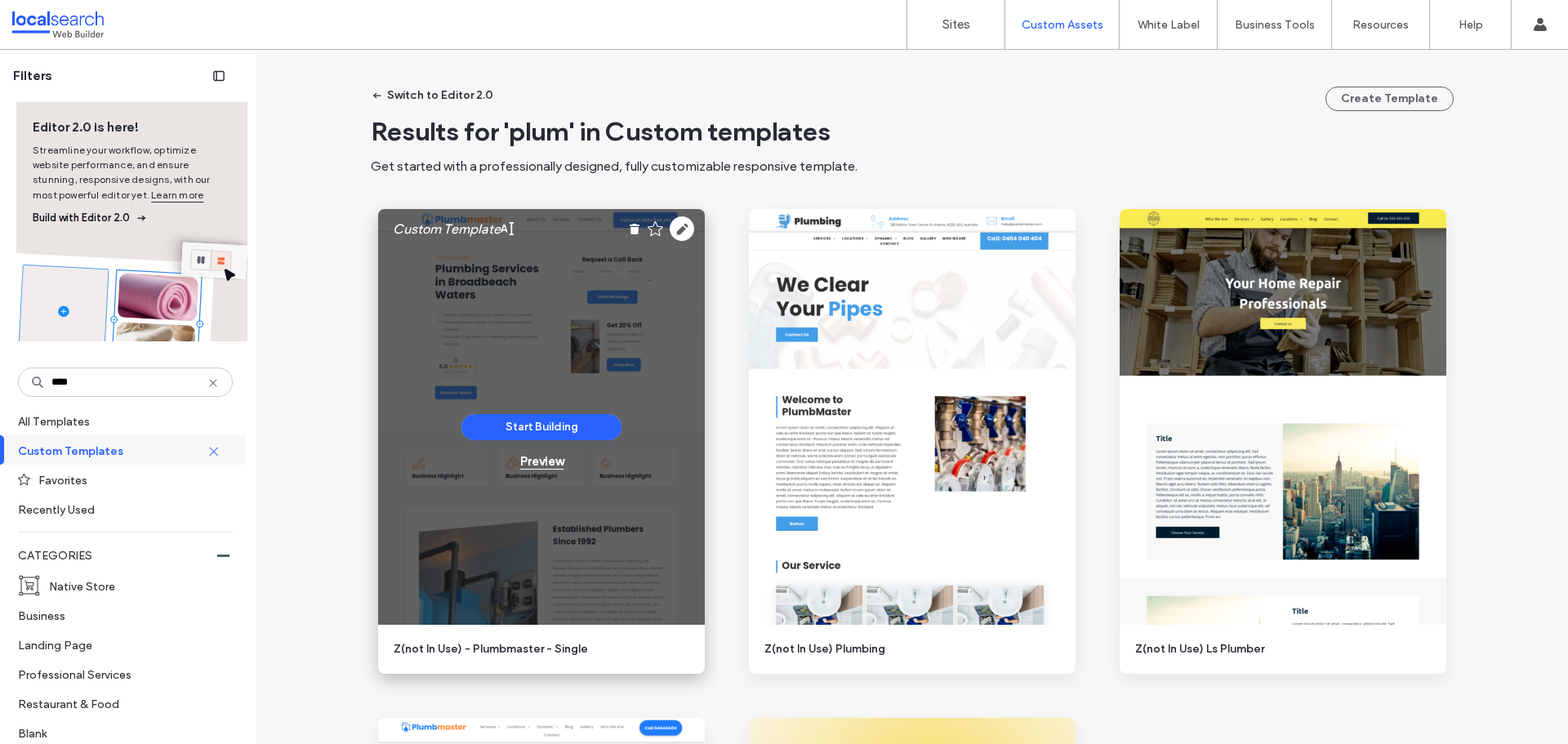 click on "Preview" at bounding box center [541, 461] 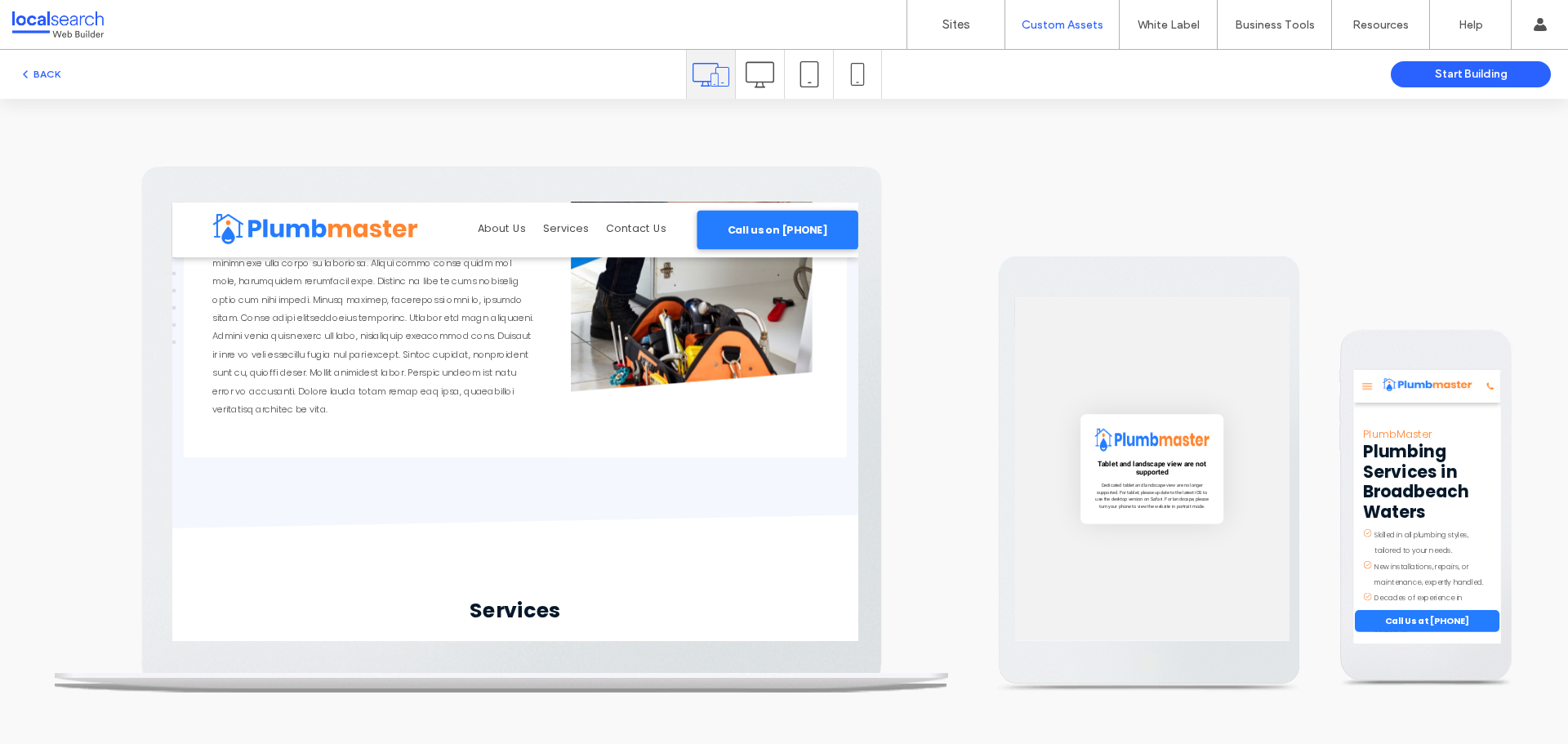 scroll, scrollTop: 0, scrollLeft: 0, axis: both 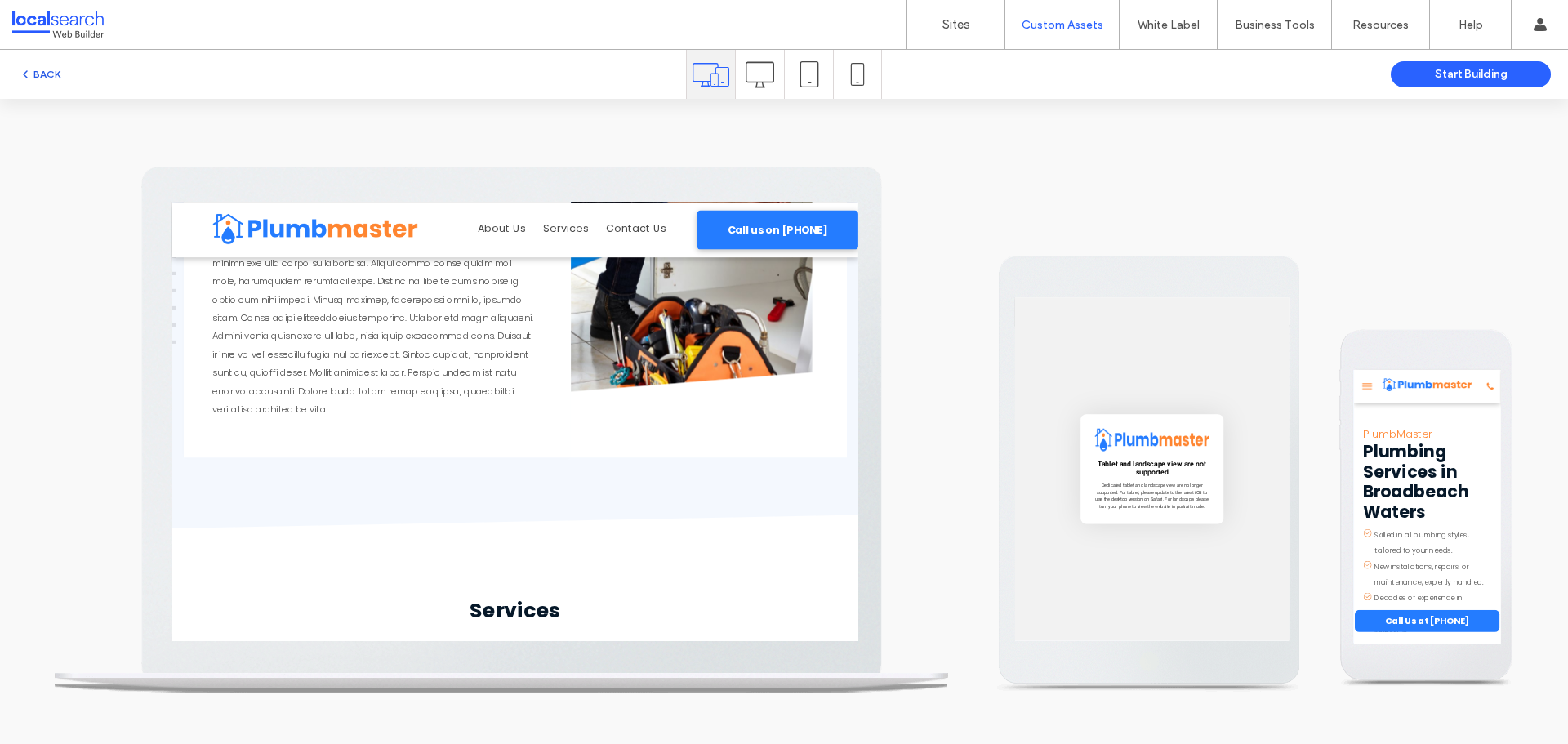 click on "BACK" at bounding box center [39, 74] 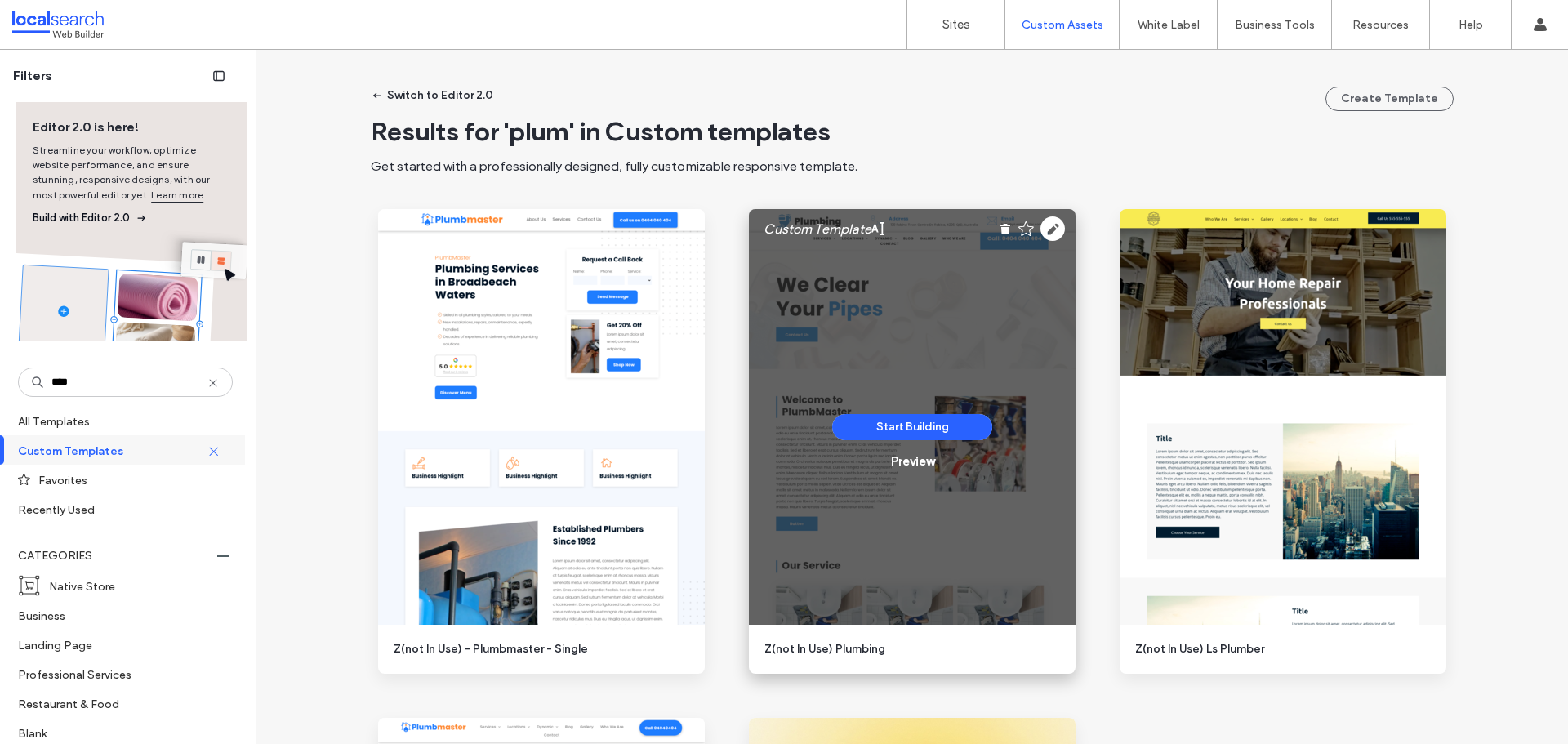 click on "Start Building Preview" at bounding box center (912, 441) 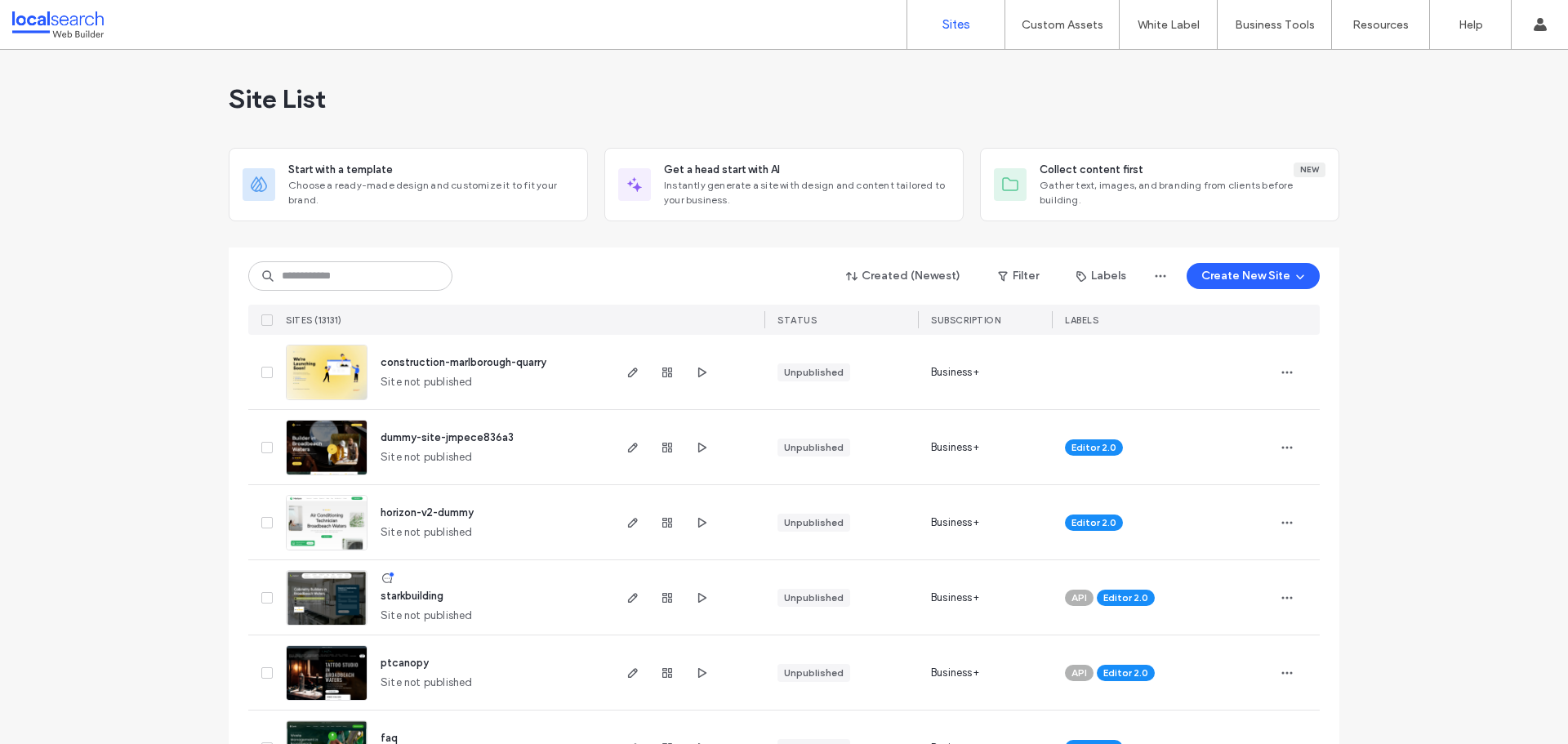 scroll, scrollTop: 0, scrollLeft: 0, axis: both 